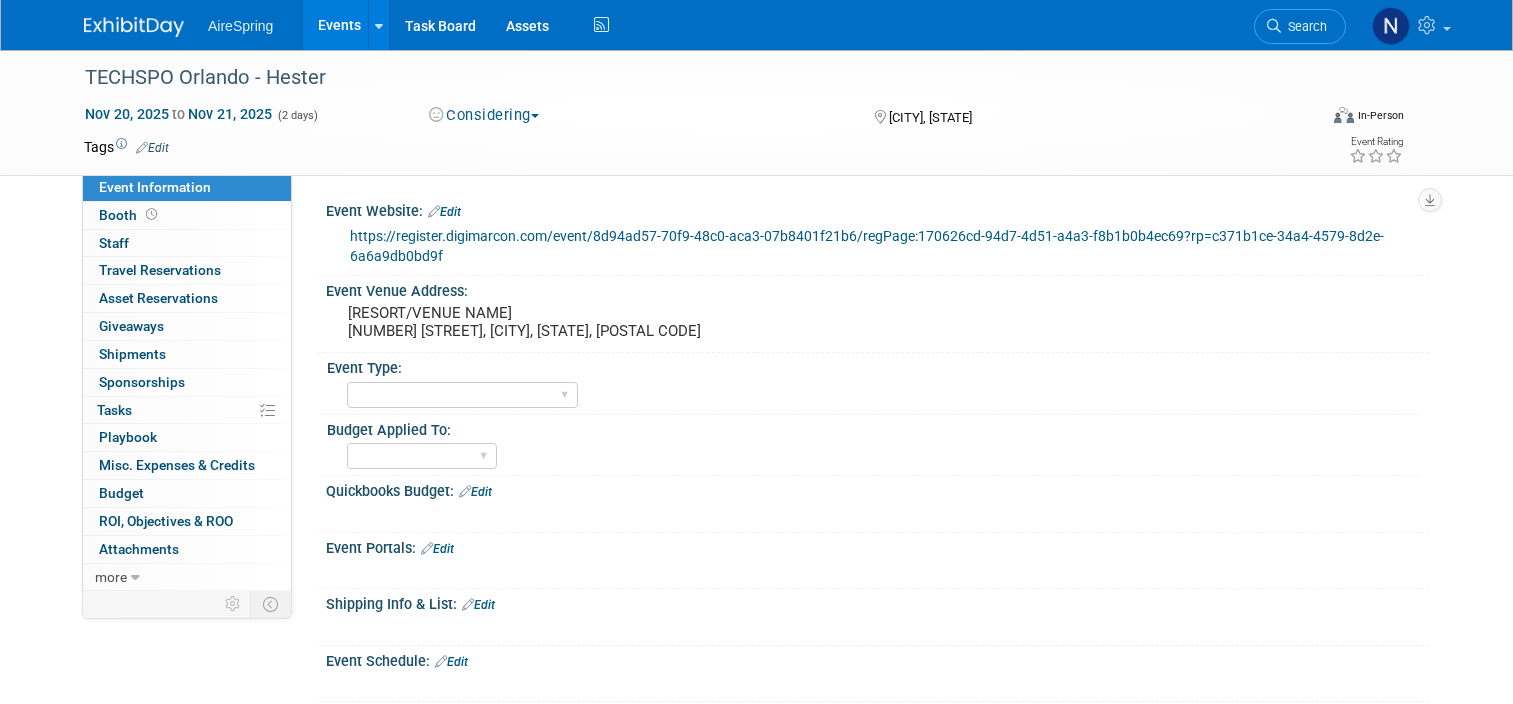 scroll, scrollTop: 761, scrollLeft: 0, axis: vertical 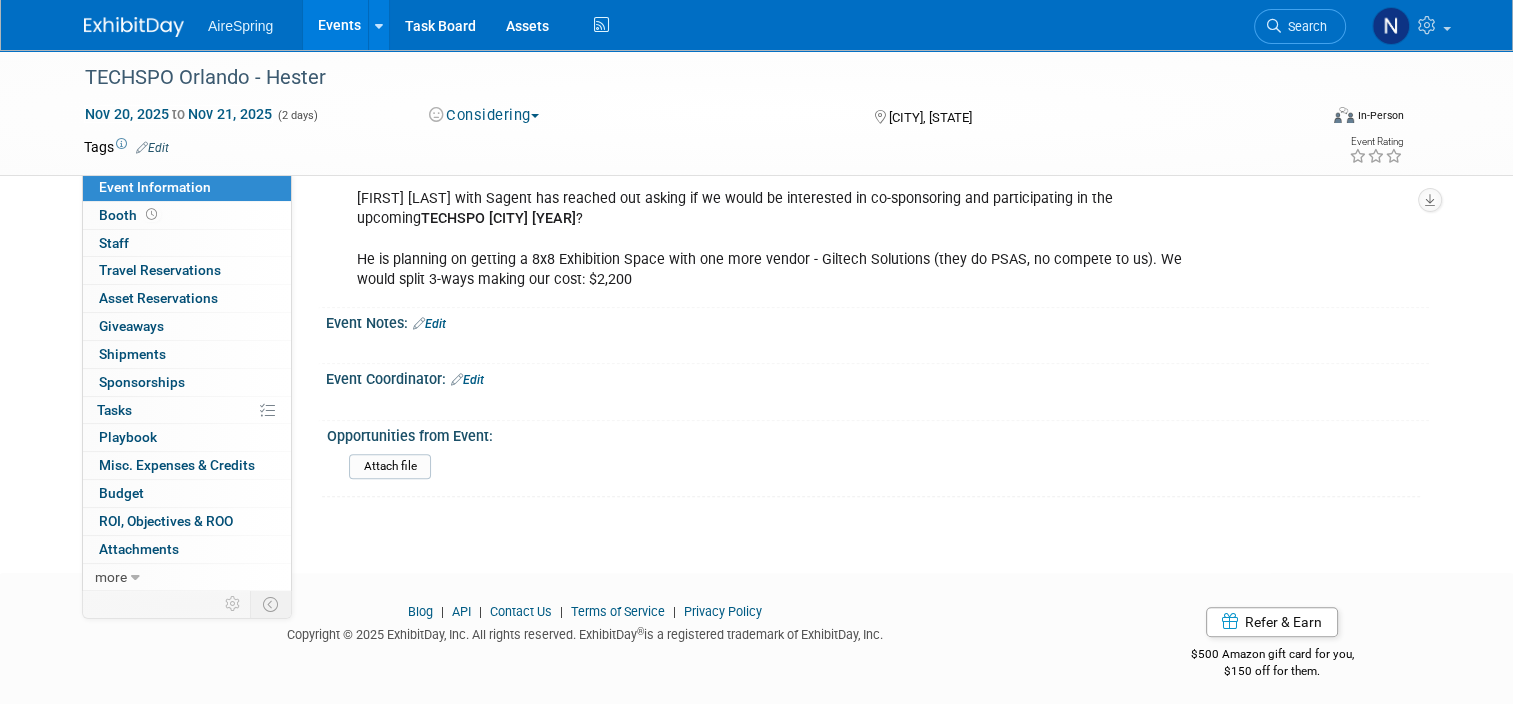 click on "Events" at bounding box center [339, 25] 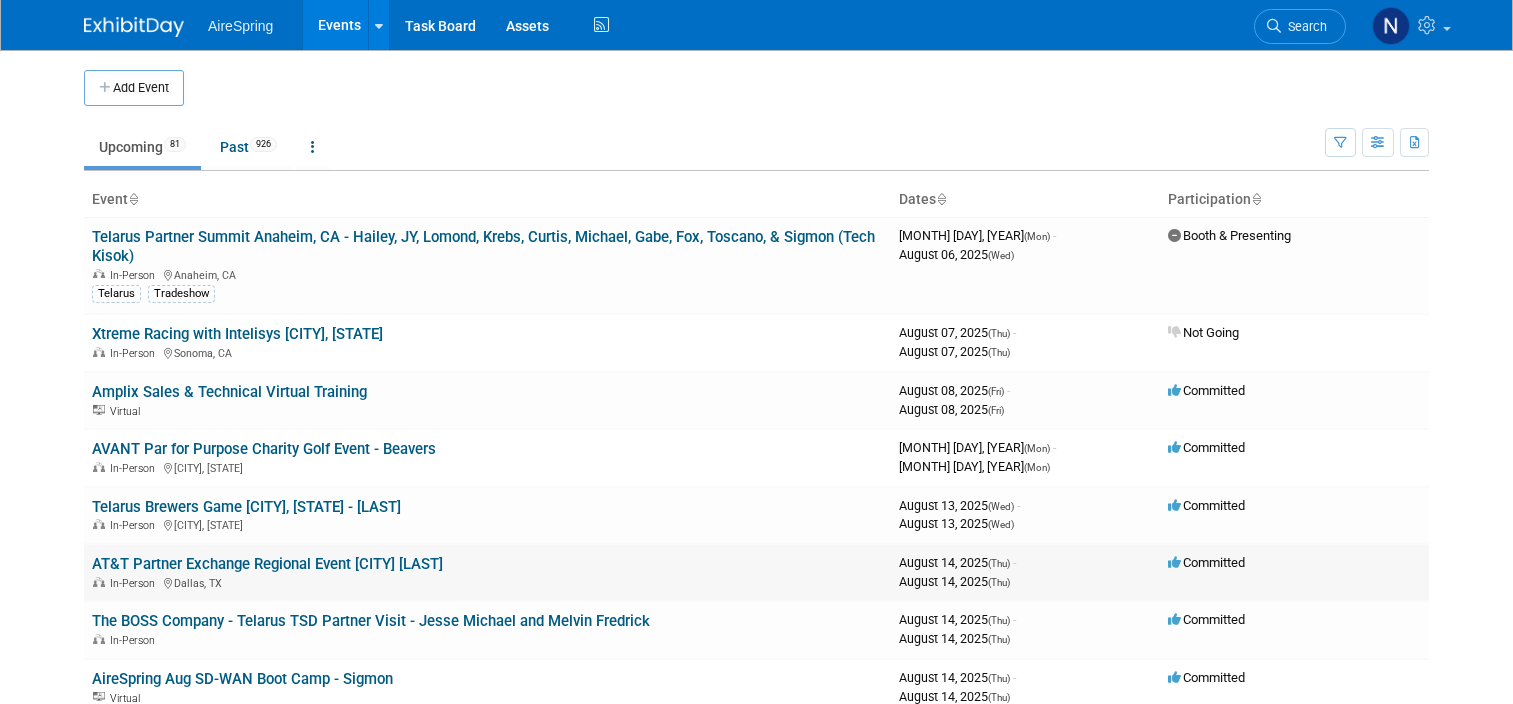 scroll, scrollTop: 0, scrollLeft: 0, axis: both 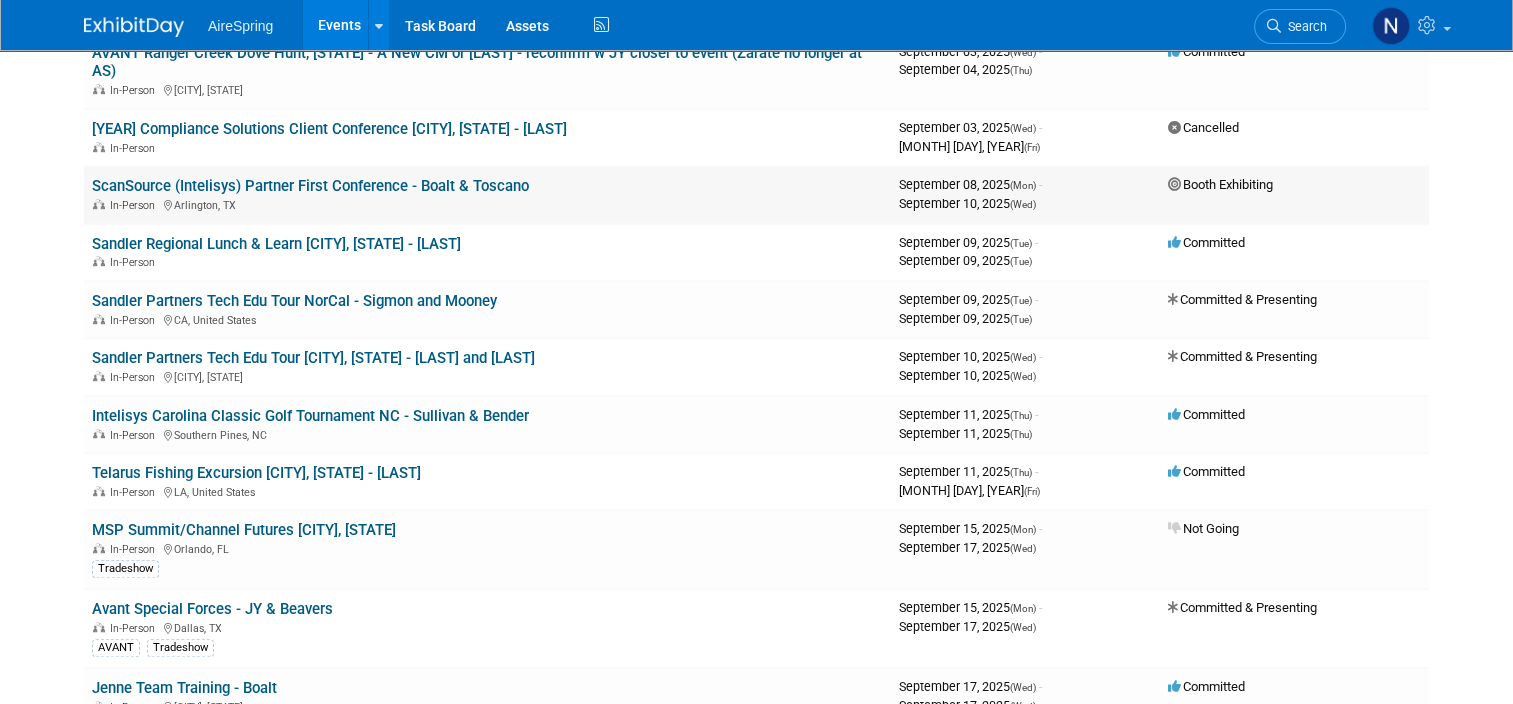 click on "ScanSource (Intelisys) Partner First Conference - Boalt & Toscano" at bounding box center [310, 186] 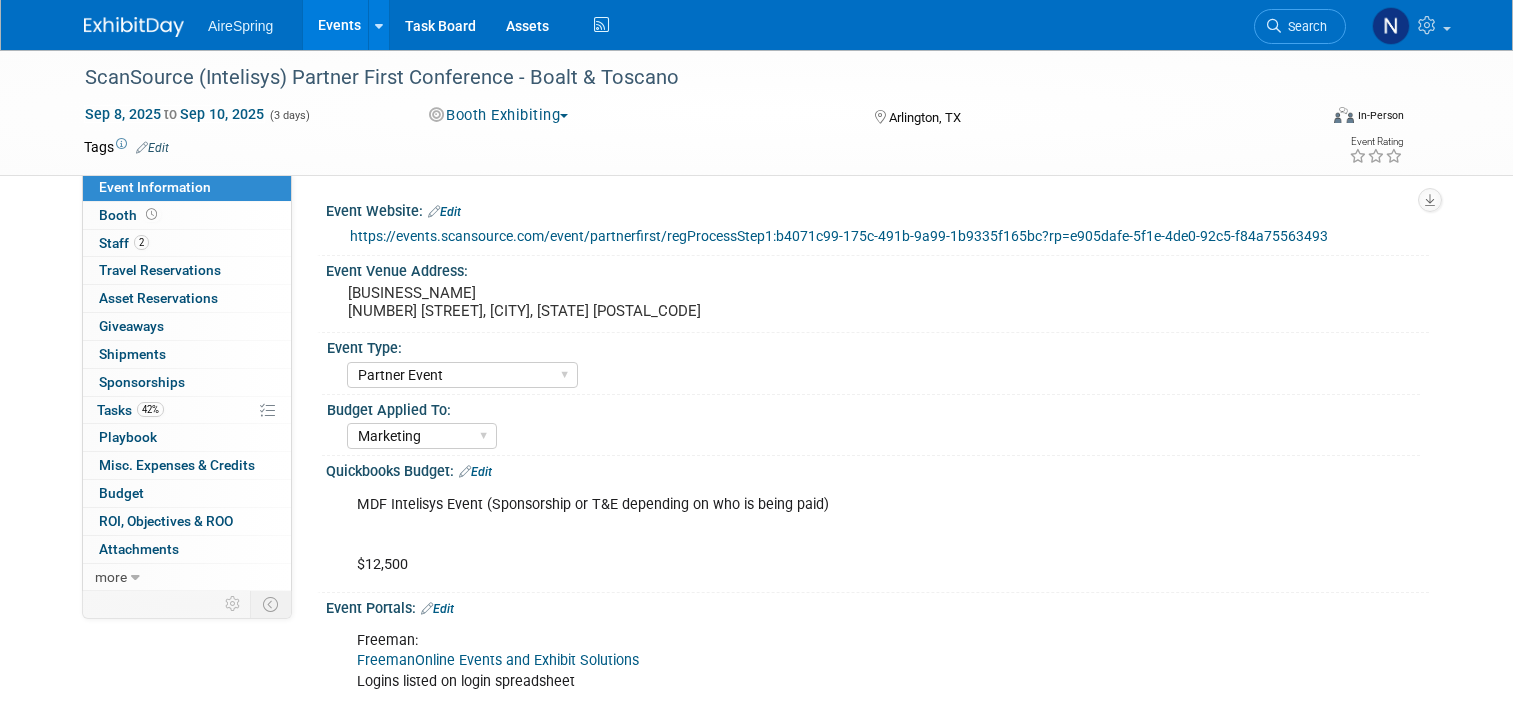 select on "Partner Event" 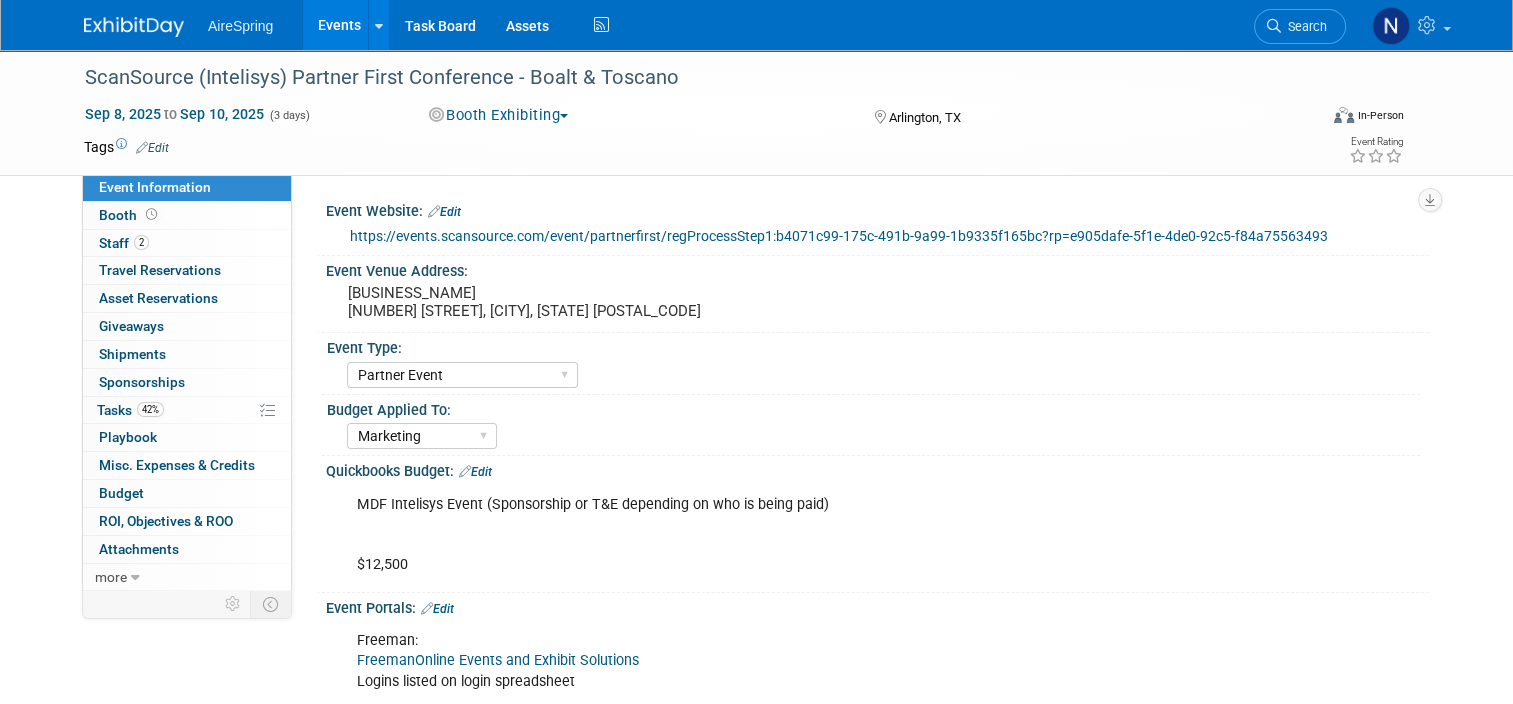 scroll, scrollTop: 0, scrollLeft: 0, axis: both 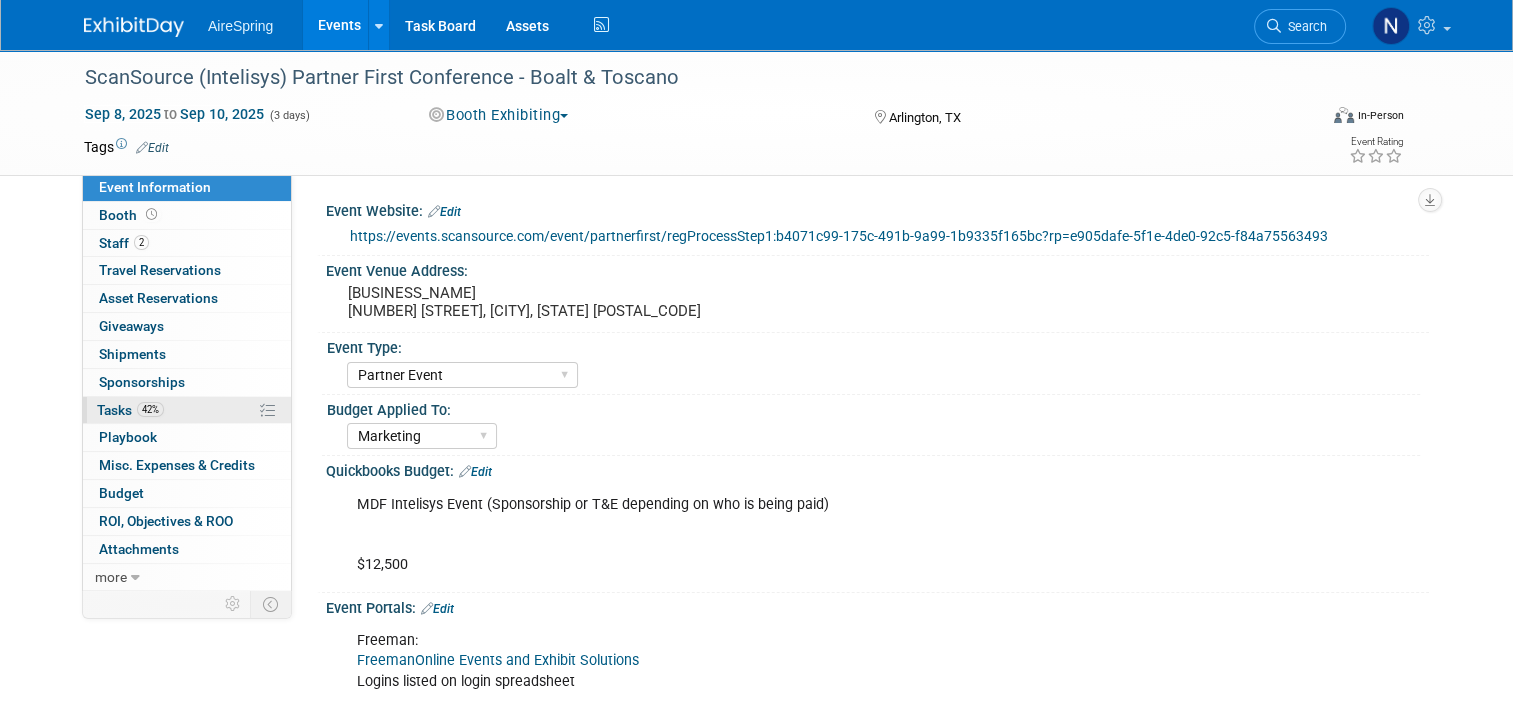 click on "Tasks 42%" at bounding box center [130, 410] 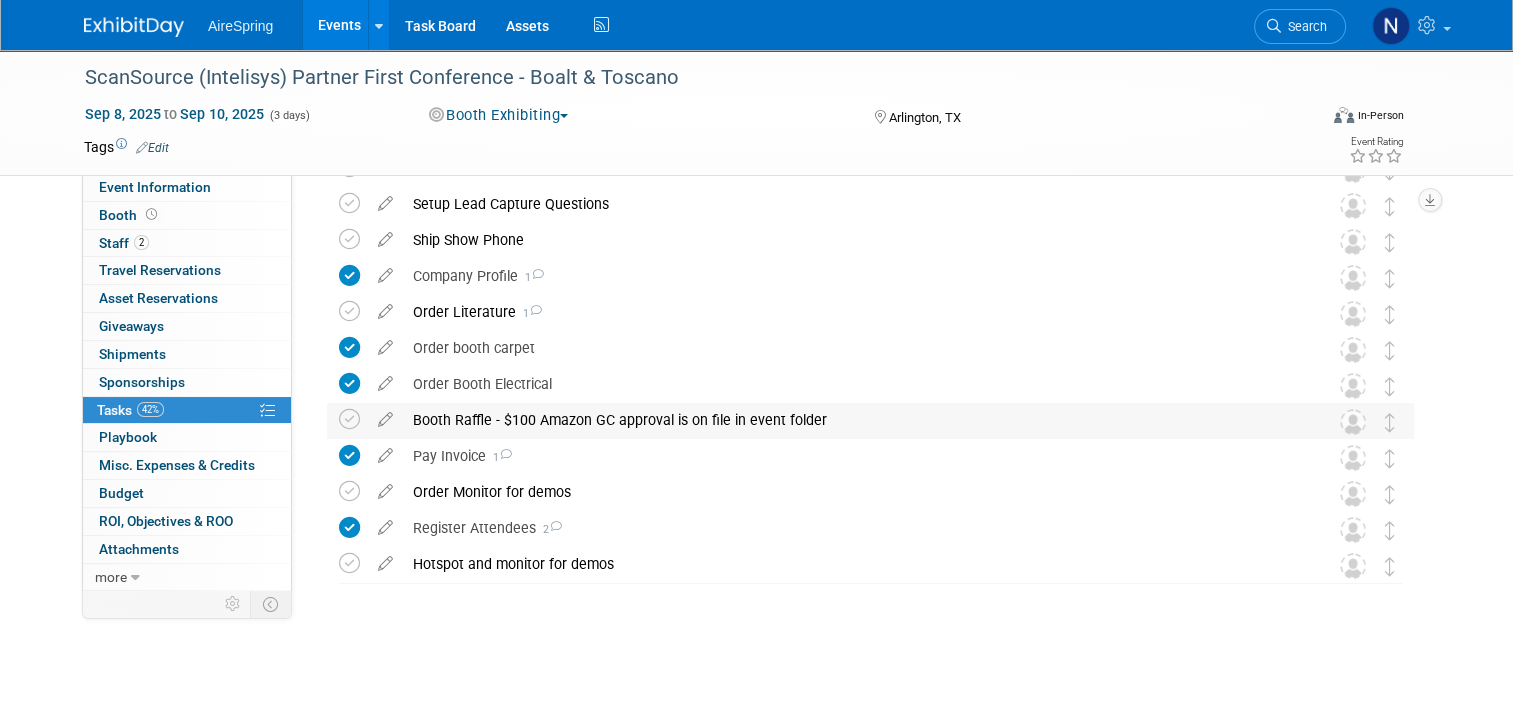 scroll, scrollTop: 8, scrollLeft: 0, axis: vertical 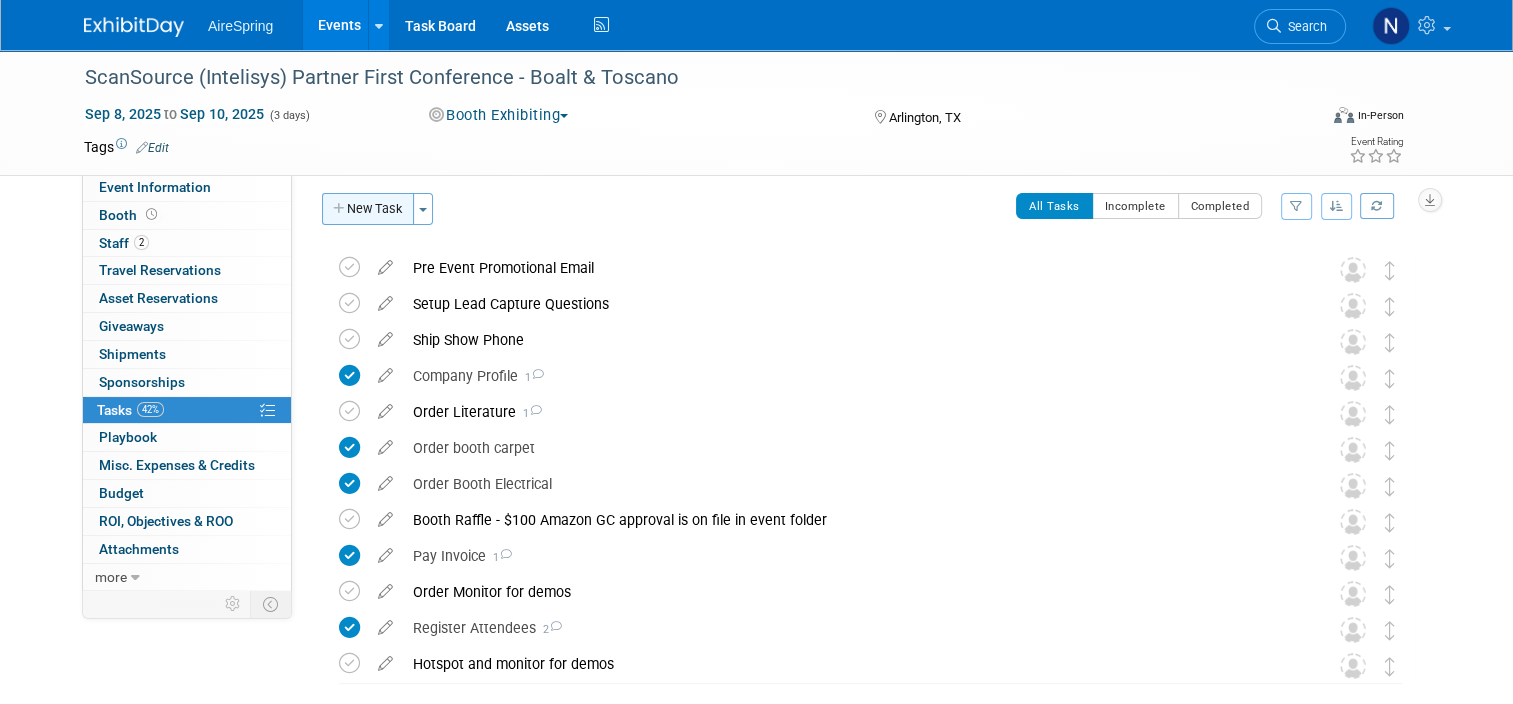 click on "New Task" at bounding box center [368, 209] 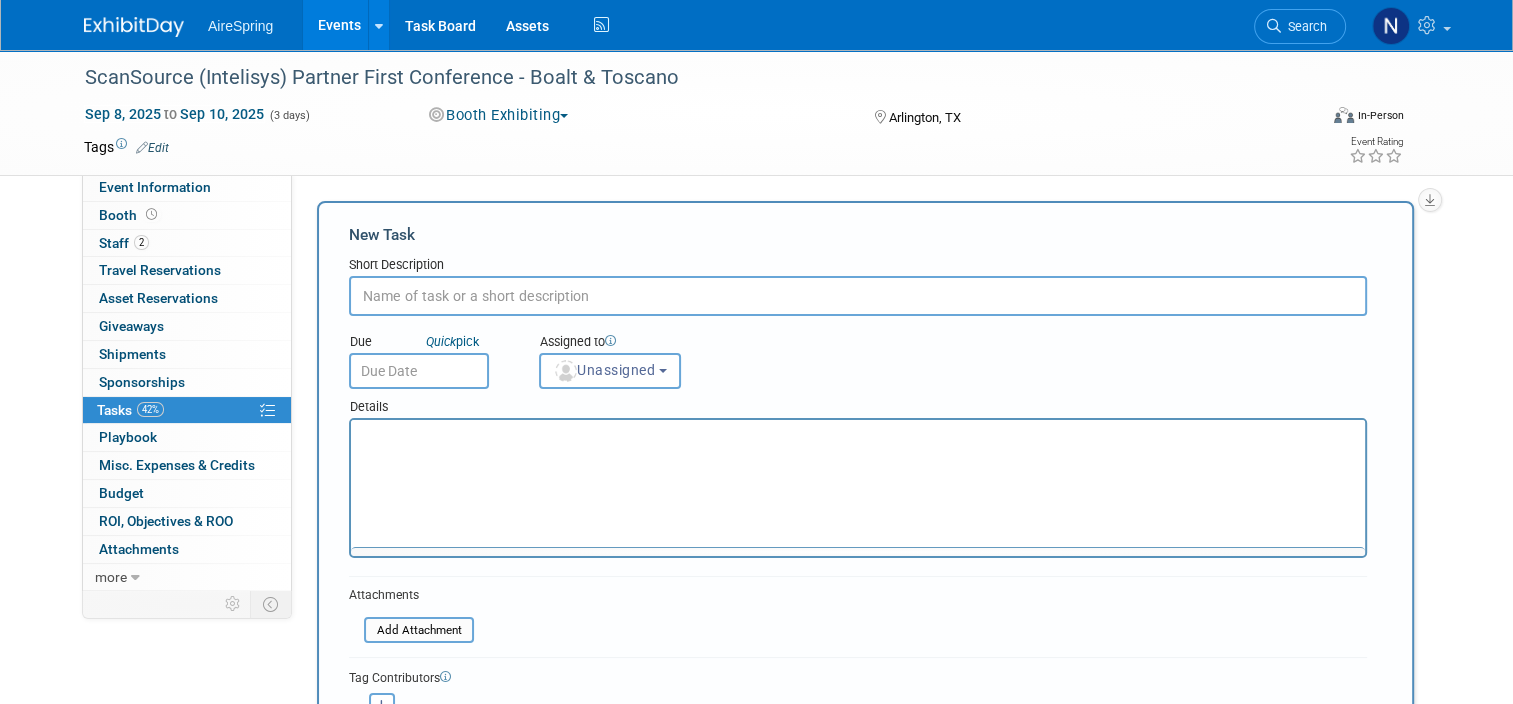 scroll, scrollTop: 0, scrollLeft: 0, axis: both 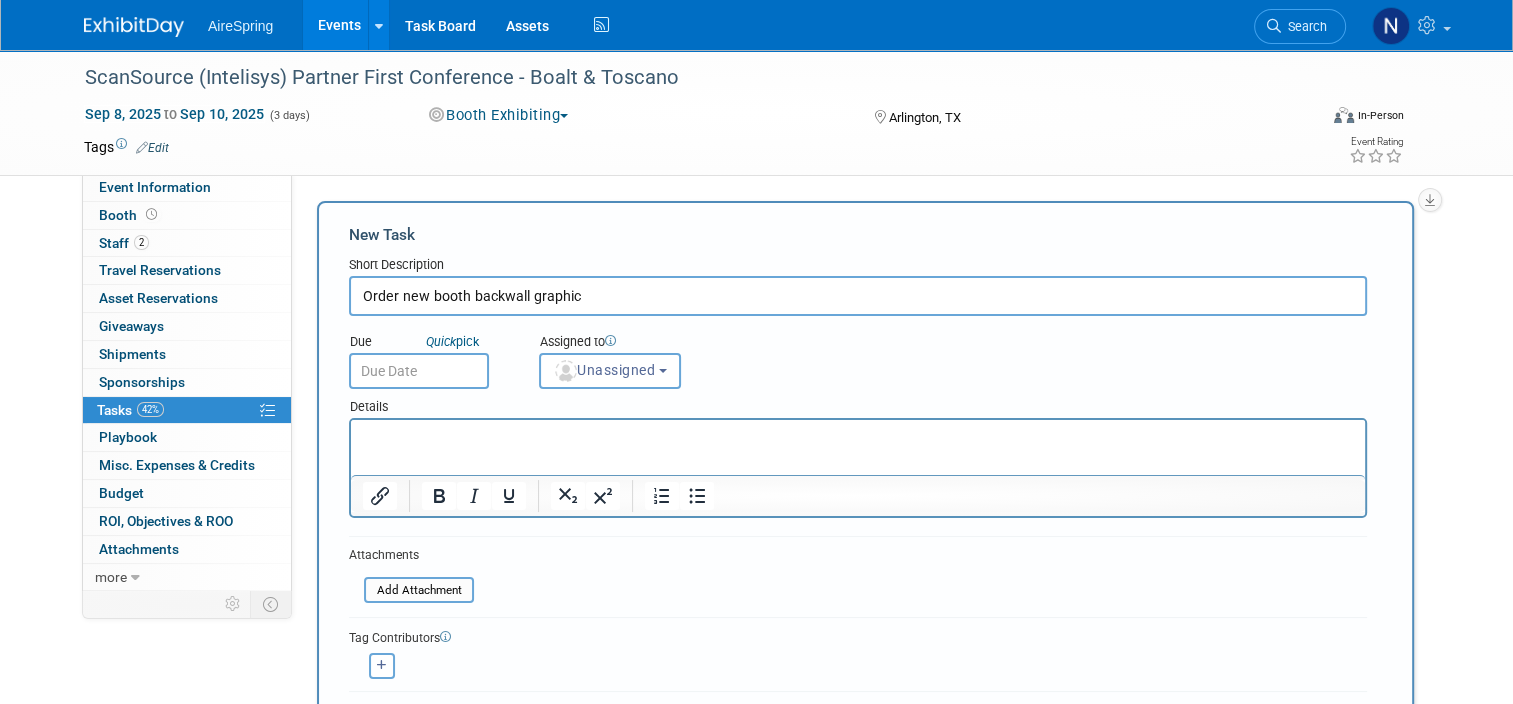 type on "Order new booth backwall graphic" 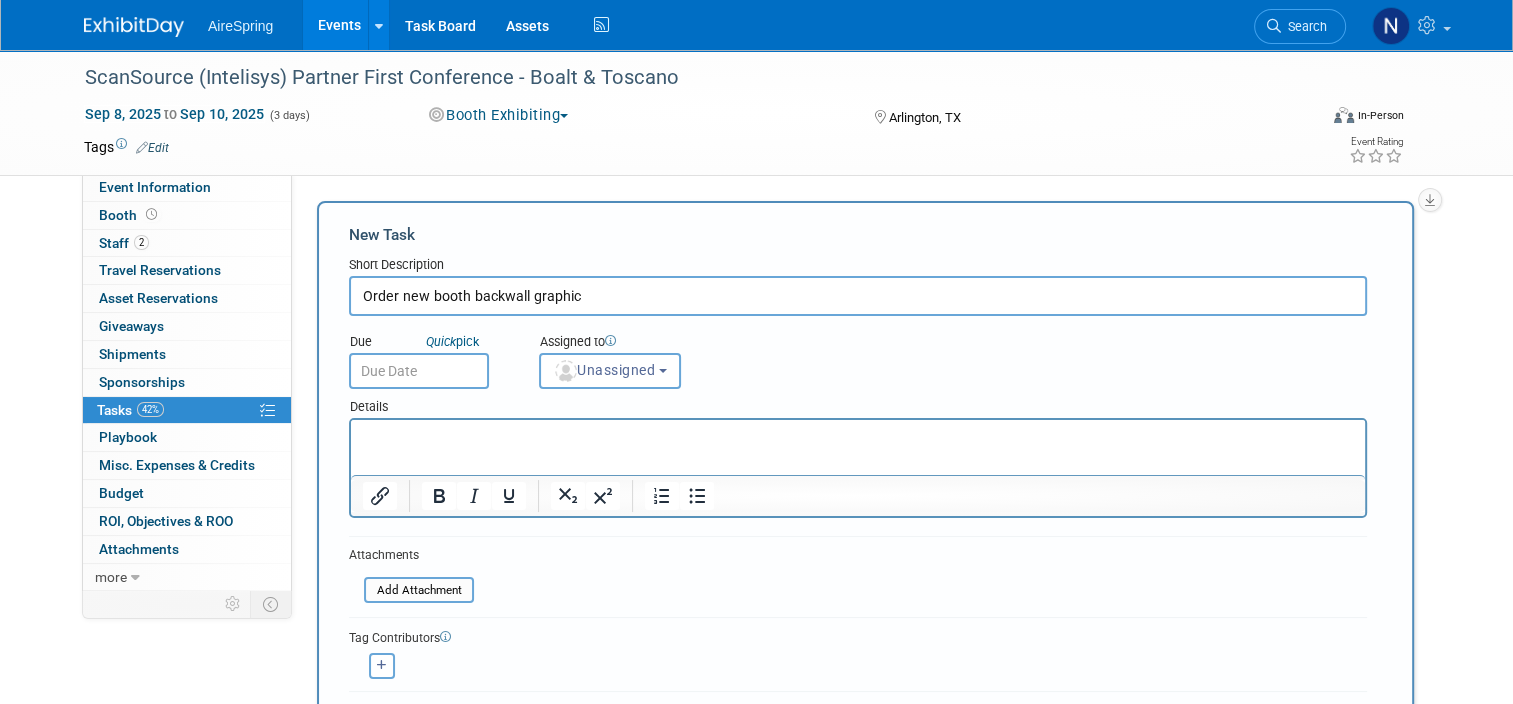 click on "Save" at bounding box center (384, 727) 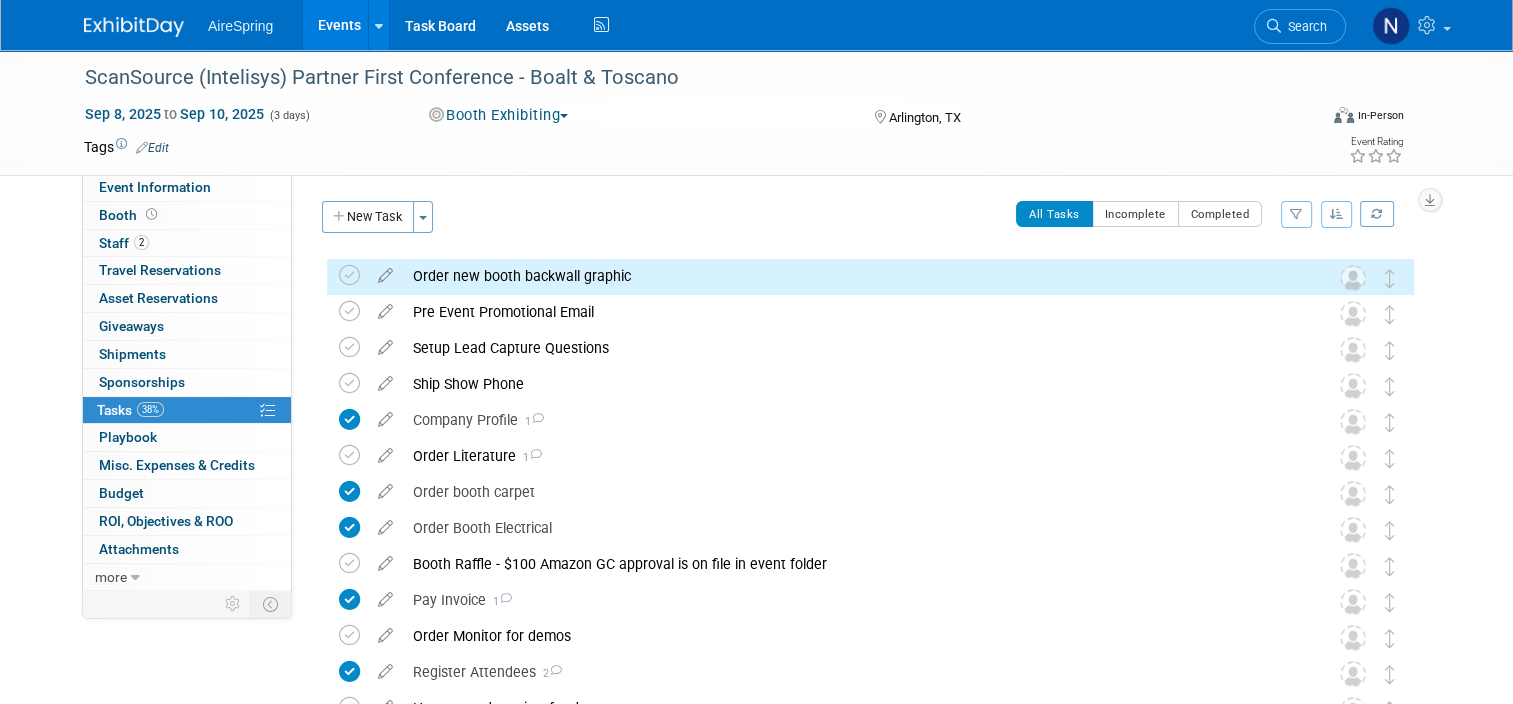 click on "Order new booth backwall graphic" at bounding box center [851, 276] 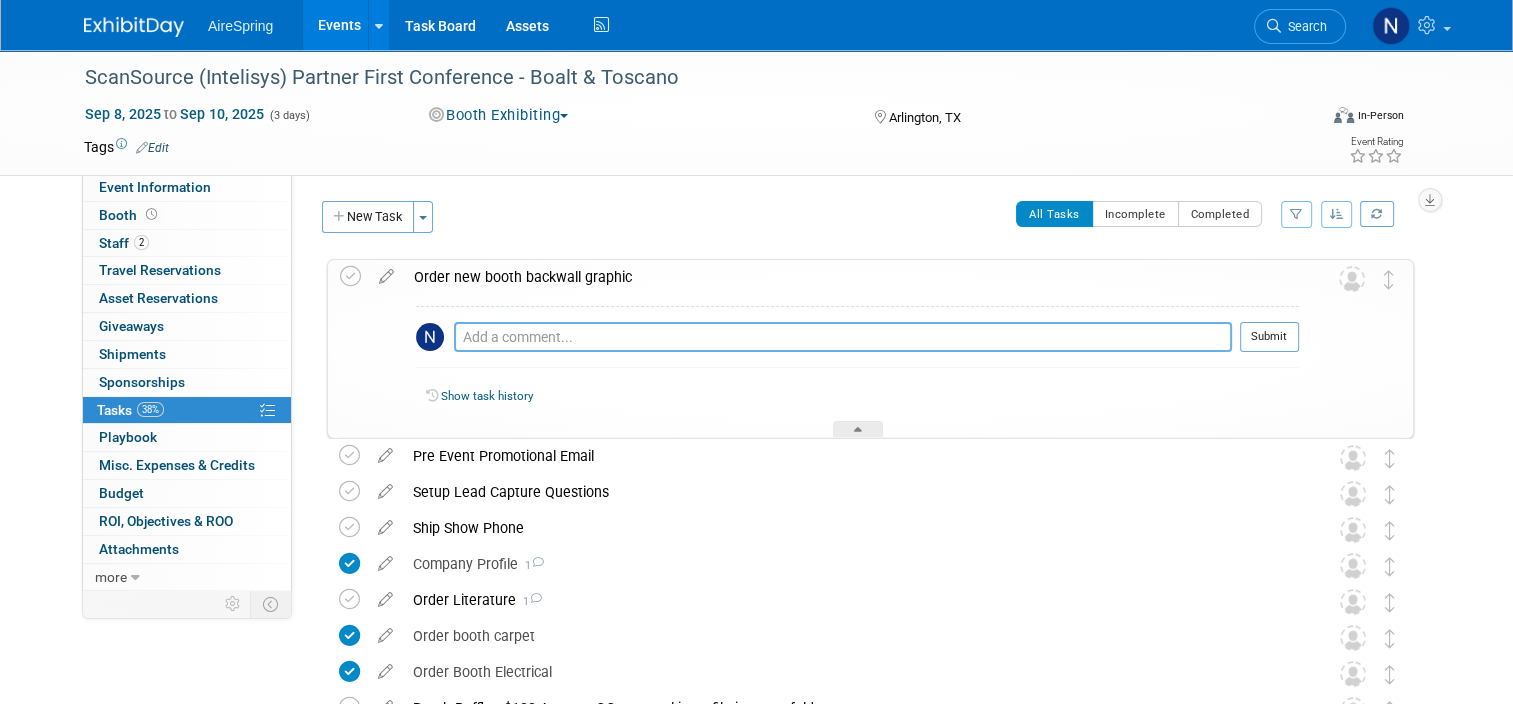 click at bounding box center [843, 337] 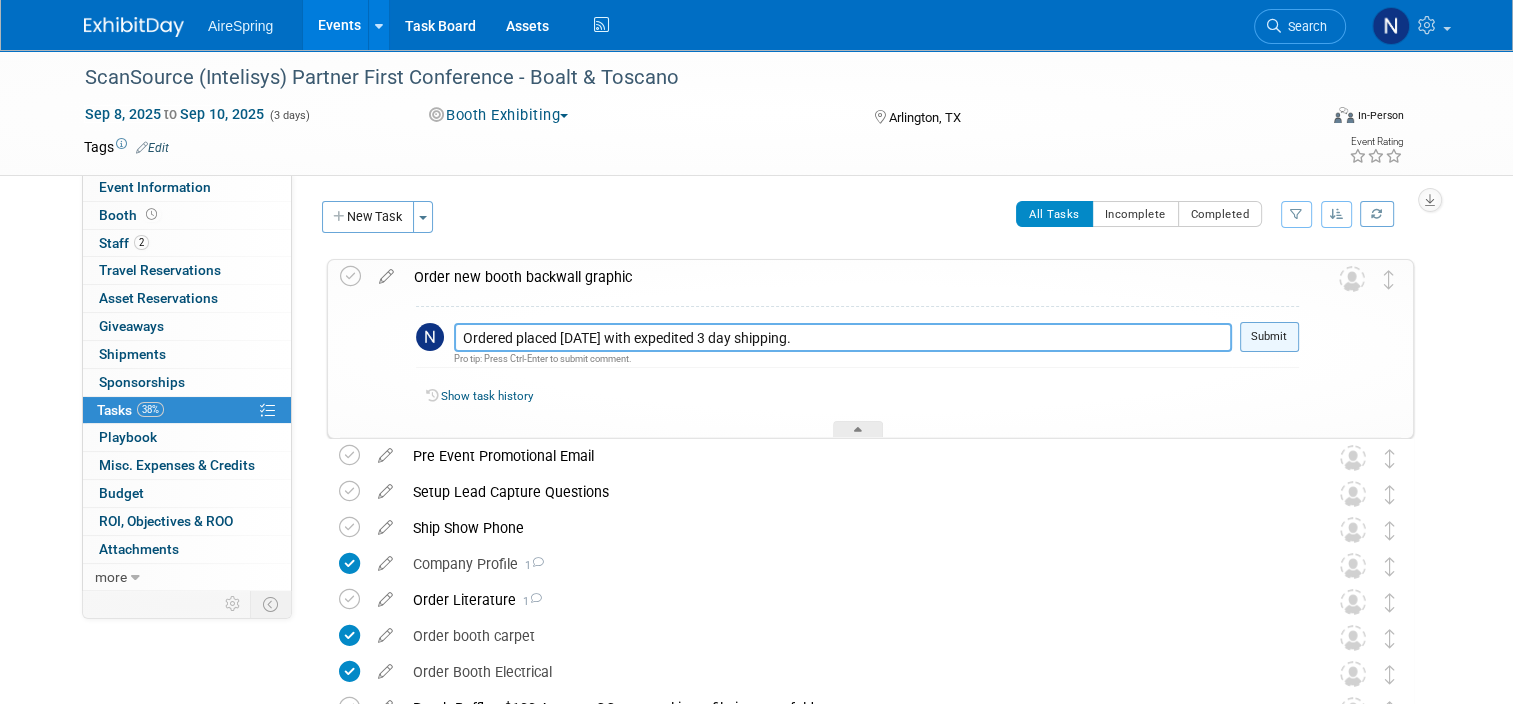 type on "Ordered placed 8.5.25 with expedited 3 day shipping." 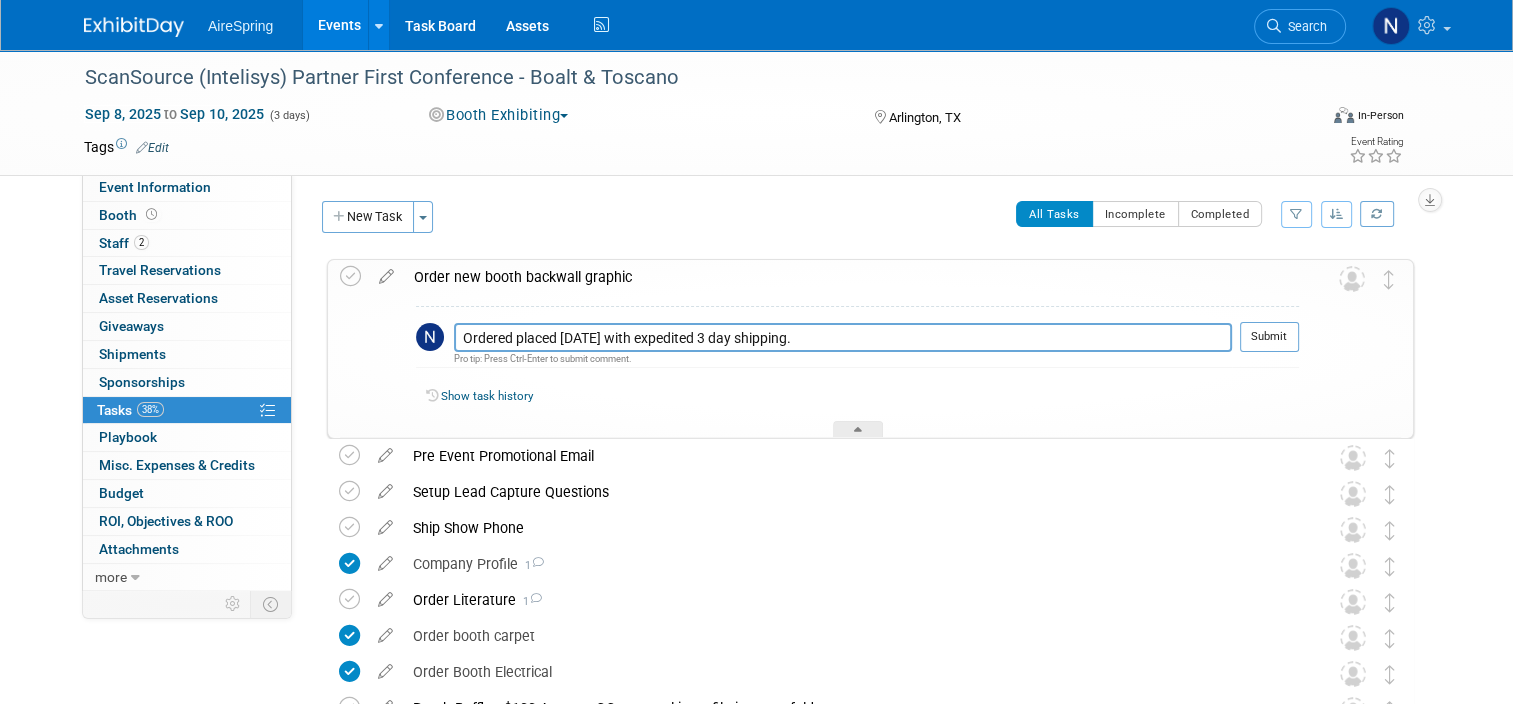 drag, startPoint x: 1301, startPoint y: 338, endPoint x: 1236, endPoint y: 385, distance: 80.21222 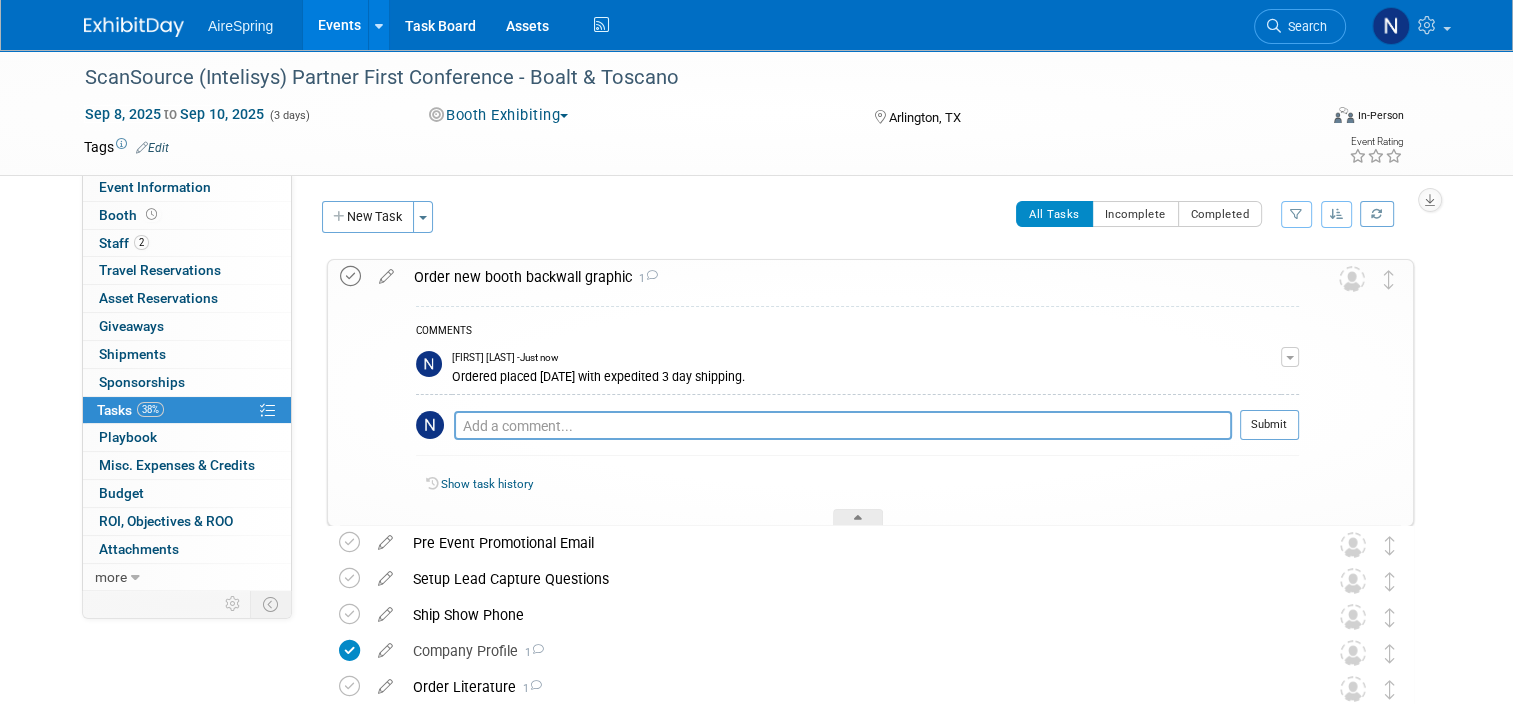 click at bounding box center (350, 276) 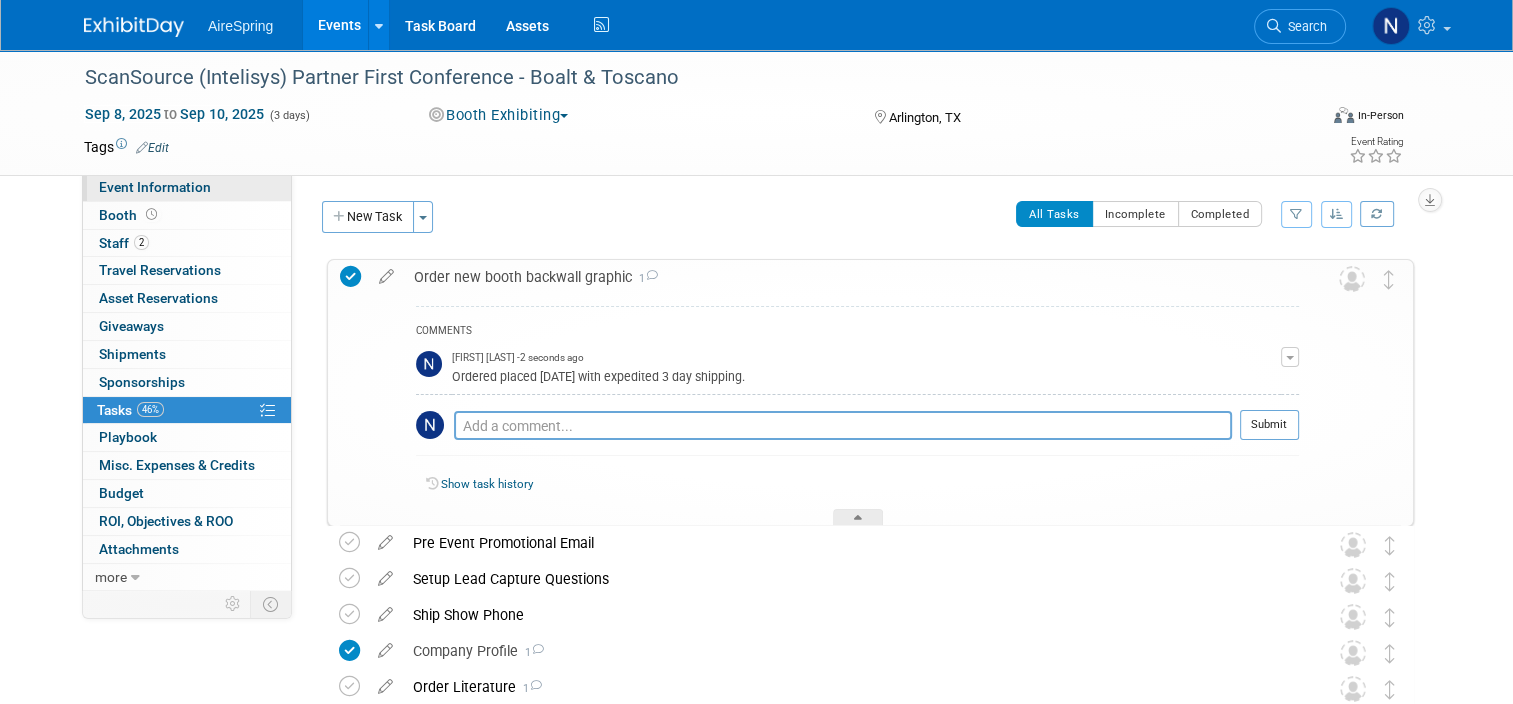 click on "Event Information" at bounding box center (155, 187) 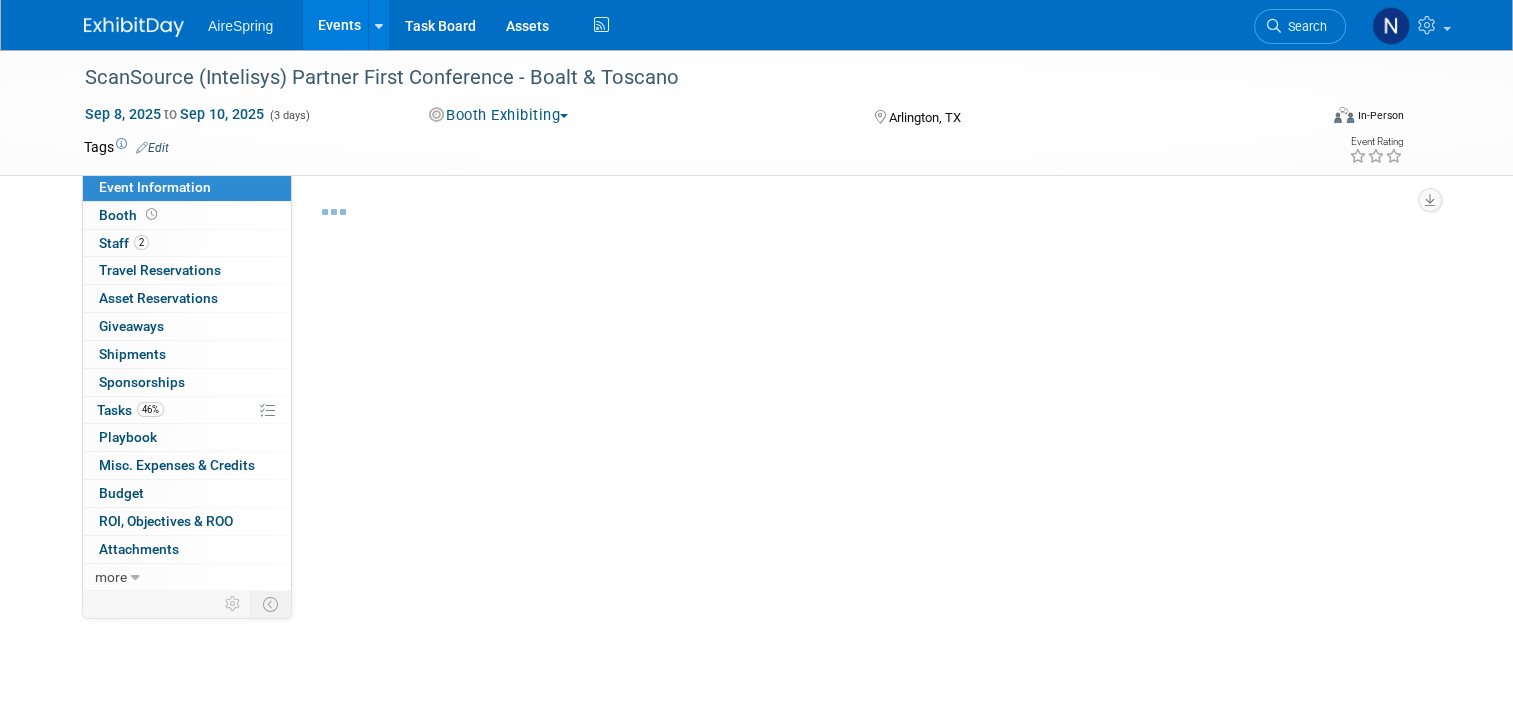 select on "Partner Event" 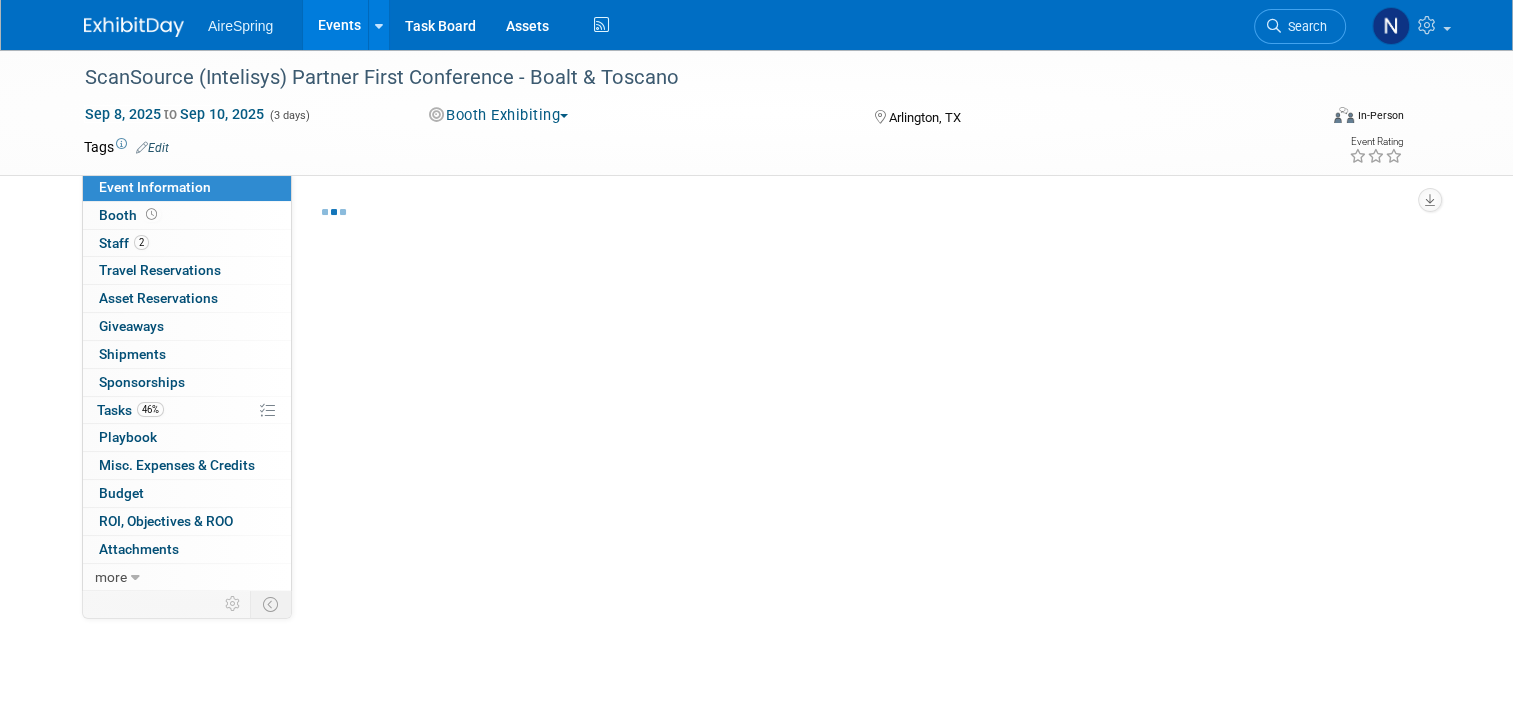 select on "Marketing" 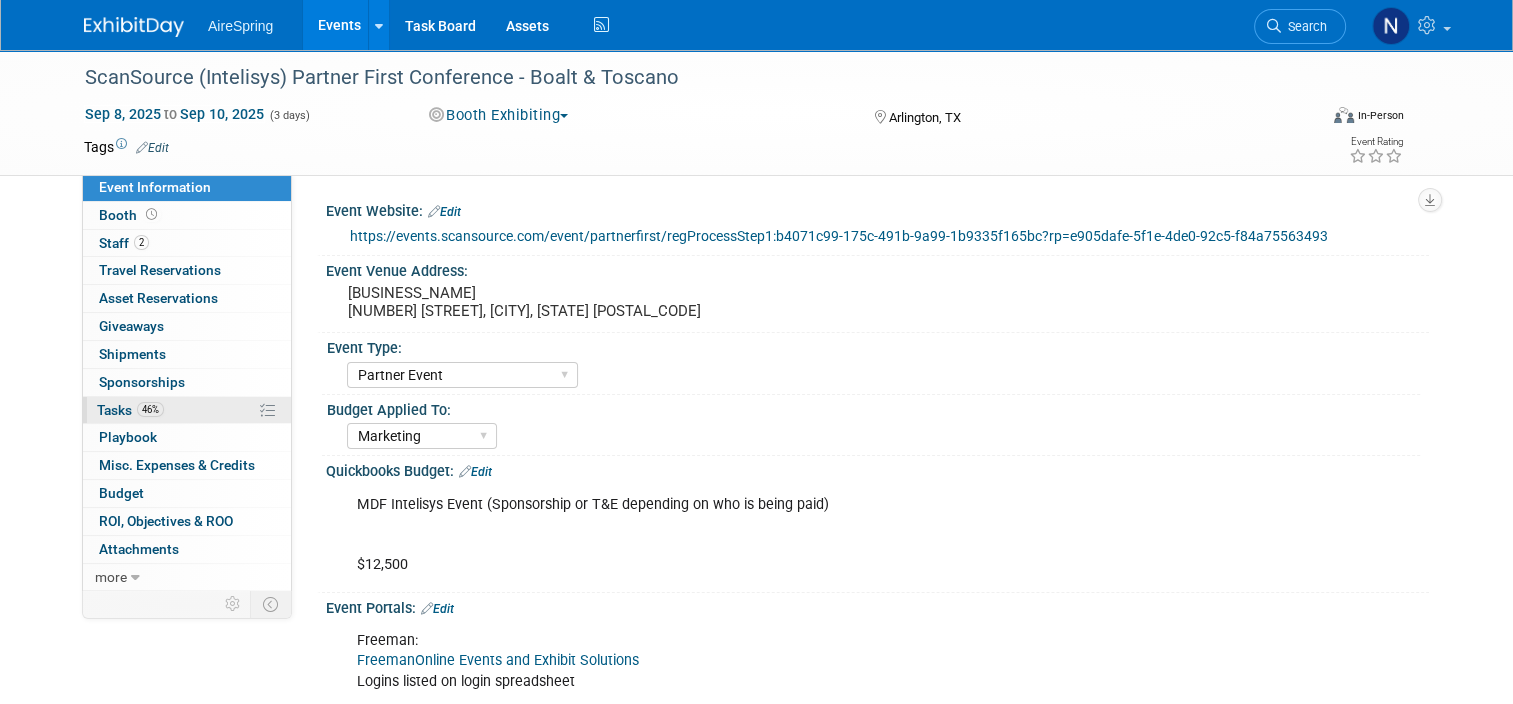 click on "46%
Tasks 46%" at bounding box center (187, 410) 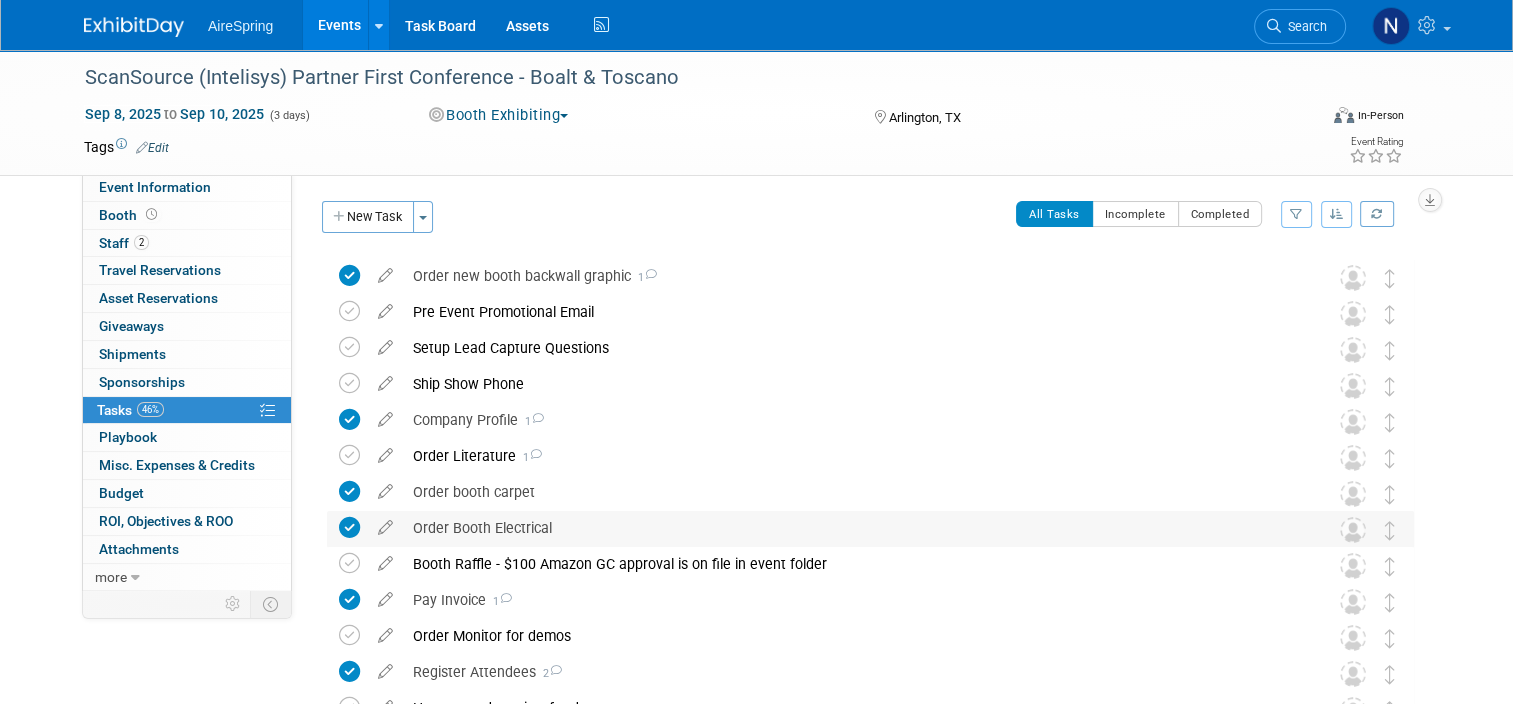 scroll, scrollTop: 100, scrollLeft: 0, axis: vertical 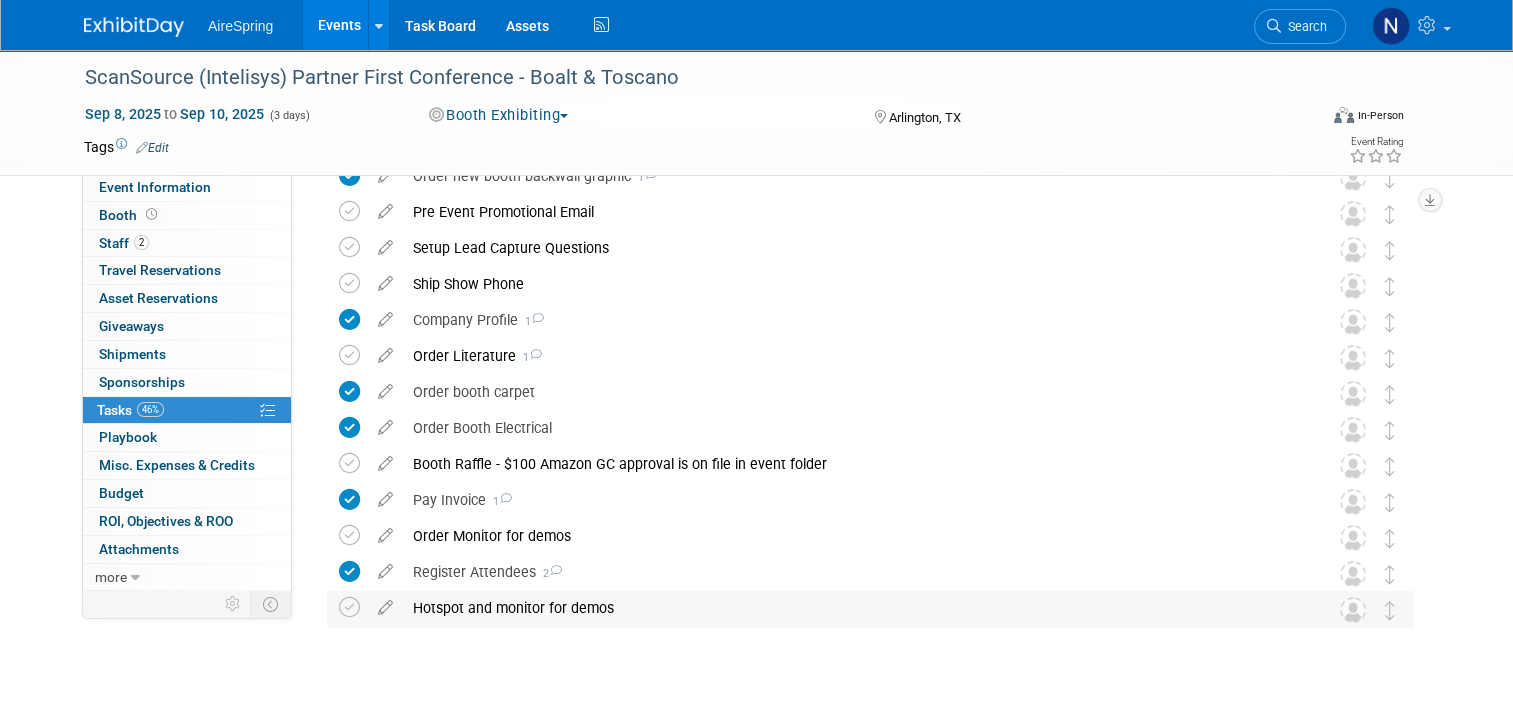 click on "Hotspot and monitor for demos" at bounding box center (851, 608) 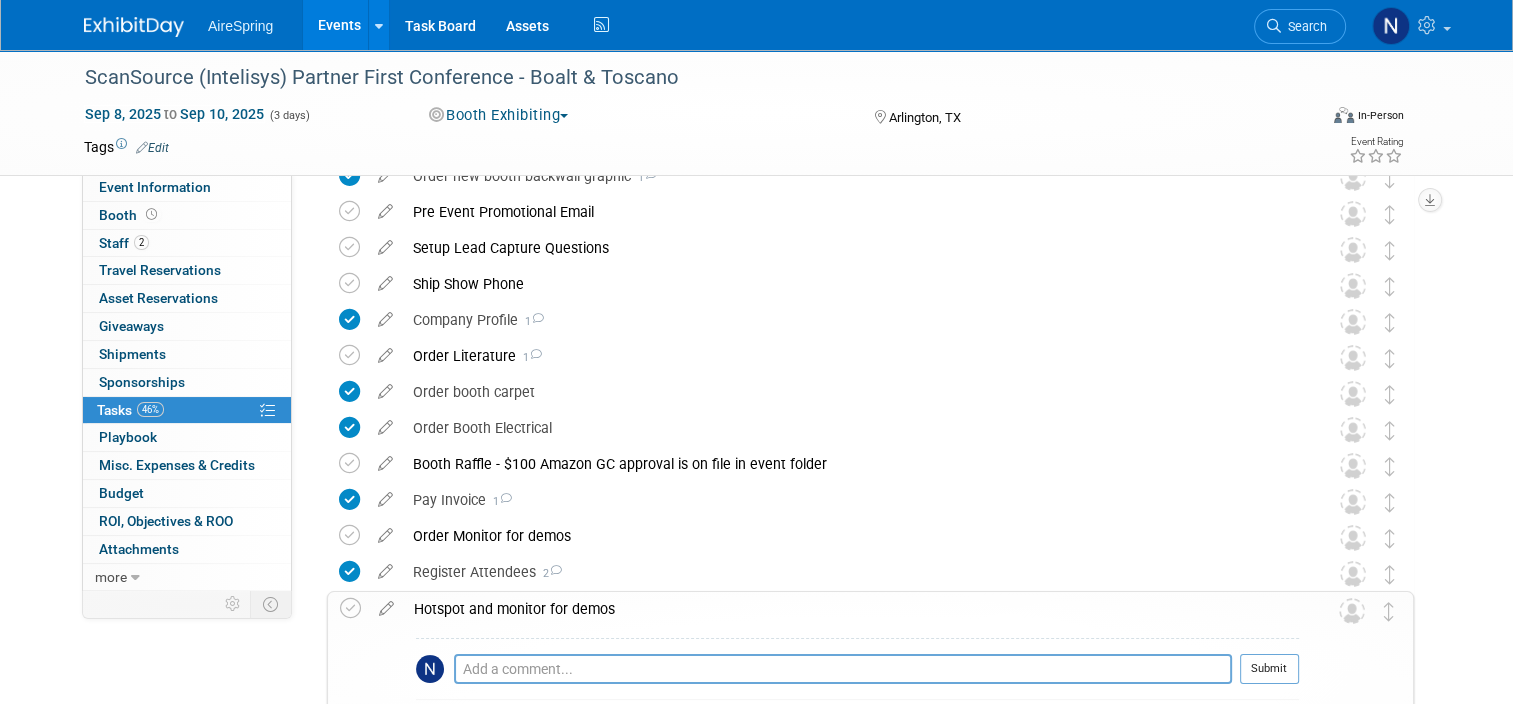click on "Hotspot and monitor for demos" at bounding box center [851, 609] 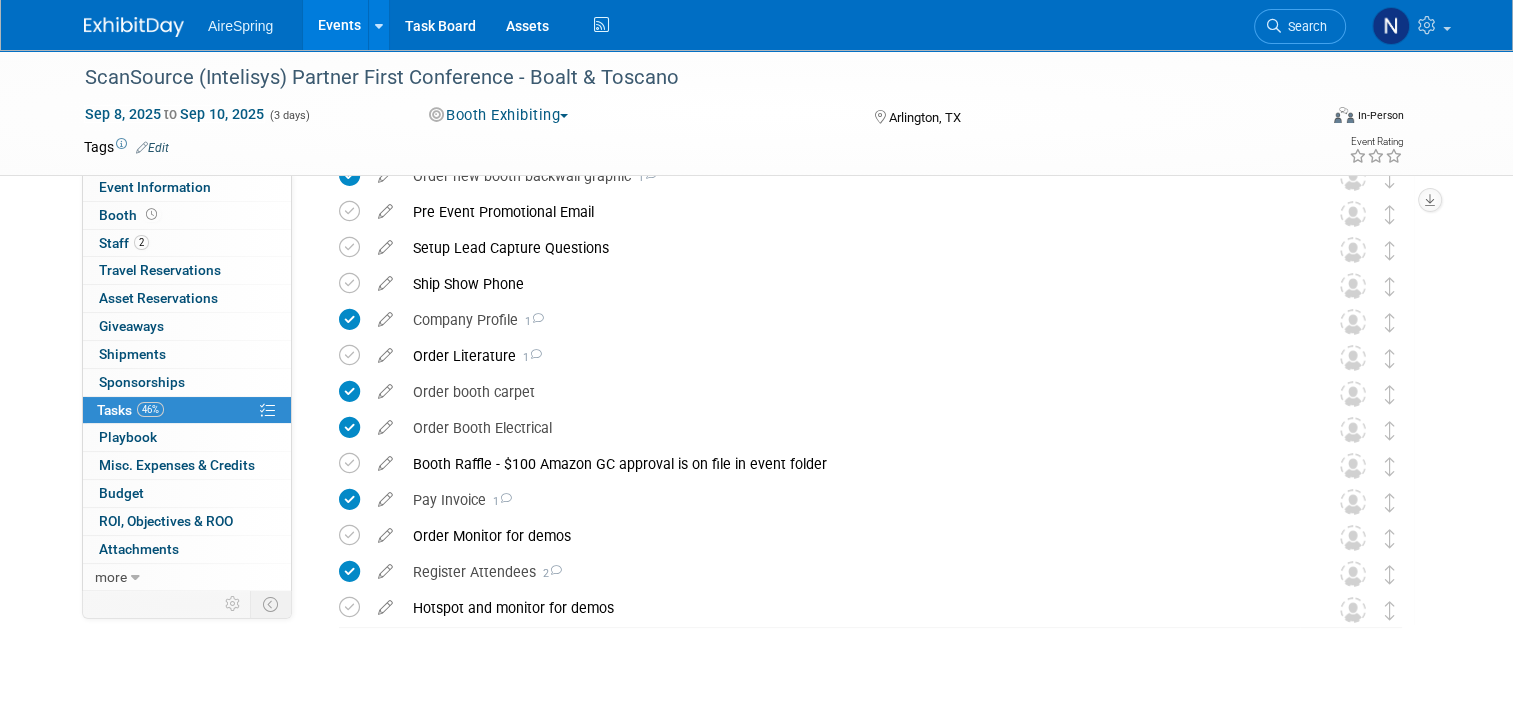 click on "Events" at bounding box center [339, 25] 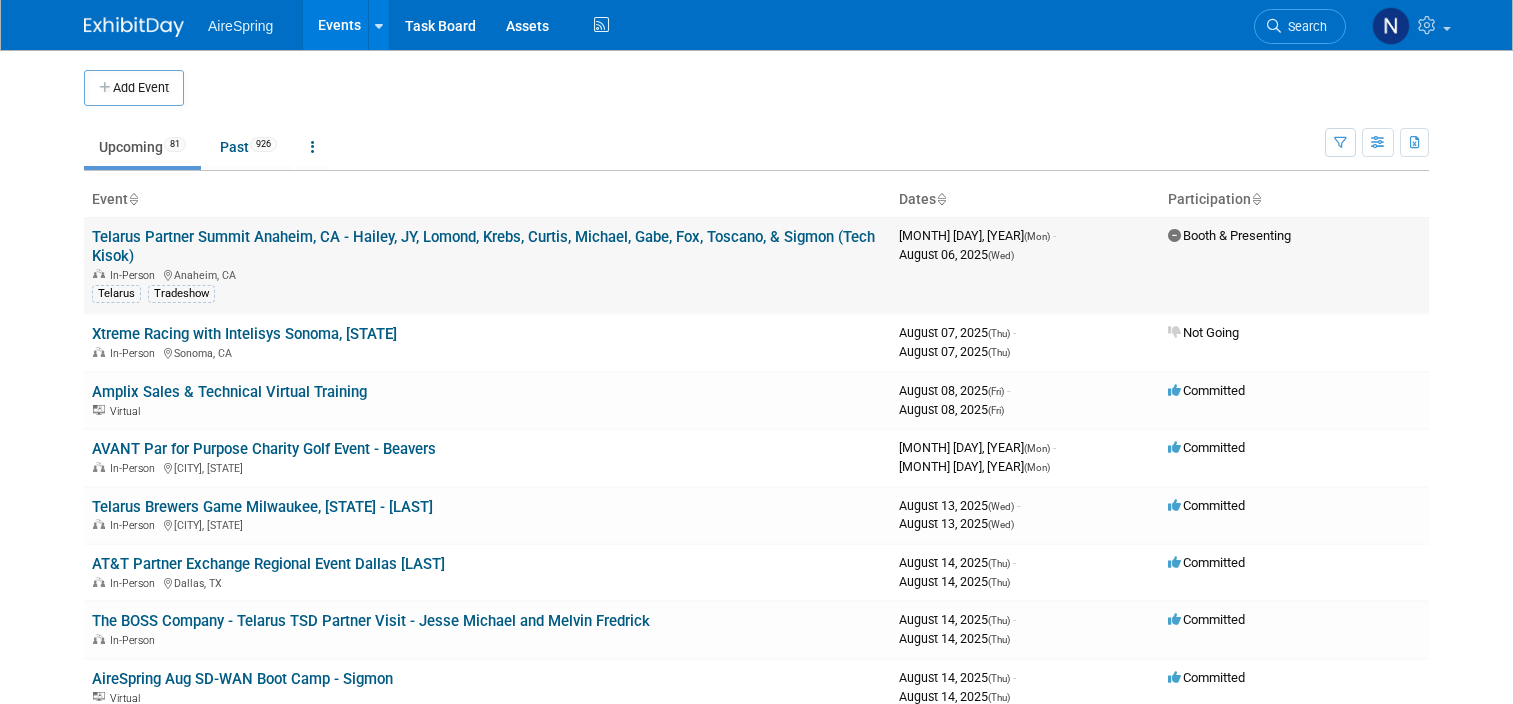 scroll, scrollTop: 0, scrollLeft: 0, axis: both 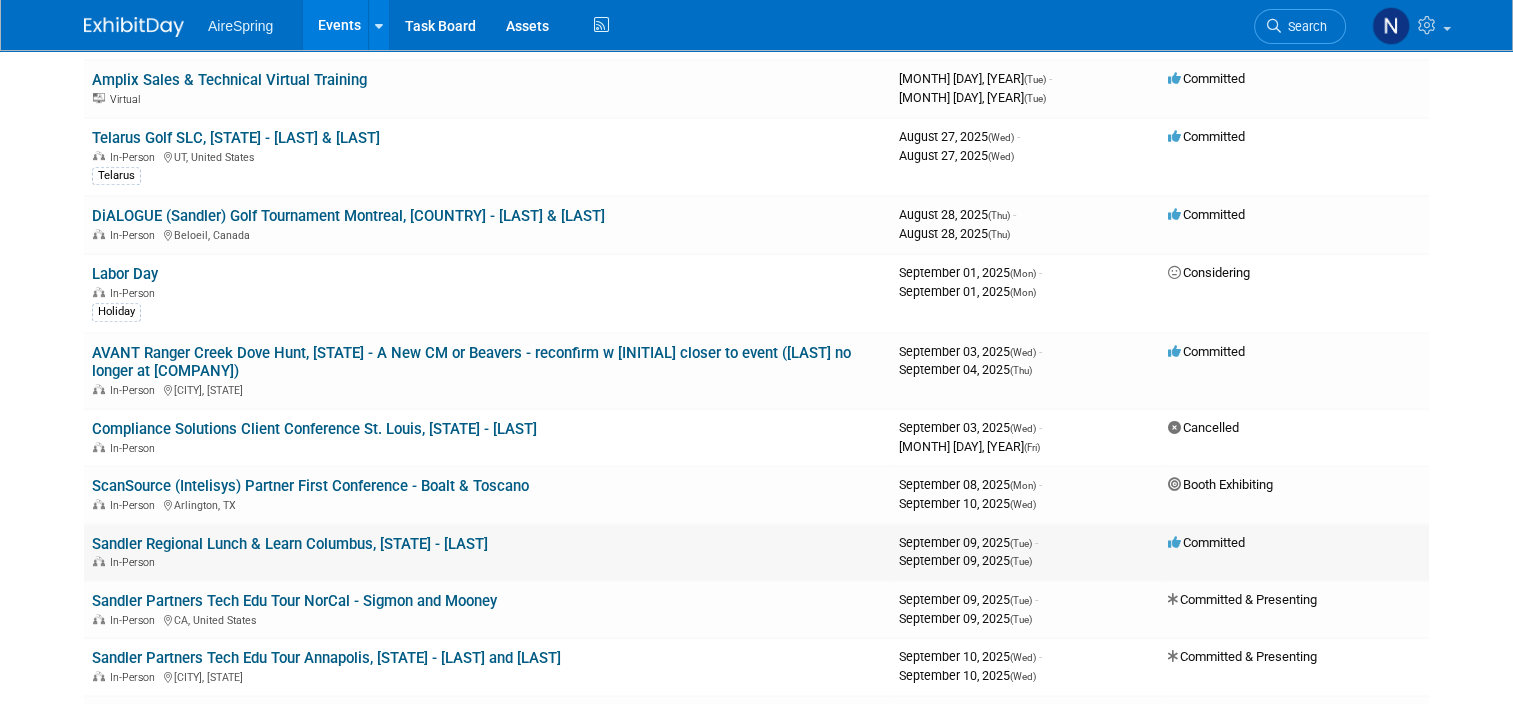 click on "Sandler Regional Lunch & Learn Columbus, [STATE] - [LAST]" at bounding box center (290, 544) 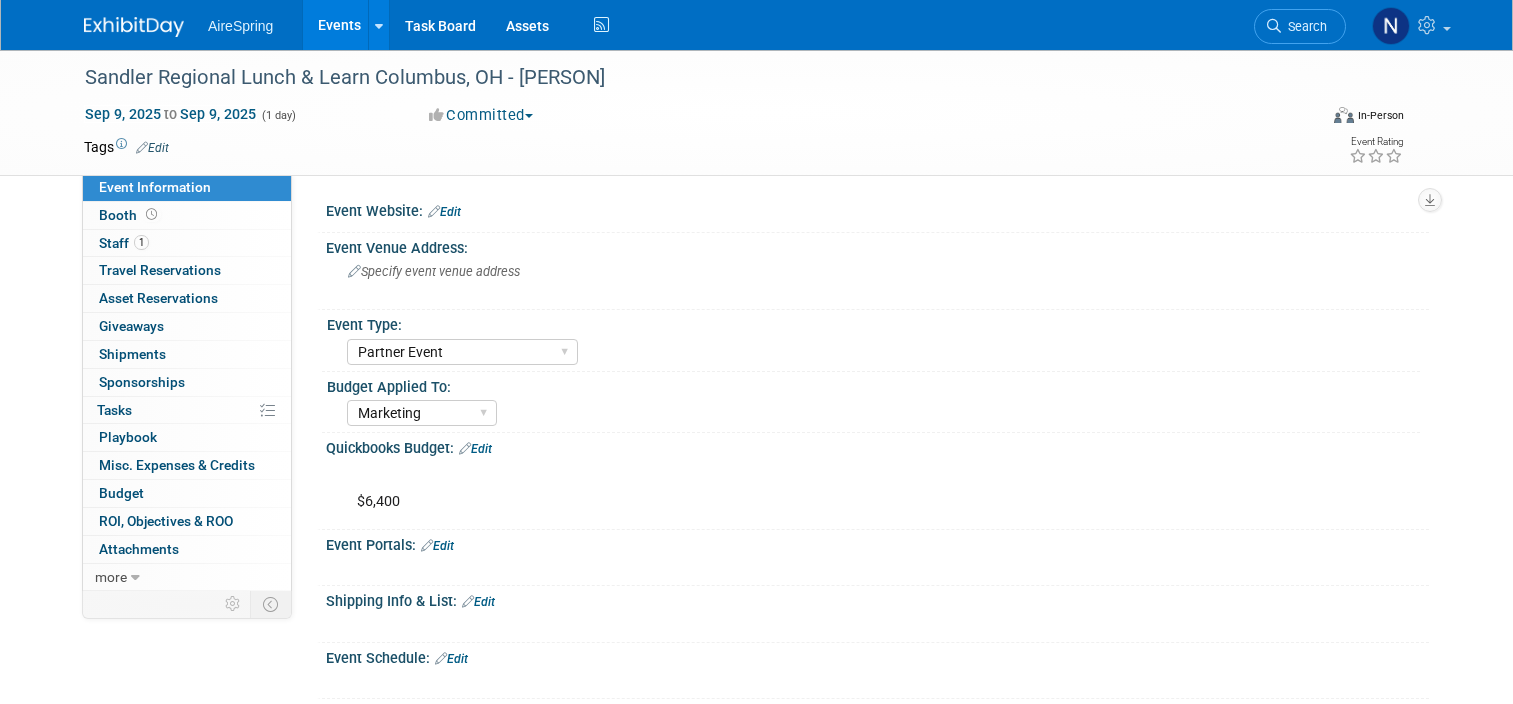 select on "Partner Event" 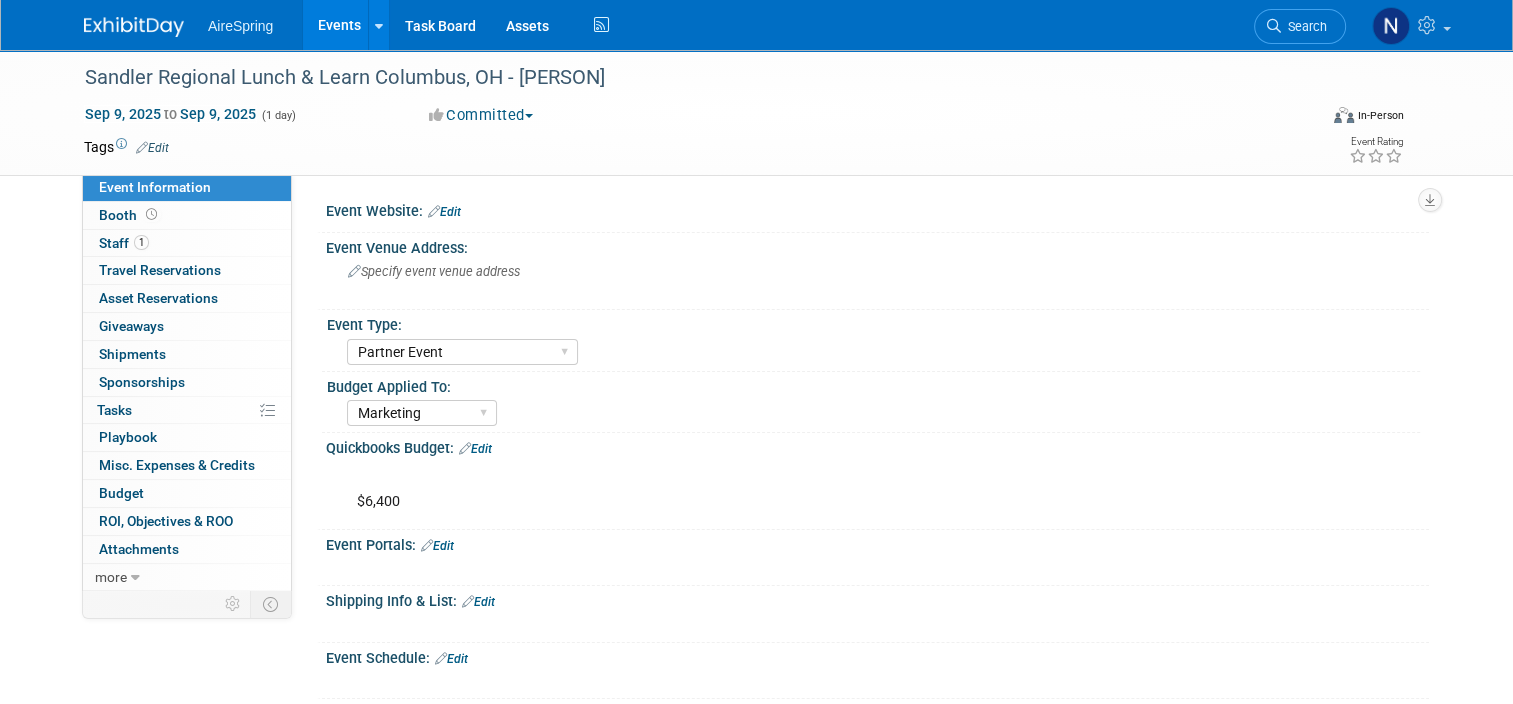 scroll, scrollTop: 0, scrollLeft: 0, axis: both 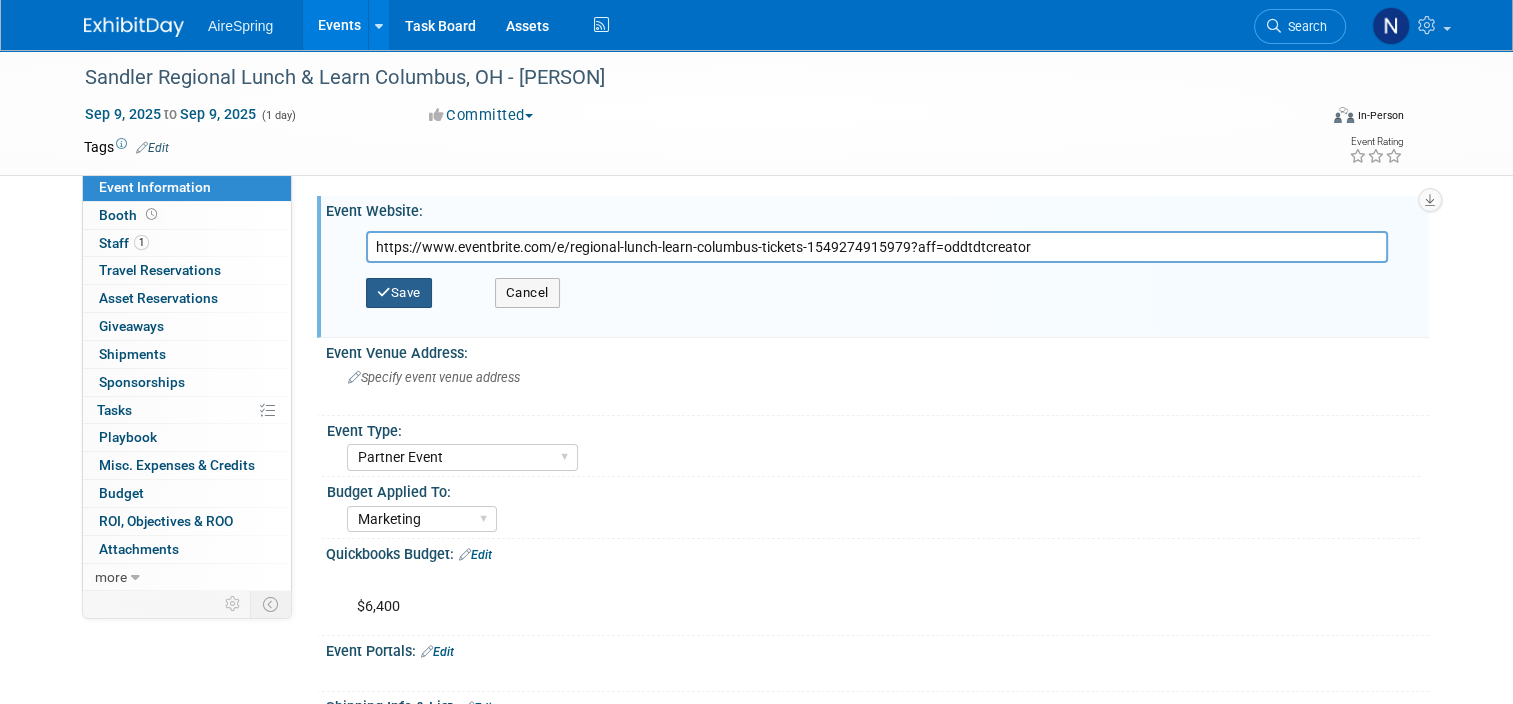 type on "https://www.eventbrite.com/e/regional-lunch-learn-columbus-tickets-1549274915979?aff=oddtdtcreator" 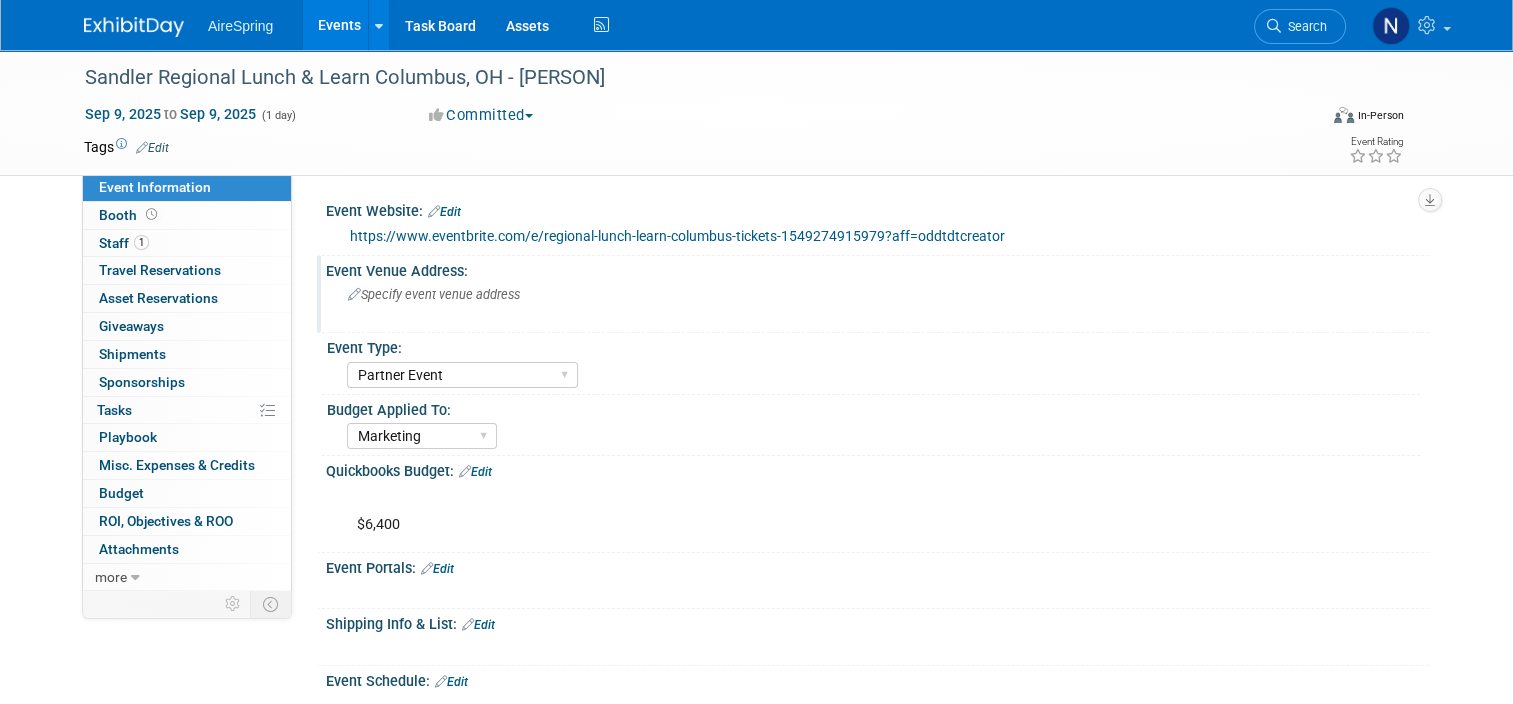 click on "Specify event venue address" at bounding box center [556, 302] 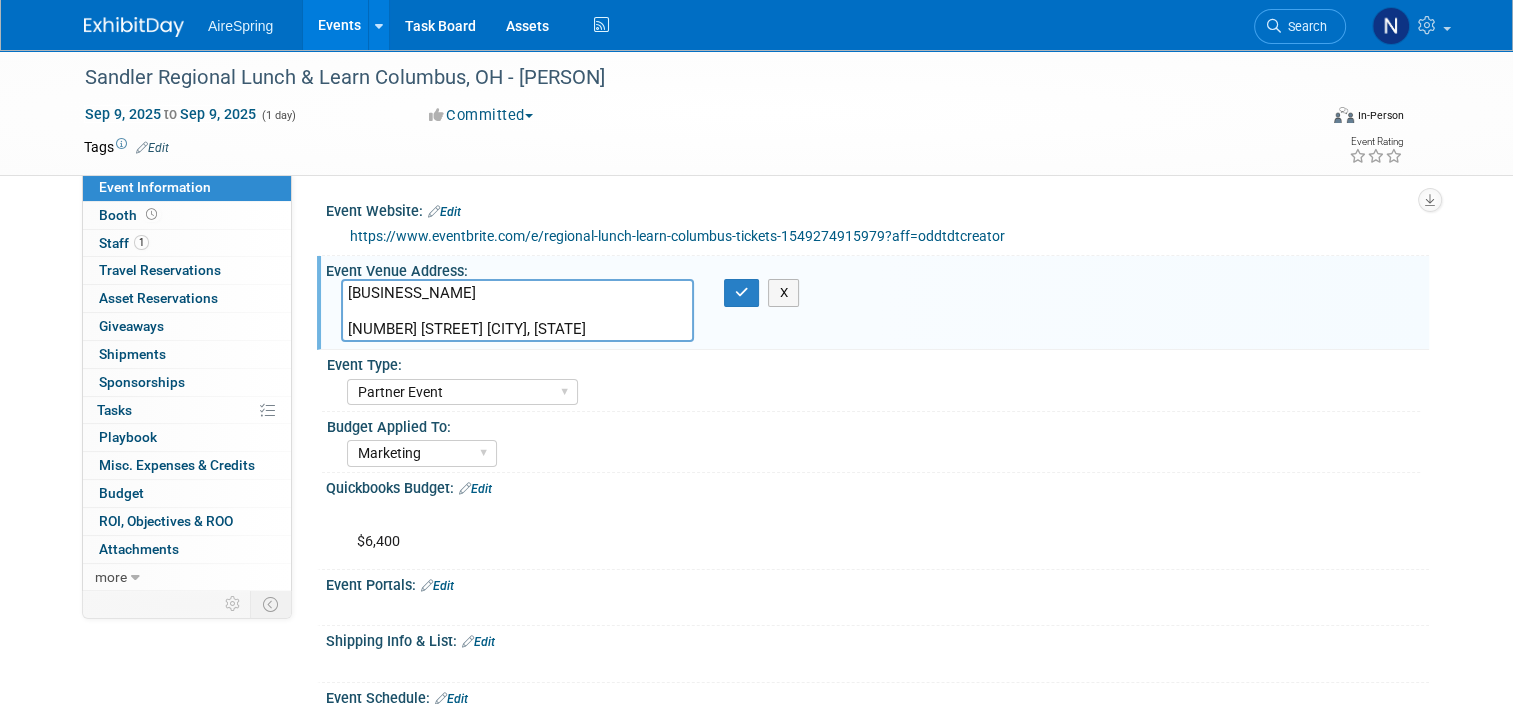 click on "[BUSINESS_NAME]
[NUMBER] [STREET] [CITY], [STATE] [POSTAL_CODE]" at bounding box center [517, 310] 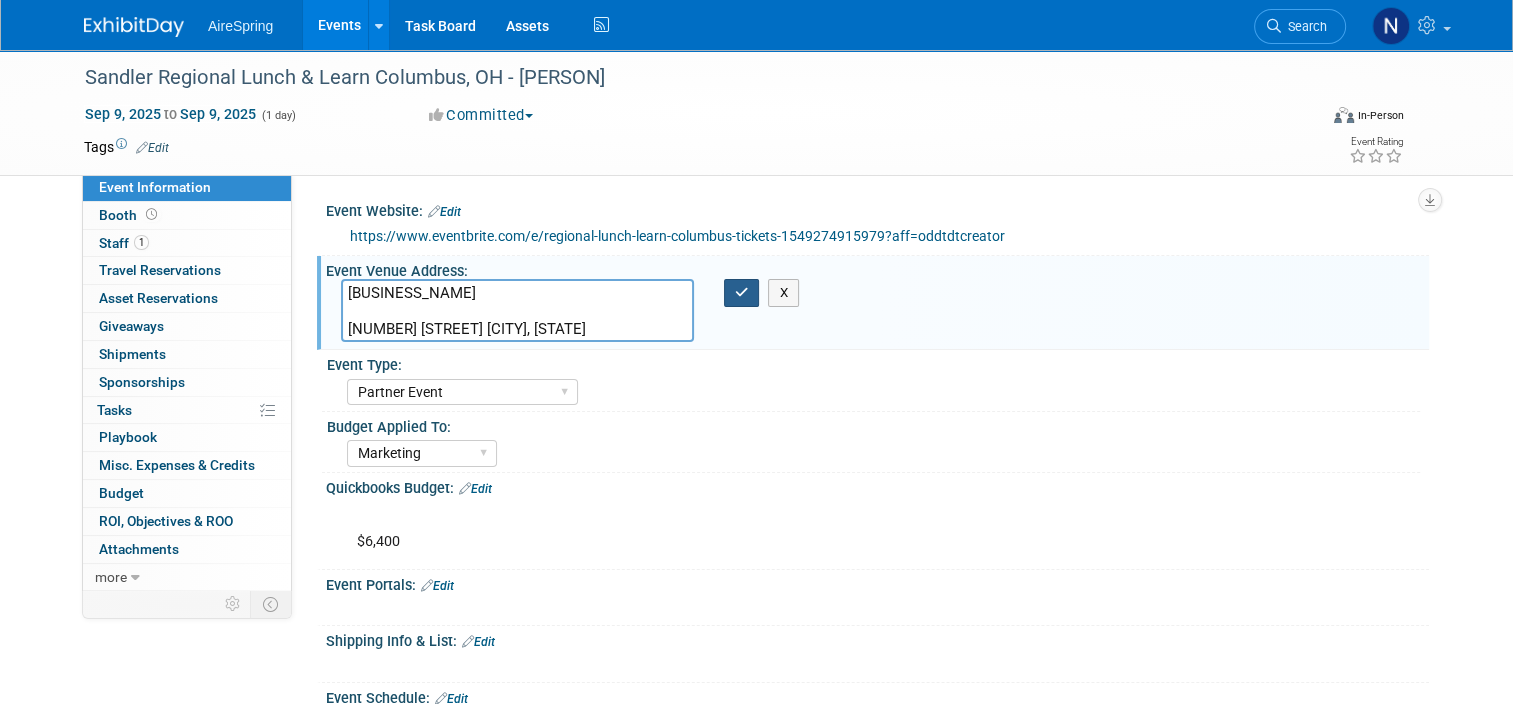 type on "[BUSINESS_NAME]
[NUMBER] [STREET] [CITY], [STATE] [POSTAL_CODE]" 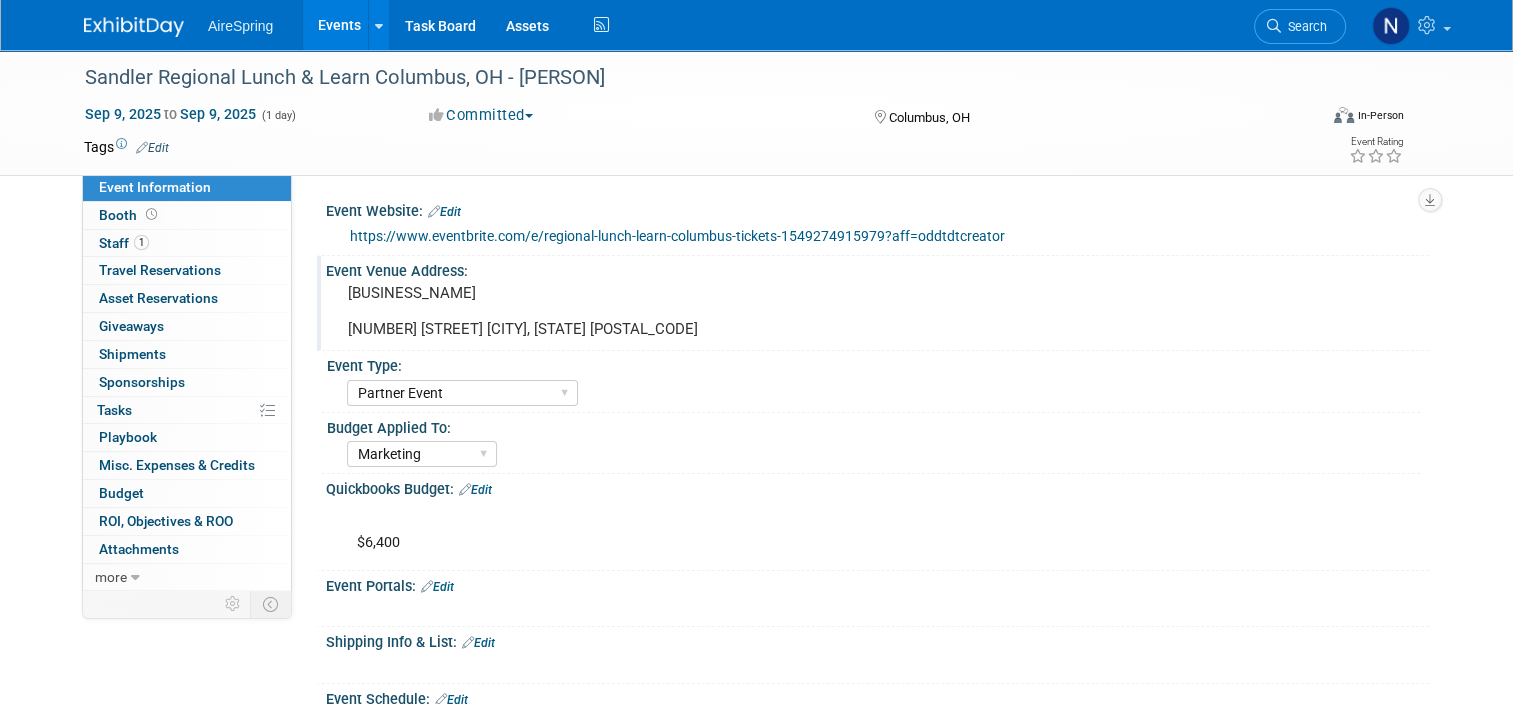 click on "[BUSINESS_NAME]
[NUMBER] [STREET] [CITY], [STATE] [POSTAL_CODE]" at bounding box center [556, 311] 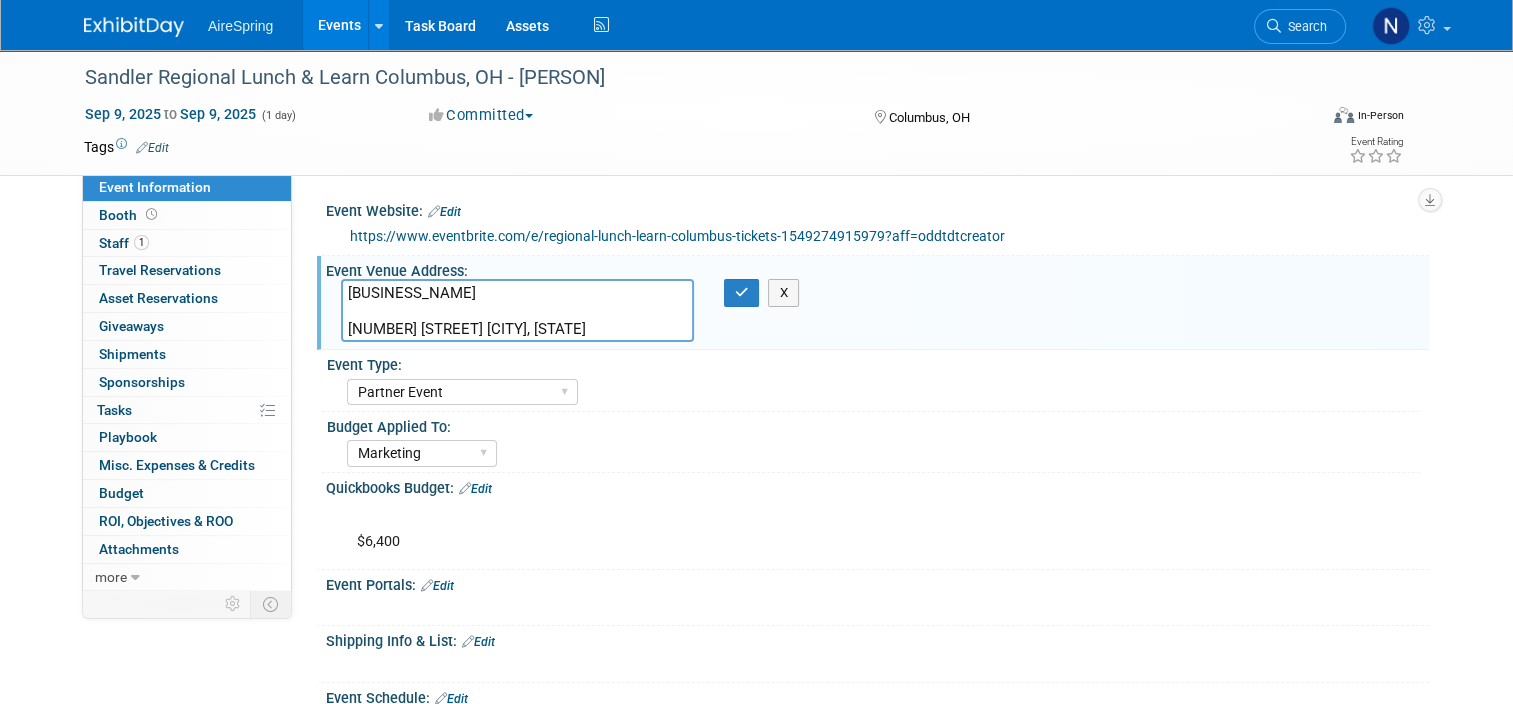 drag, startPoint x: 496, startPoint y: 289, endPoint x: 284, endPoint y: 286, distance: 212.02122 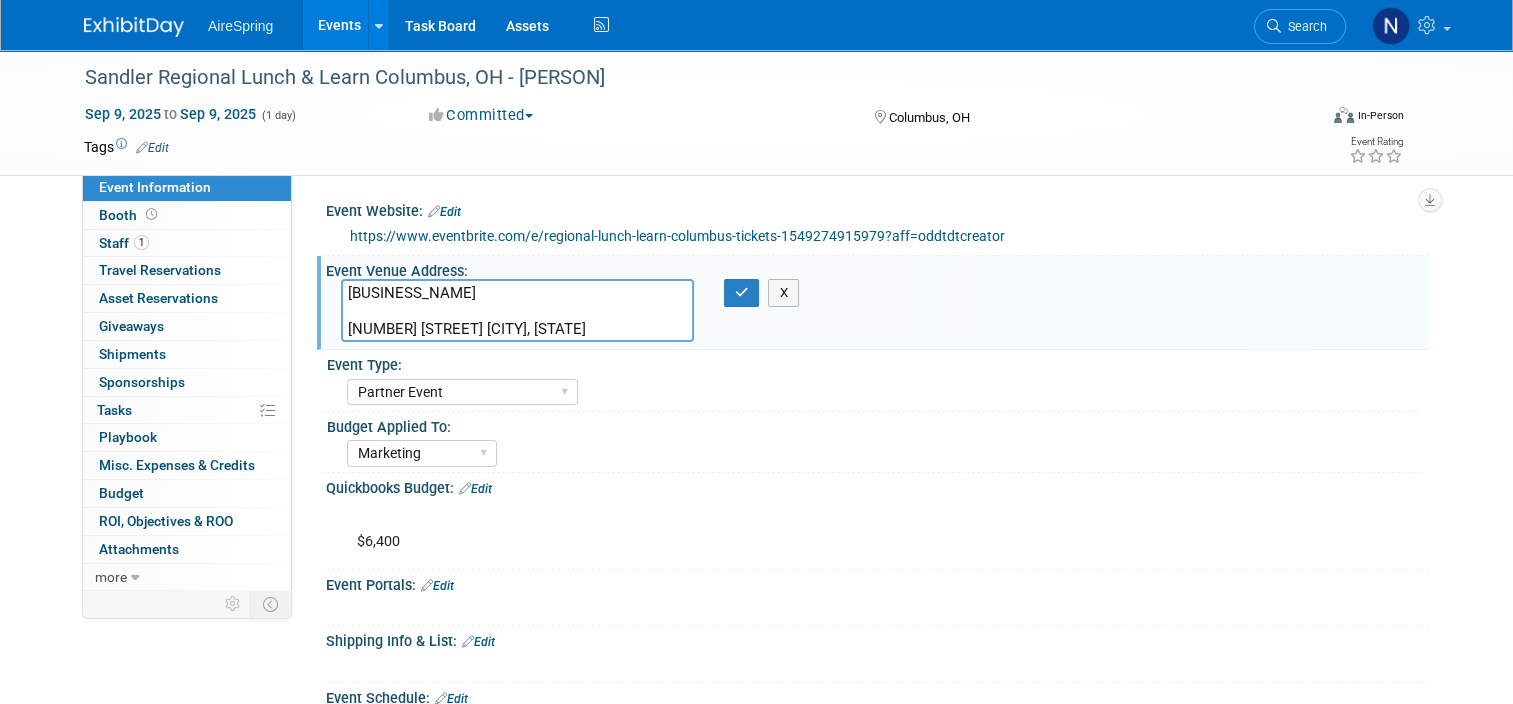 click on "Mastro's Steakhouse
3965 New Bond Street Columbus, OH 43219" at bounding box center (517, 310) 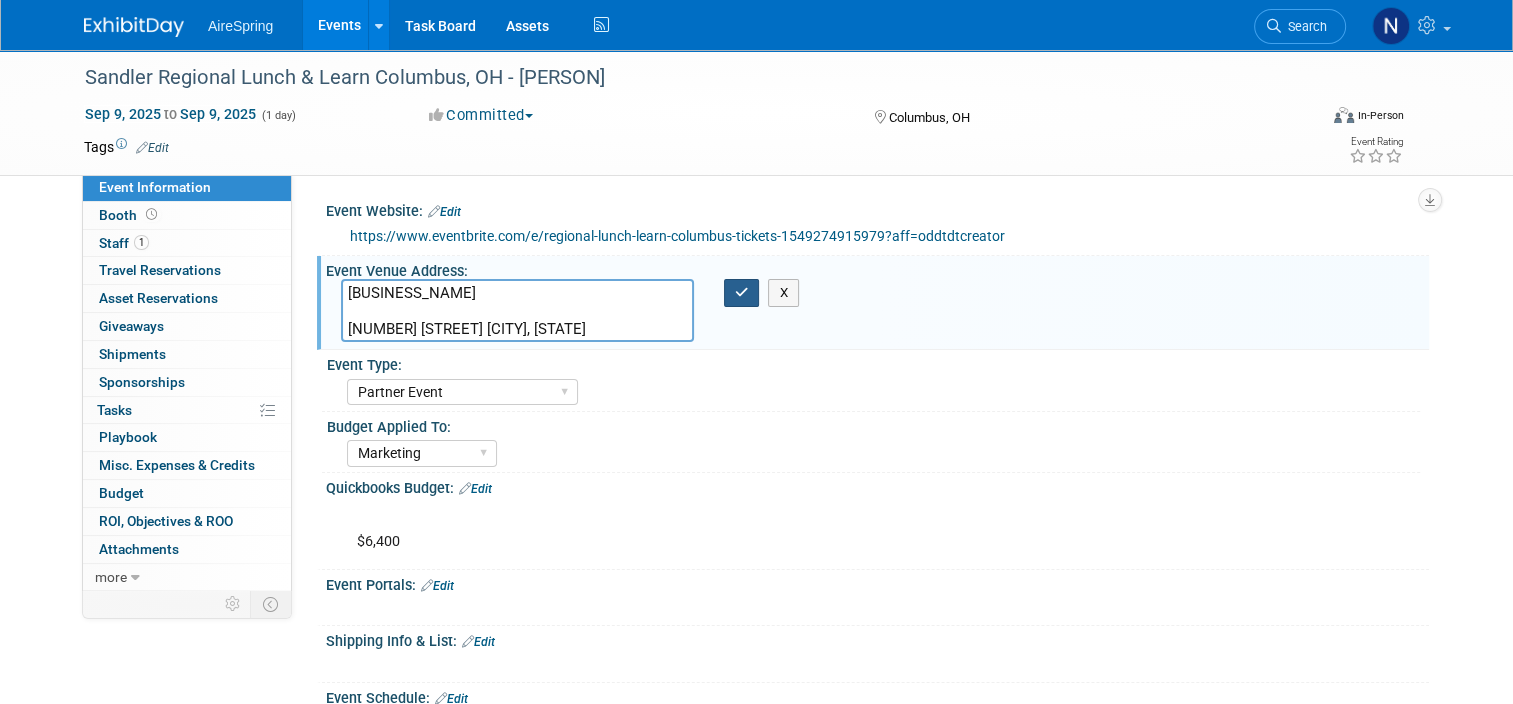 click at bounding box center [742, 293] 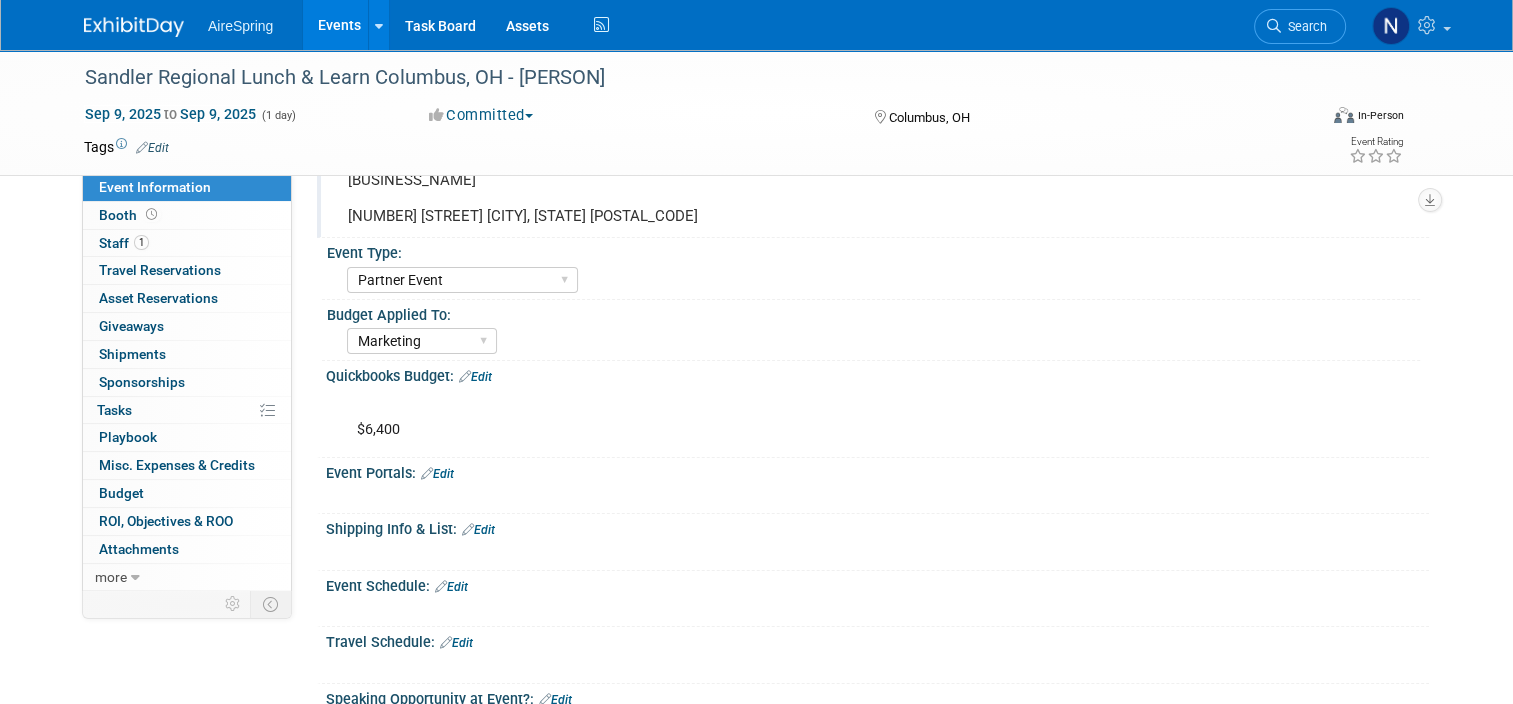 scroll, scrollTop: 200, scrollLeft: 0, axis: vertical 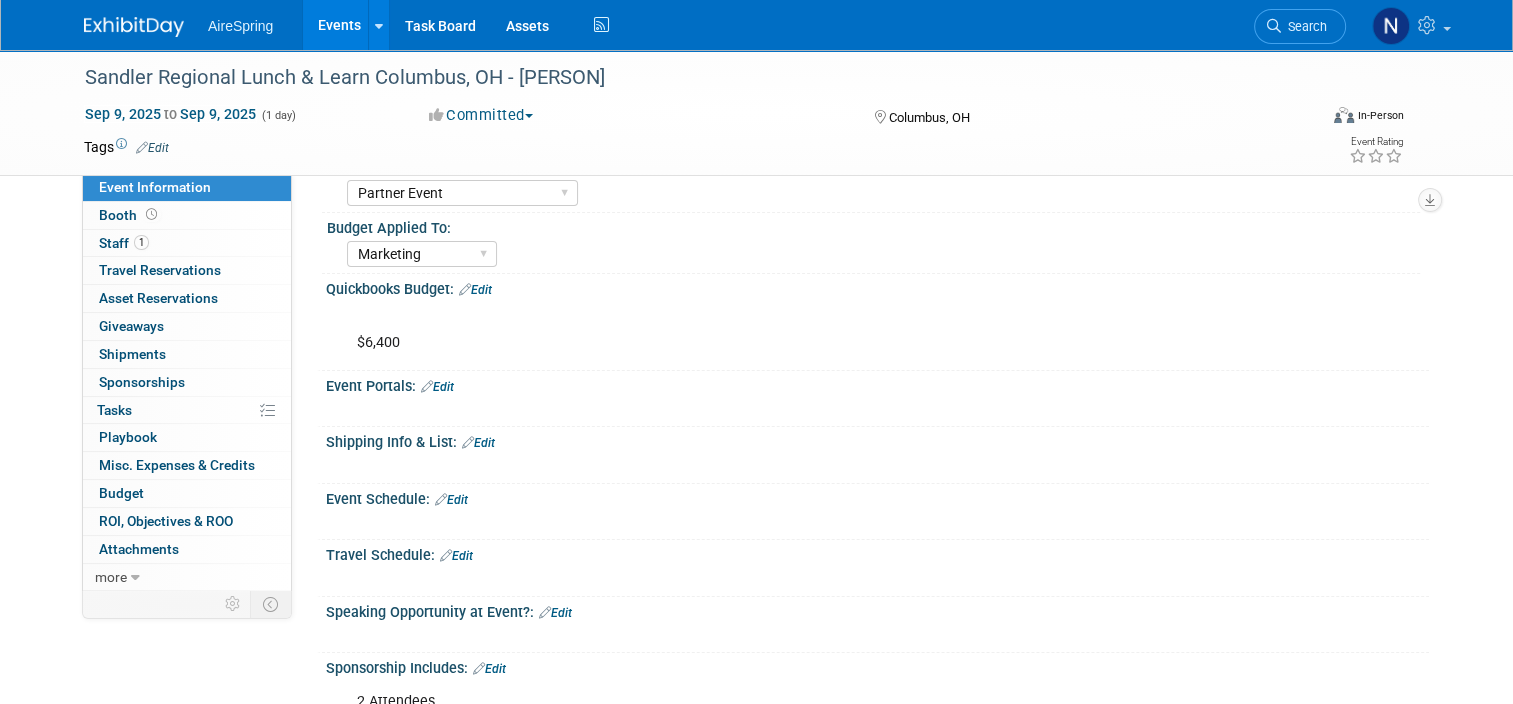 click on "Edit" at bounding box center (451, 500) 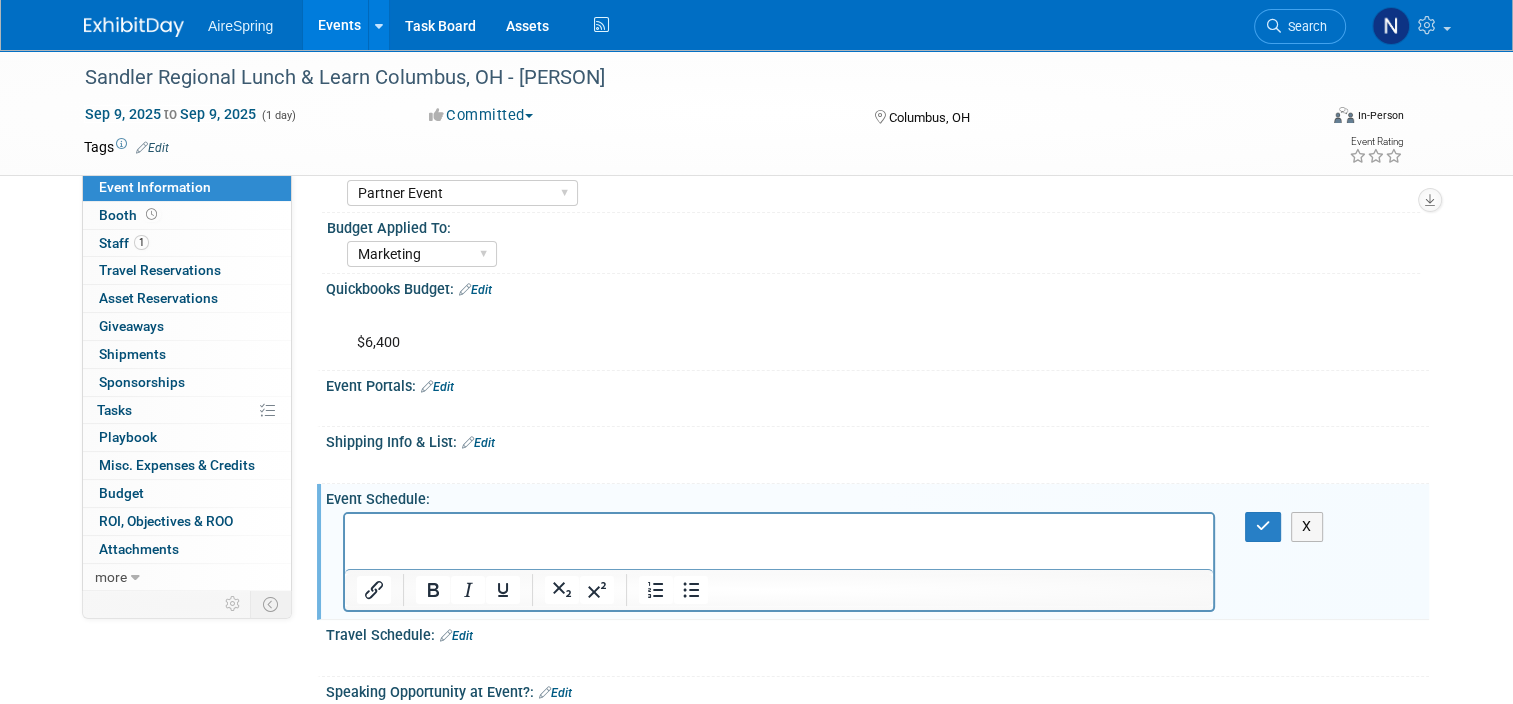 scroll, scrollTop: 0, scrollLeft: 0, axis: both 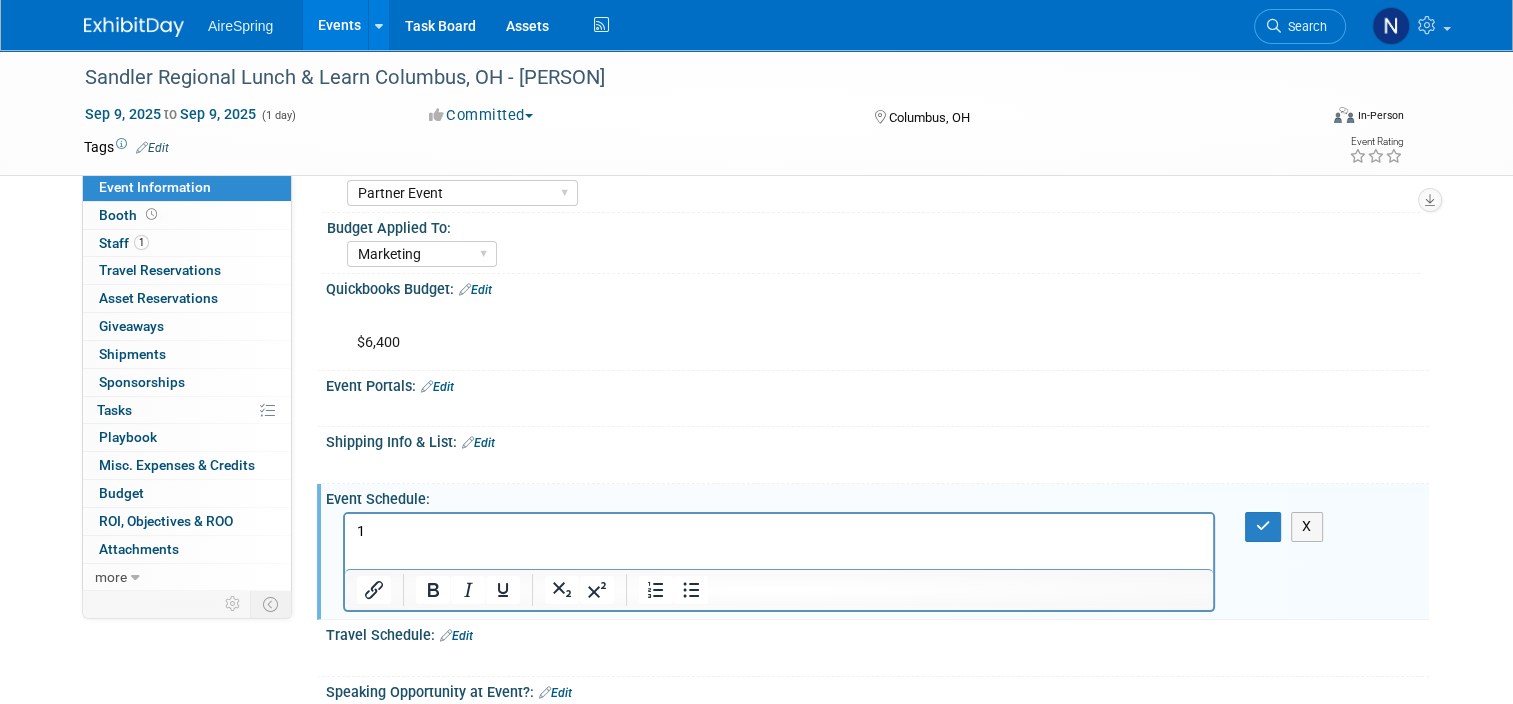 type 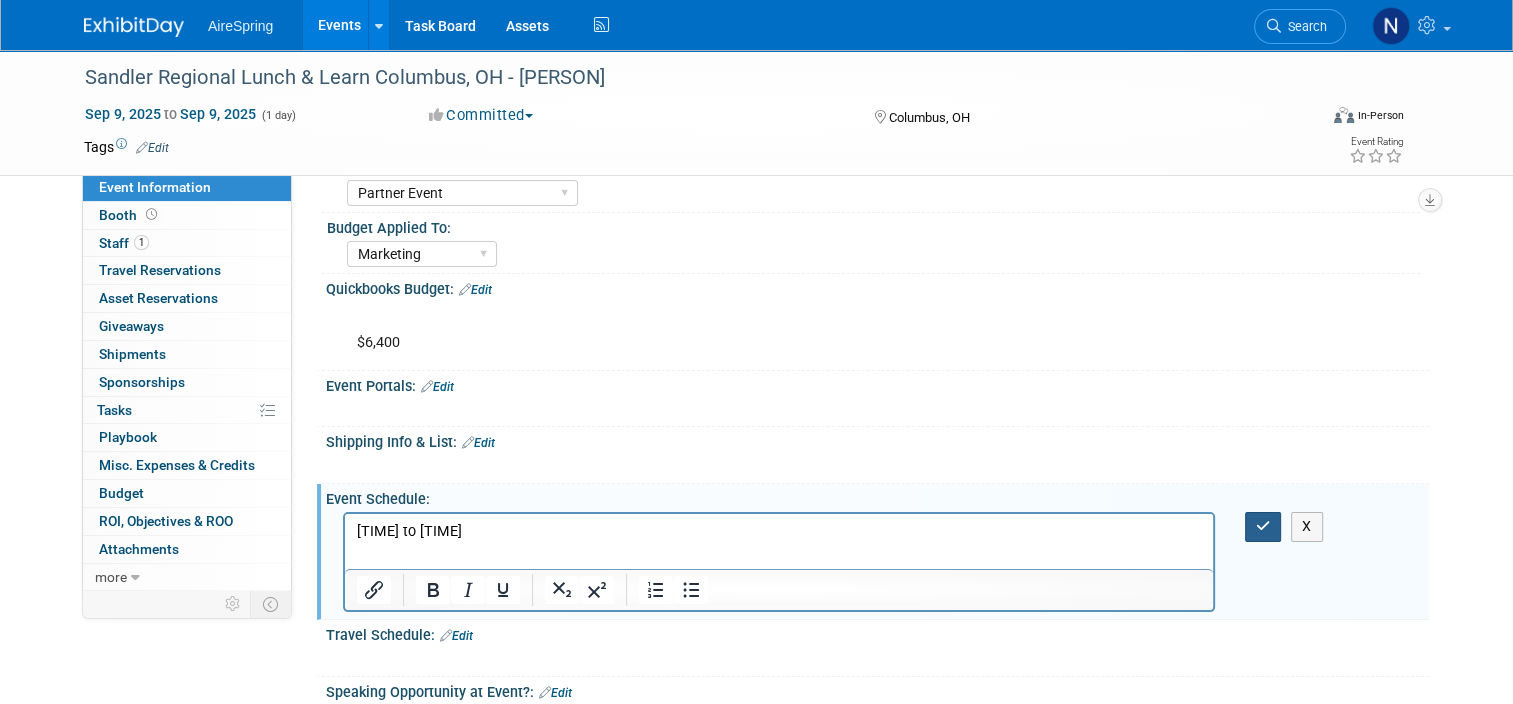 click at bounding box center [1263, 526] 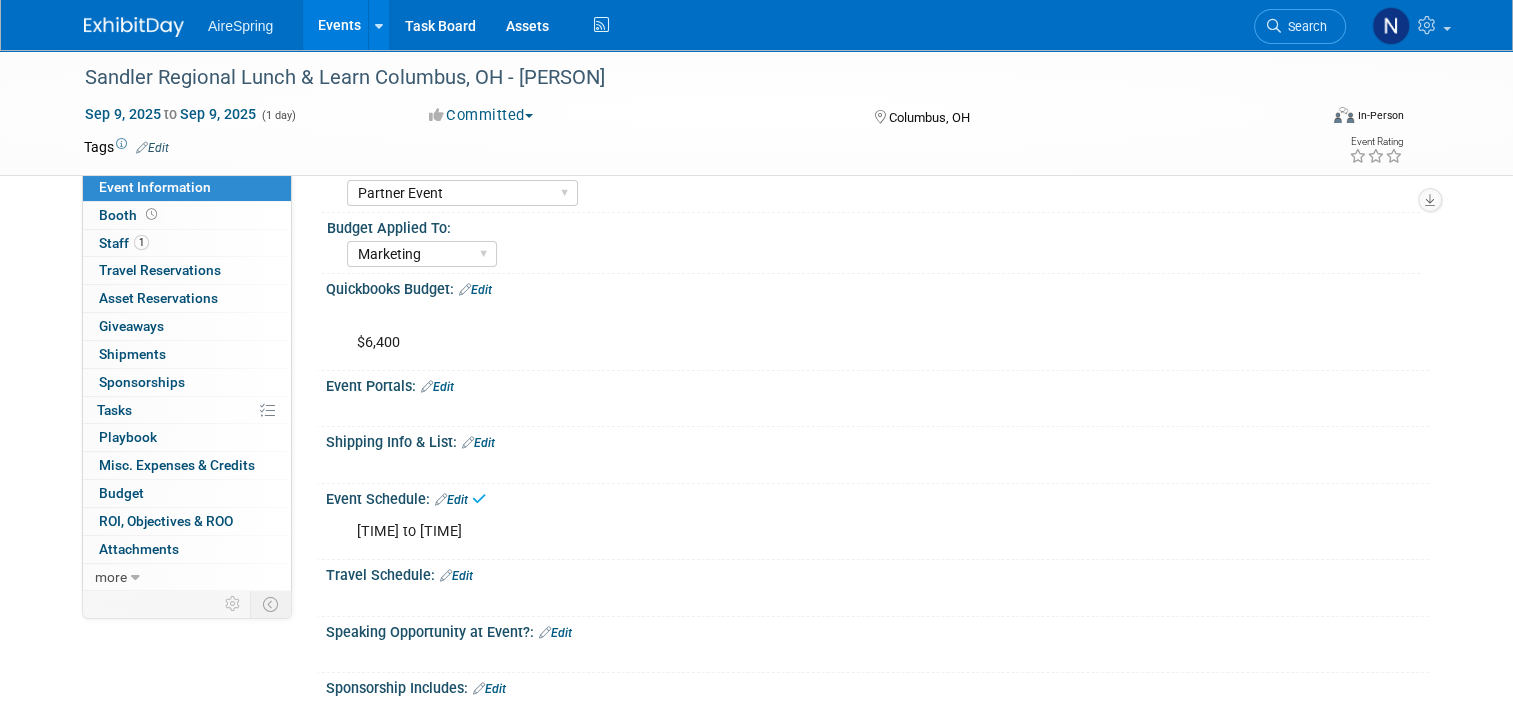 click on "Speaking Opportunity at Event?:
Edit" at bounding box center (877, 630) 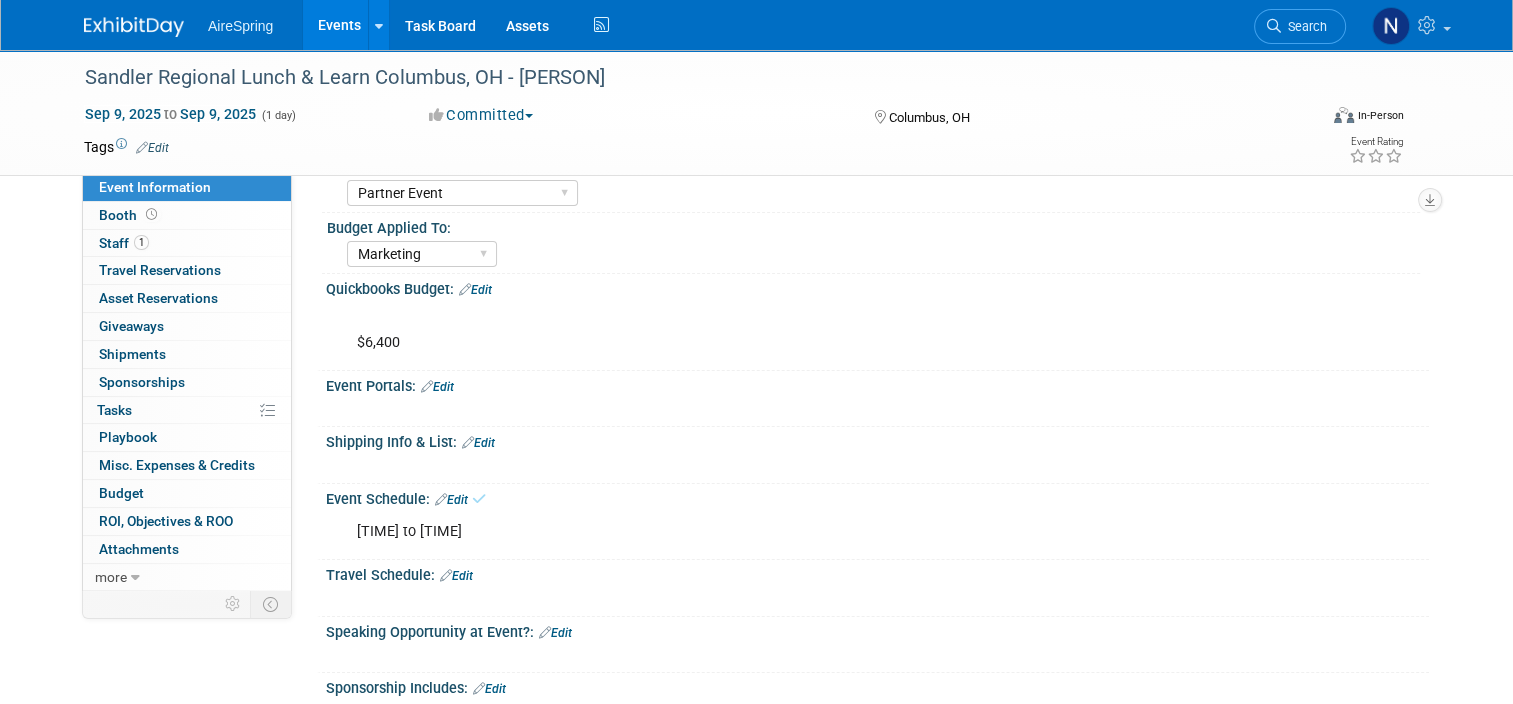 click on "Edit" at bounding box center [555, 633] 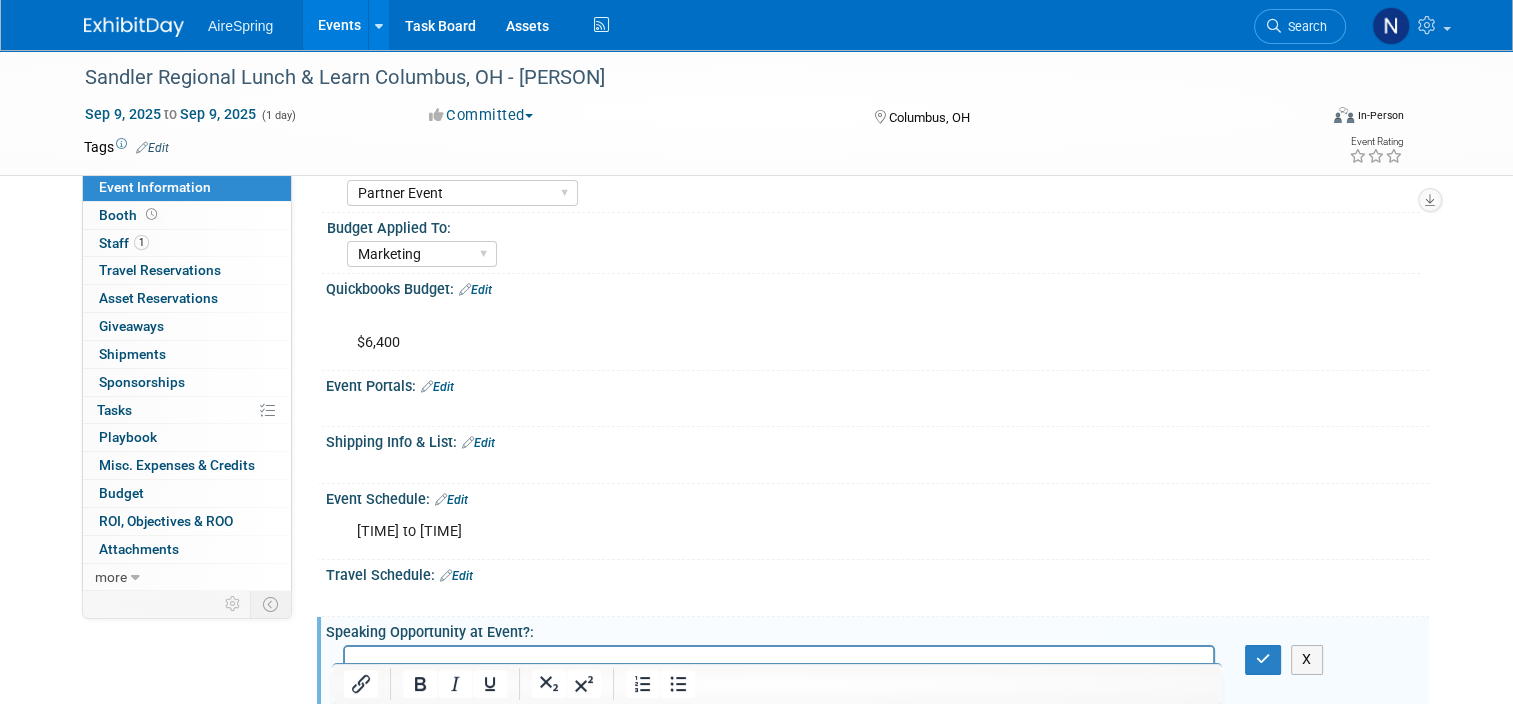scroll, scrollTop: 0, scrollLeft: 0, axis: both 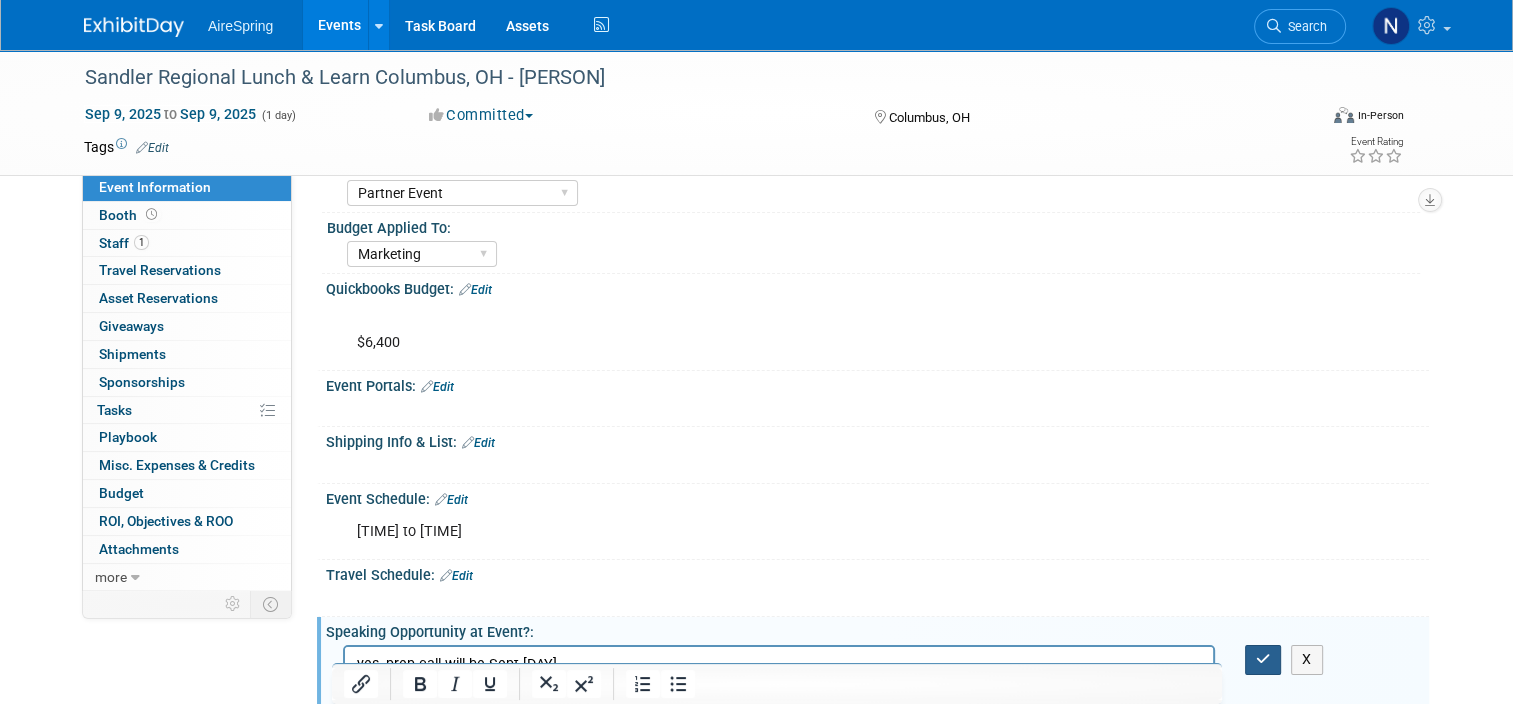 click at bounding box center (1263, 659) 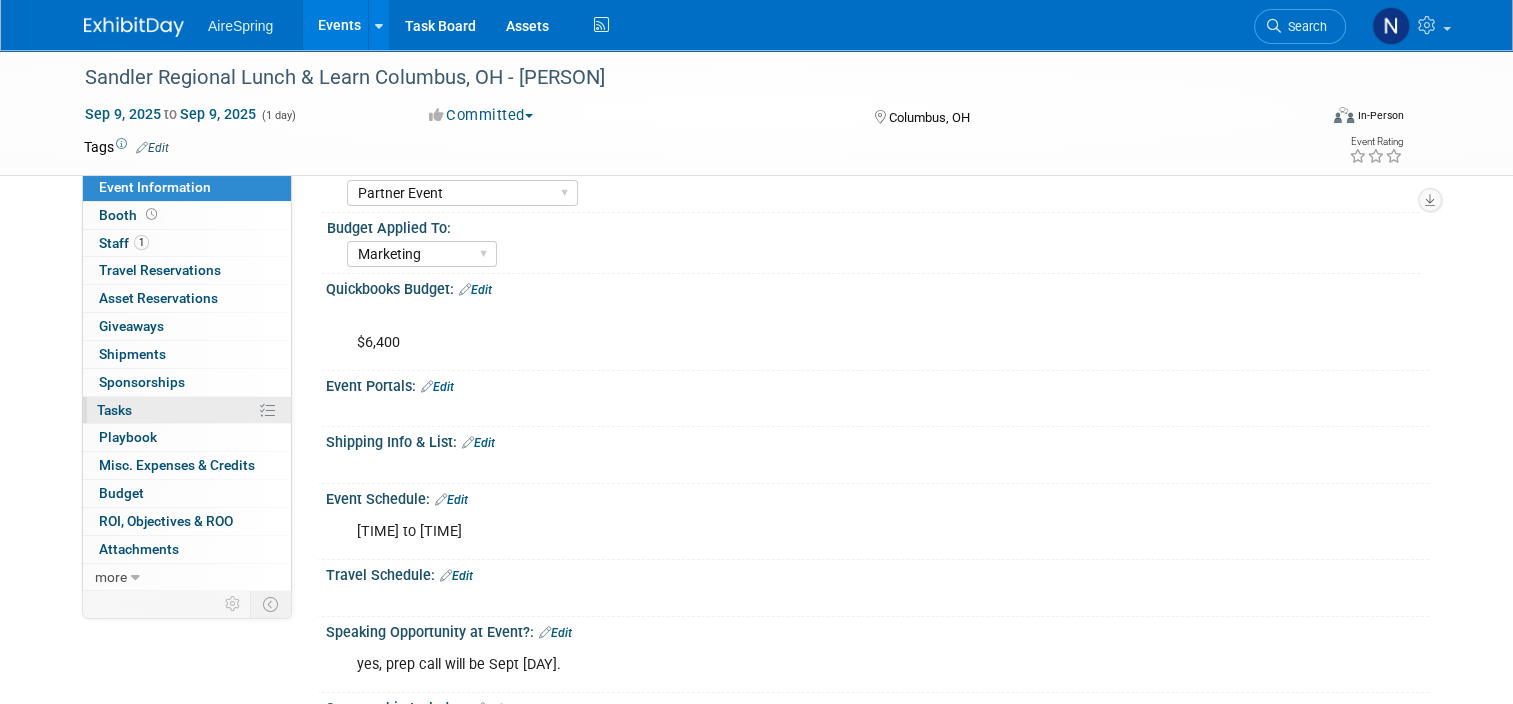 click on "0%
Tasks 0%" at bounding box center [187, 410] 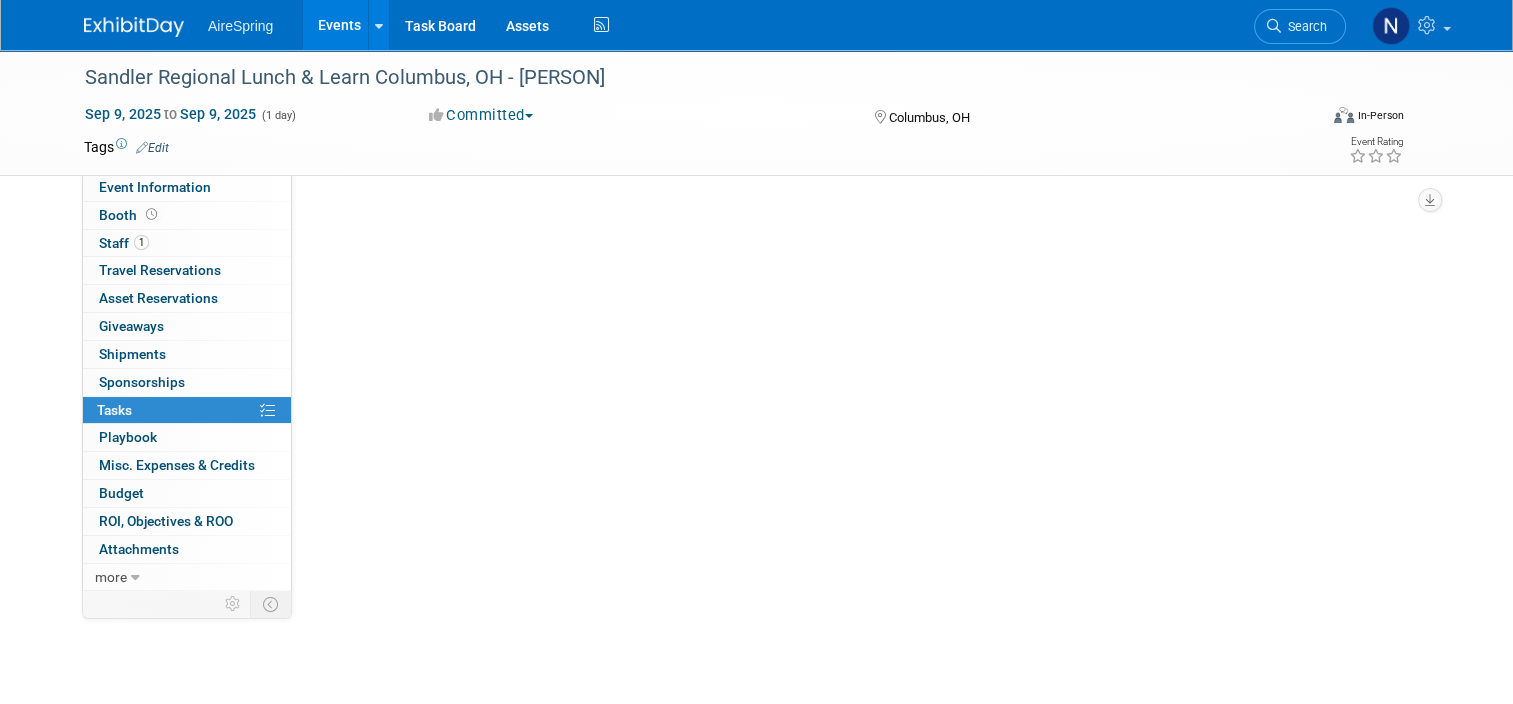 click on "0%
Tasks 0%" at bounding box center [187, 410] 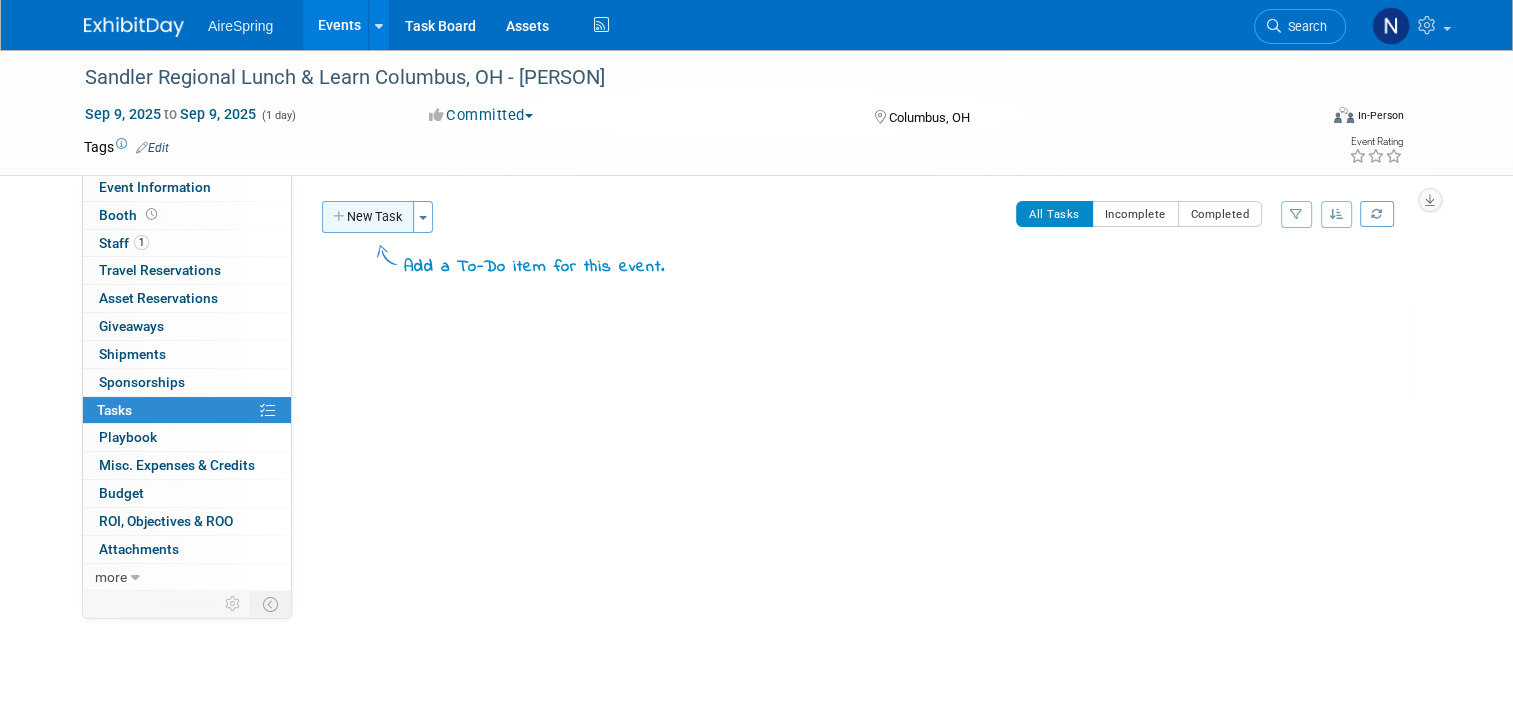 click on "New Task" at bounding box center (368, 217) 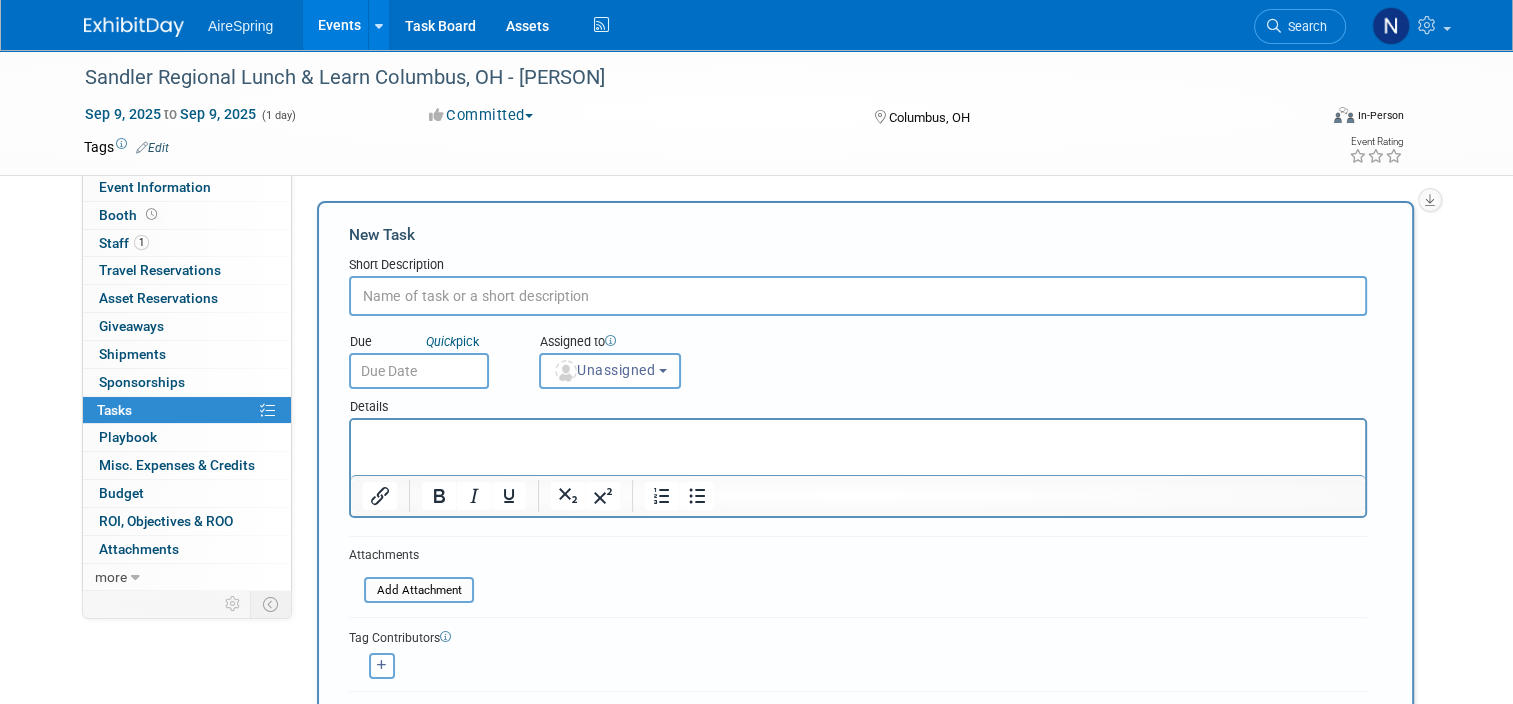 scroll, scrollTop: 0, scrollLeft: 0, axis: both 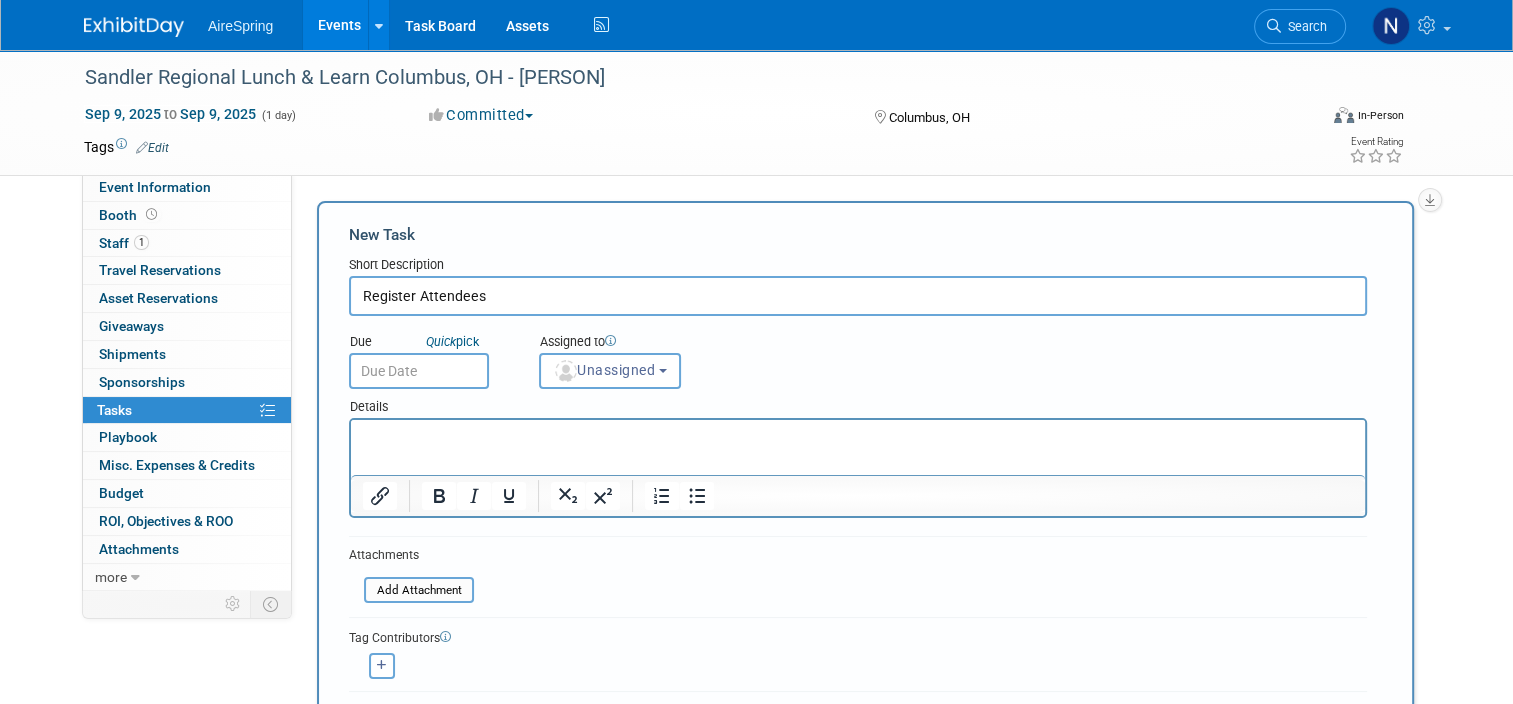 type on "Register Attendees" 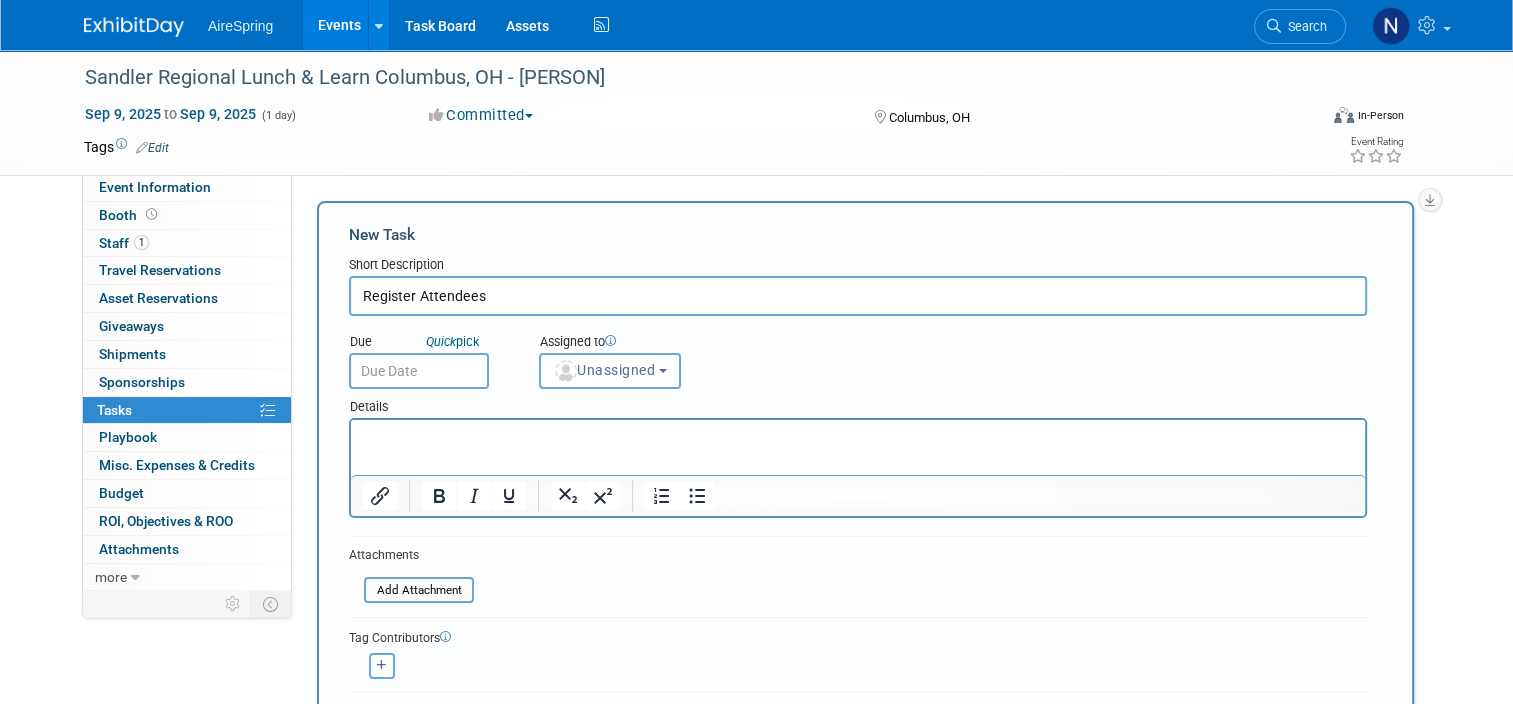 click on "Save" at bounding box center (384, 727) 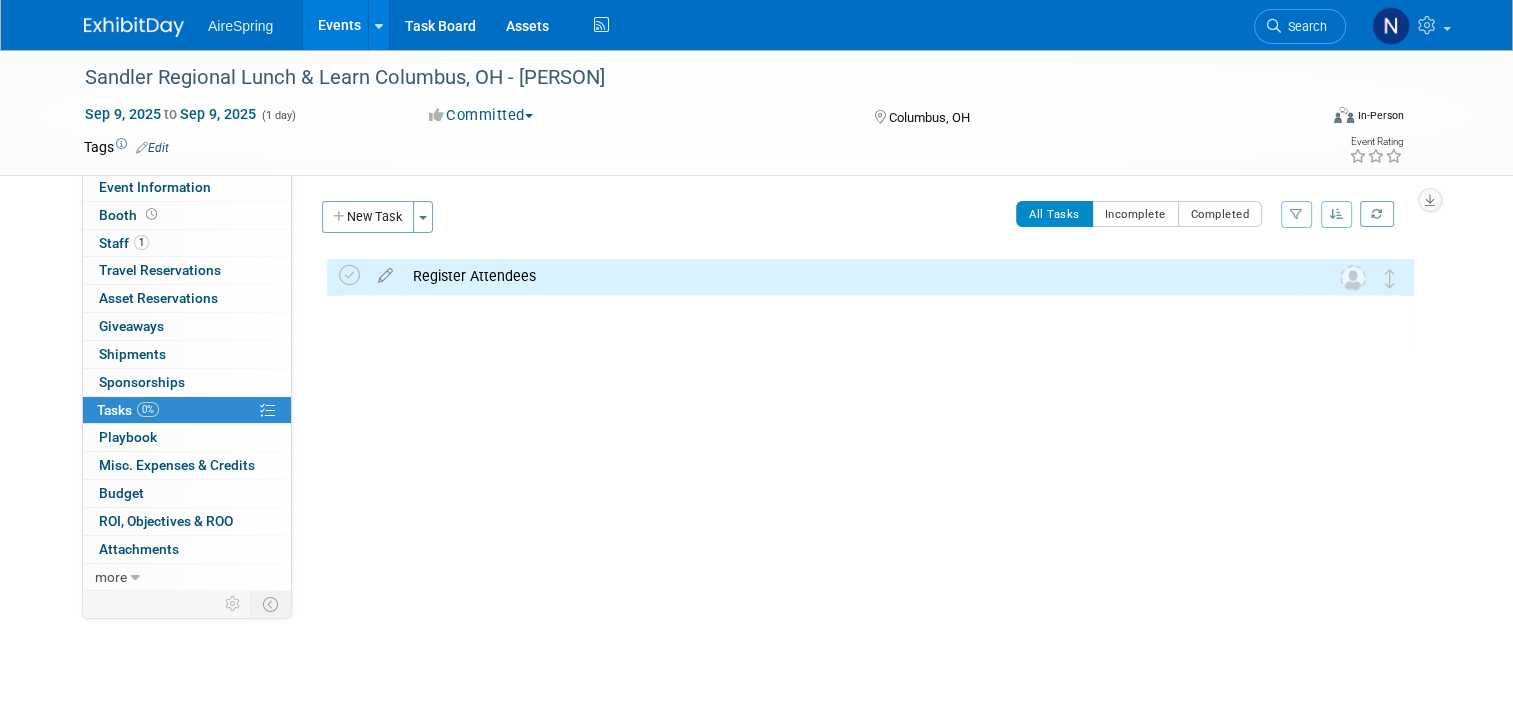 click on "Register Attendees" at bounding box center (851, 276) 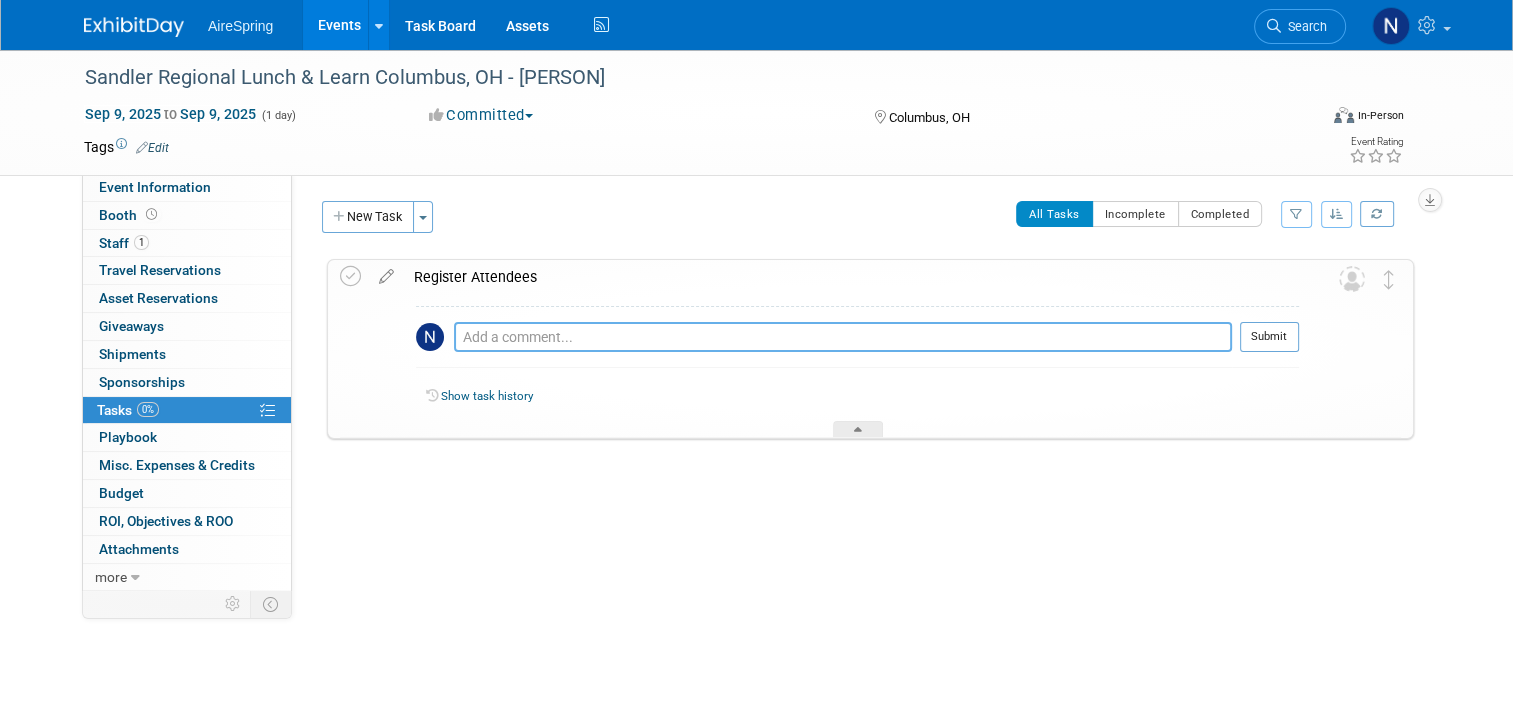click at bounding box center (843, 337) 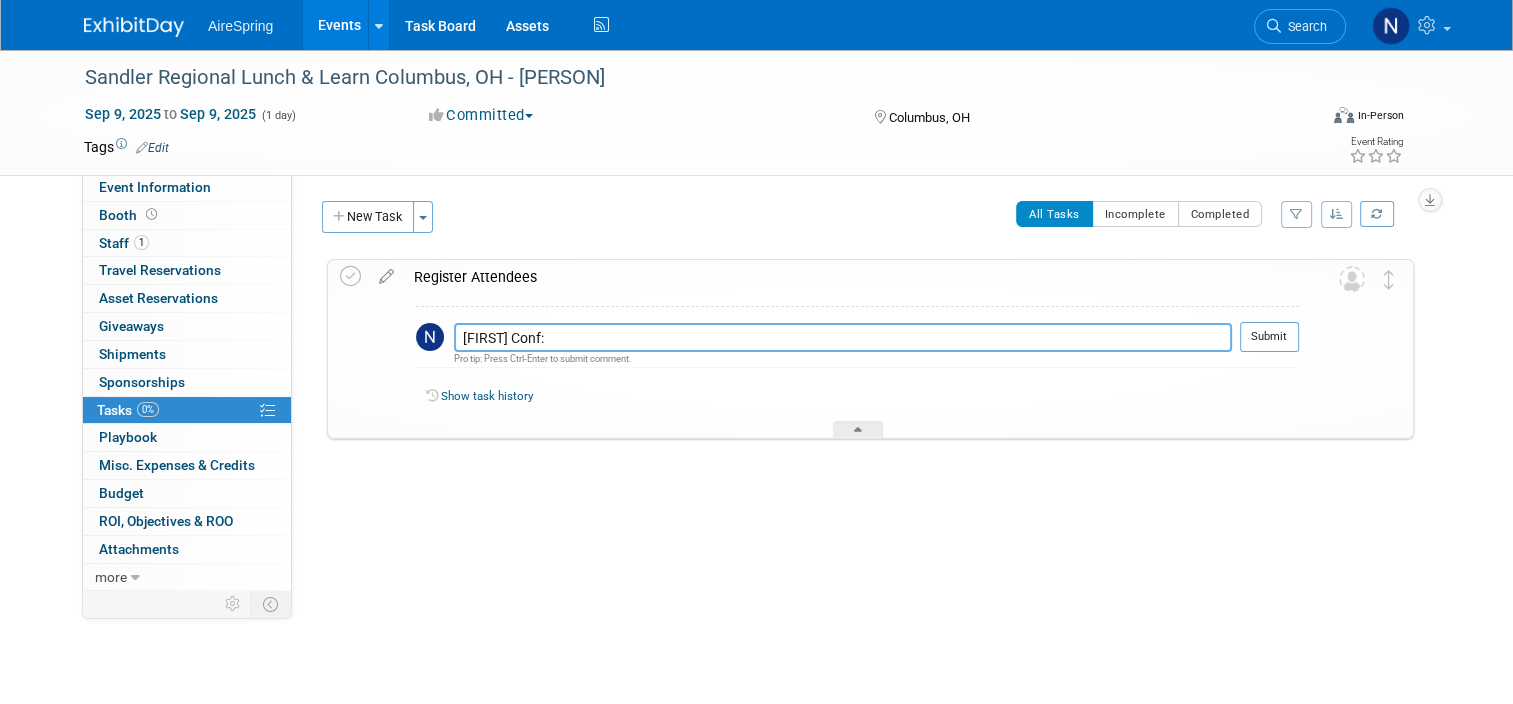 paste on "#12986497753" 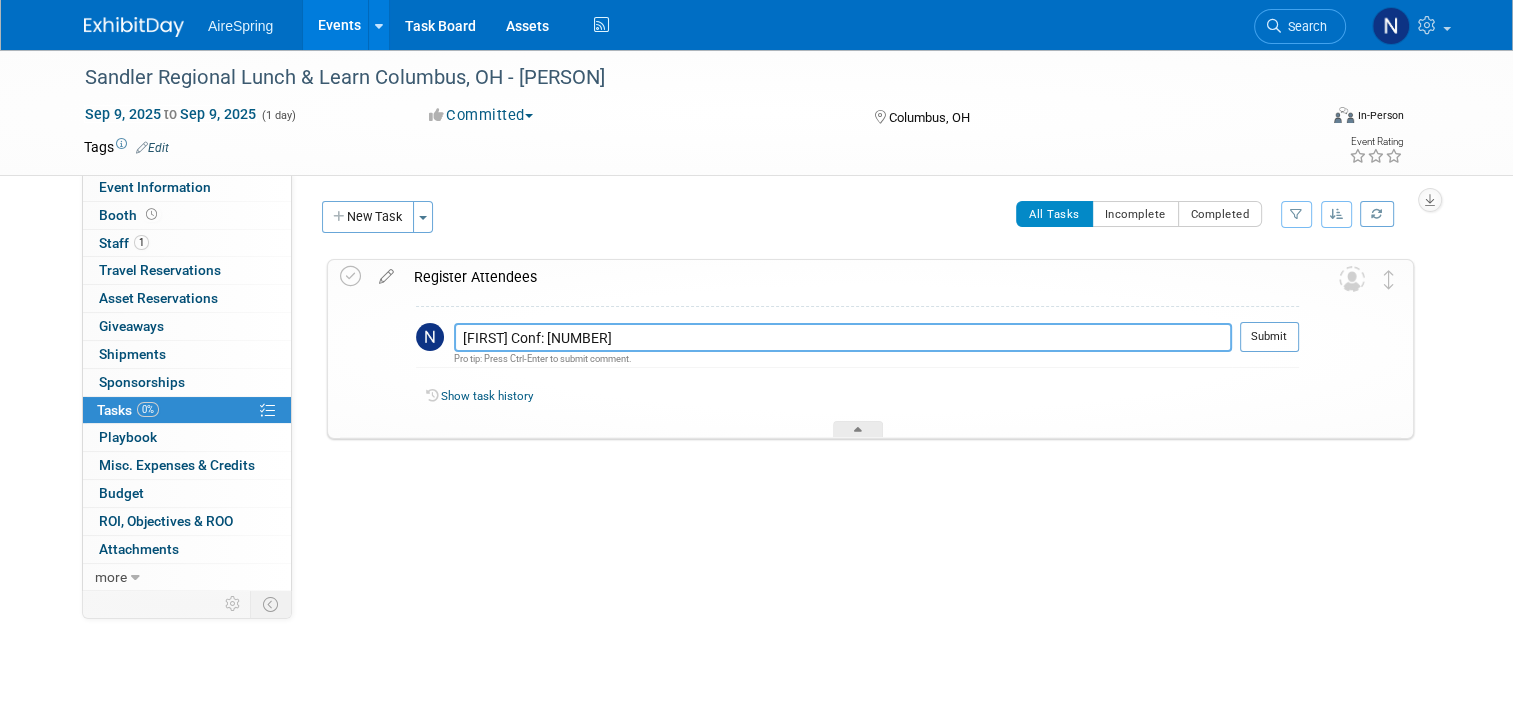 type on "Terri Conf: #12986497753" 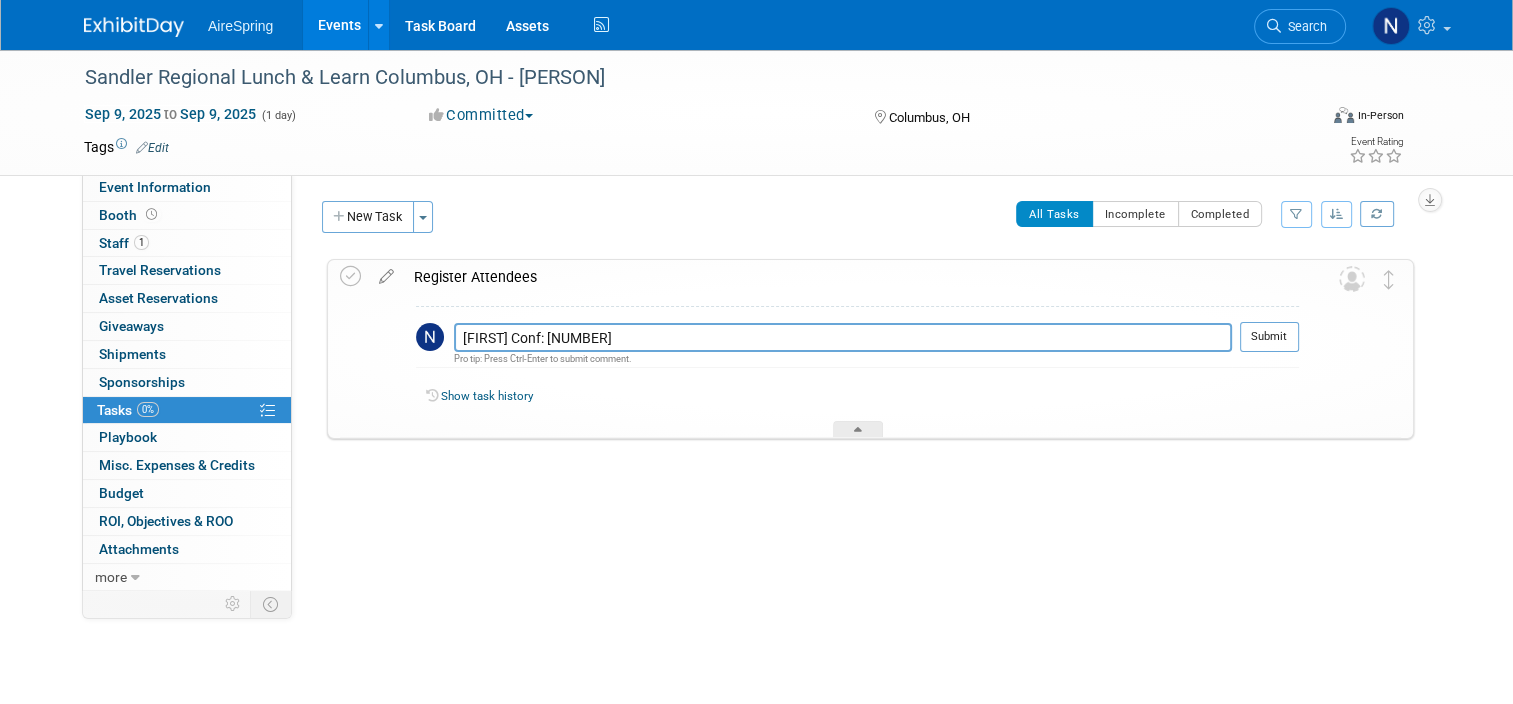 click at bounding box center (1319, 348) 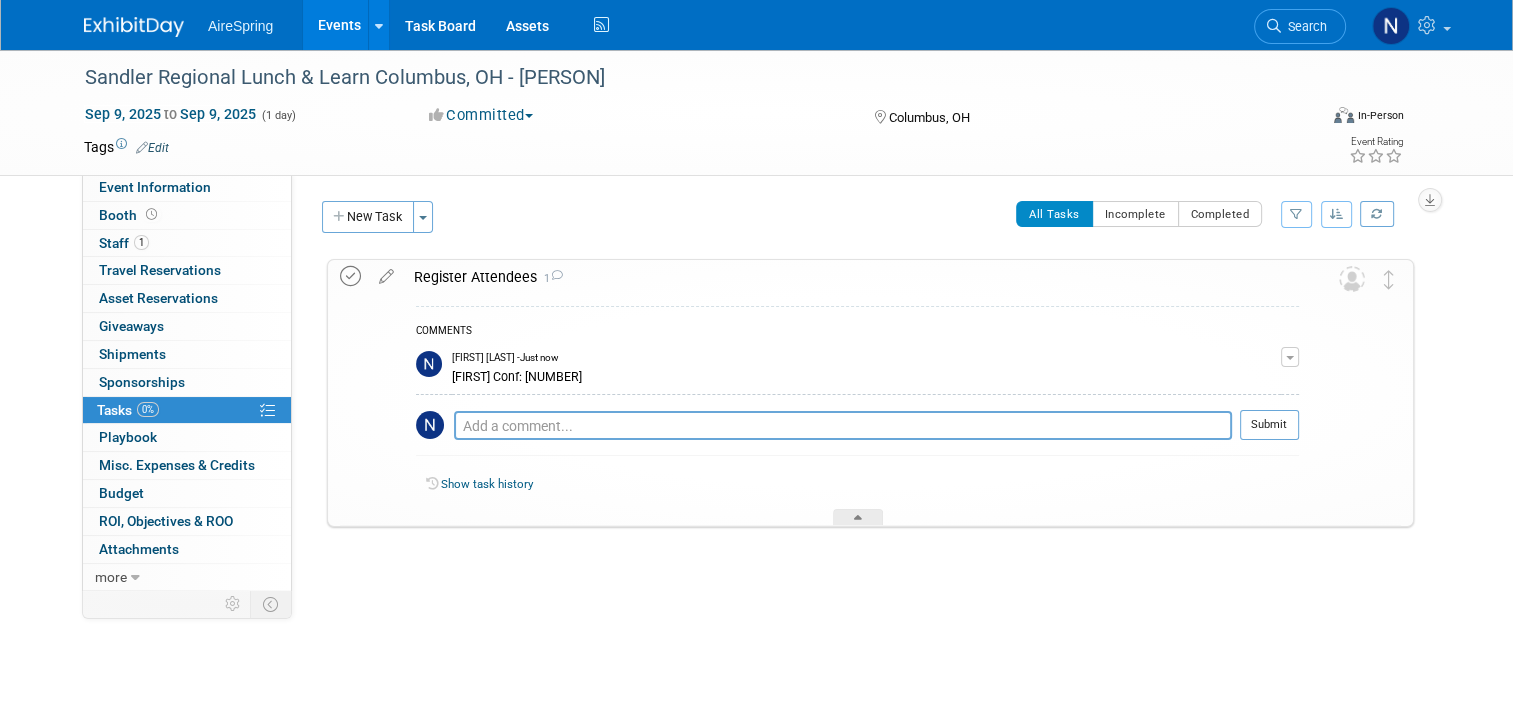 click at bounding box center (350, 276) 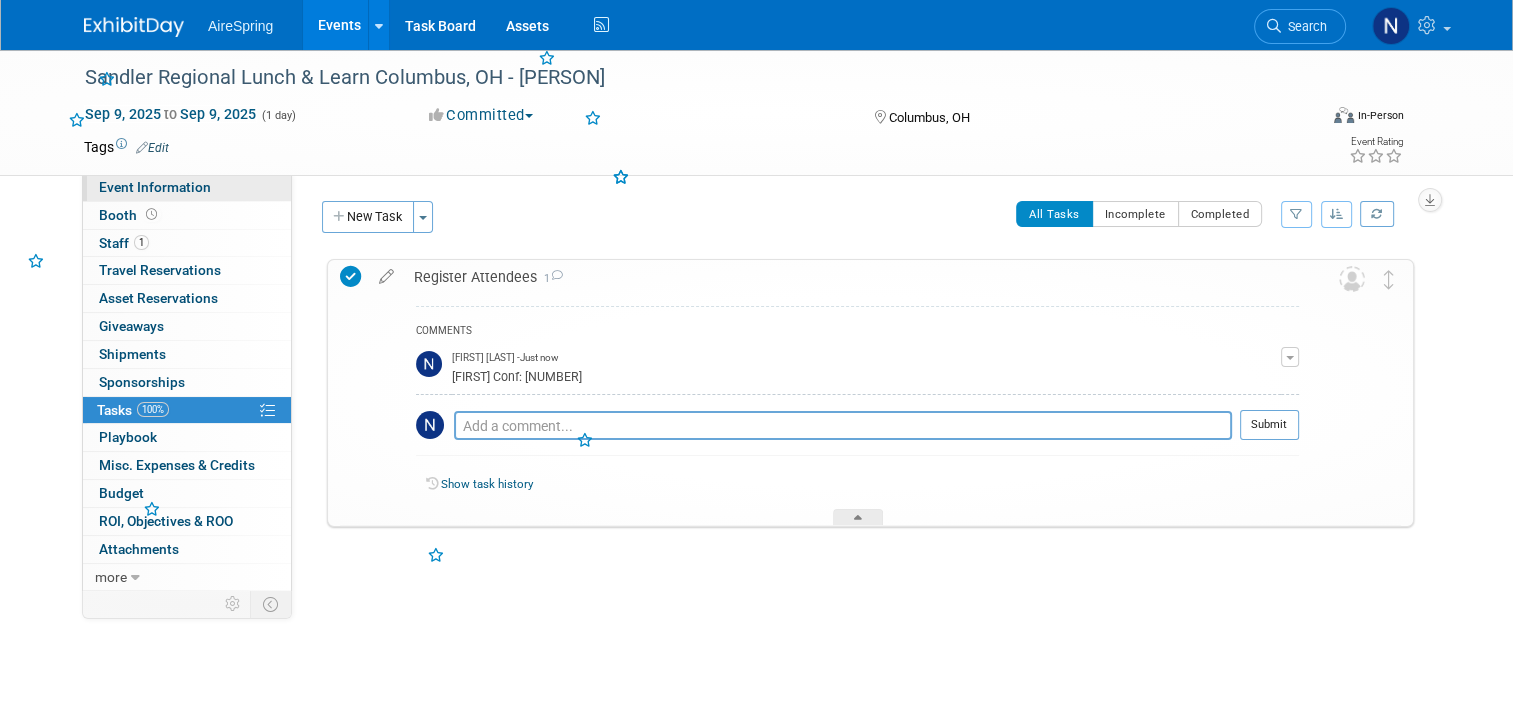click on "Event Information" at bounding box center (155, 187) 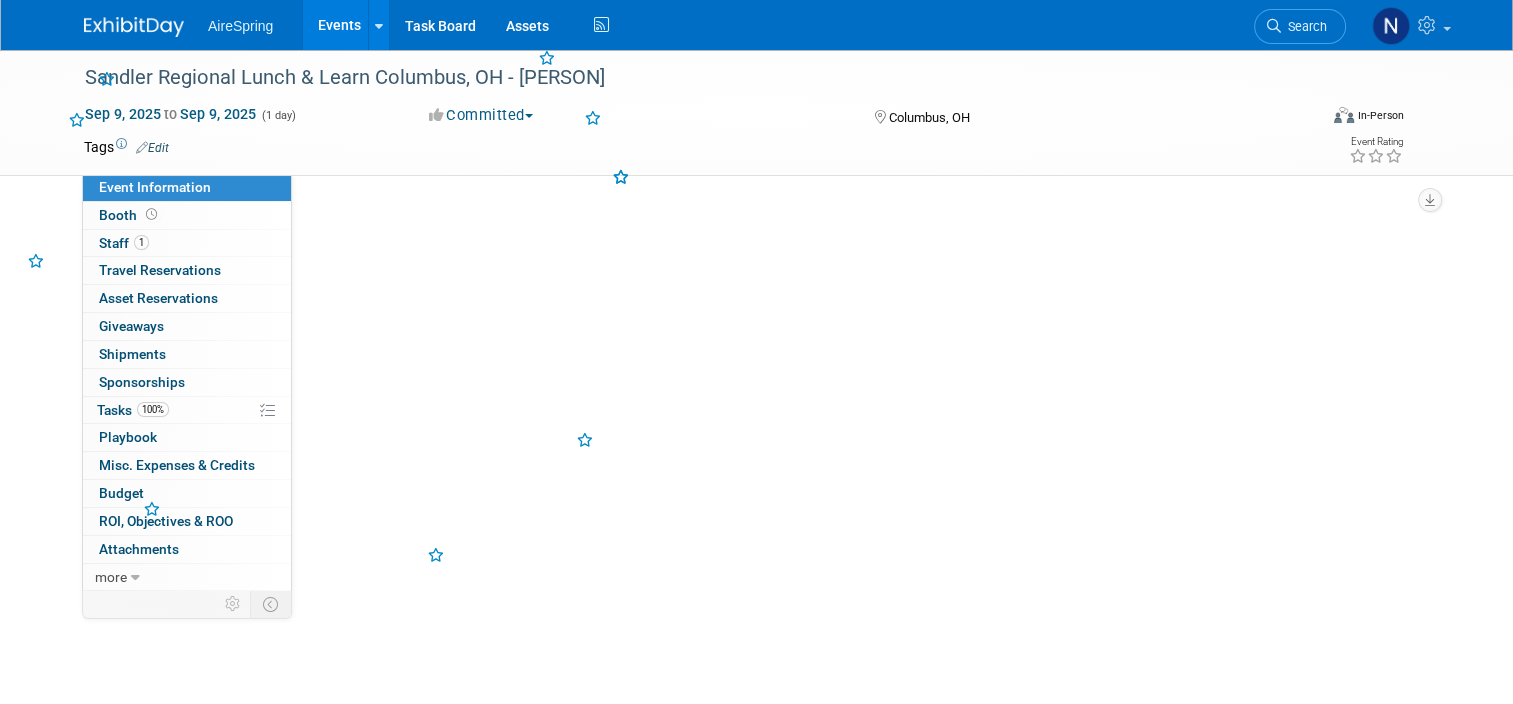select on "Partner Event" 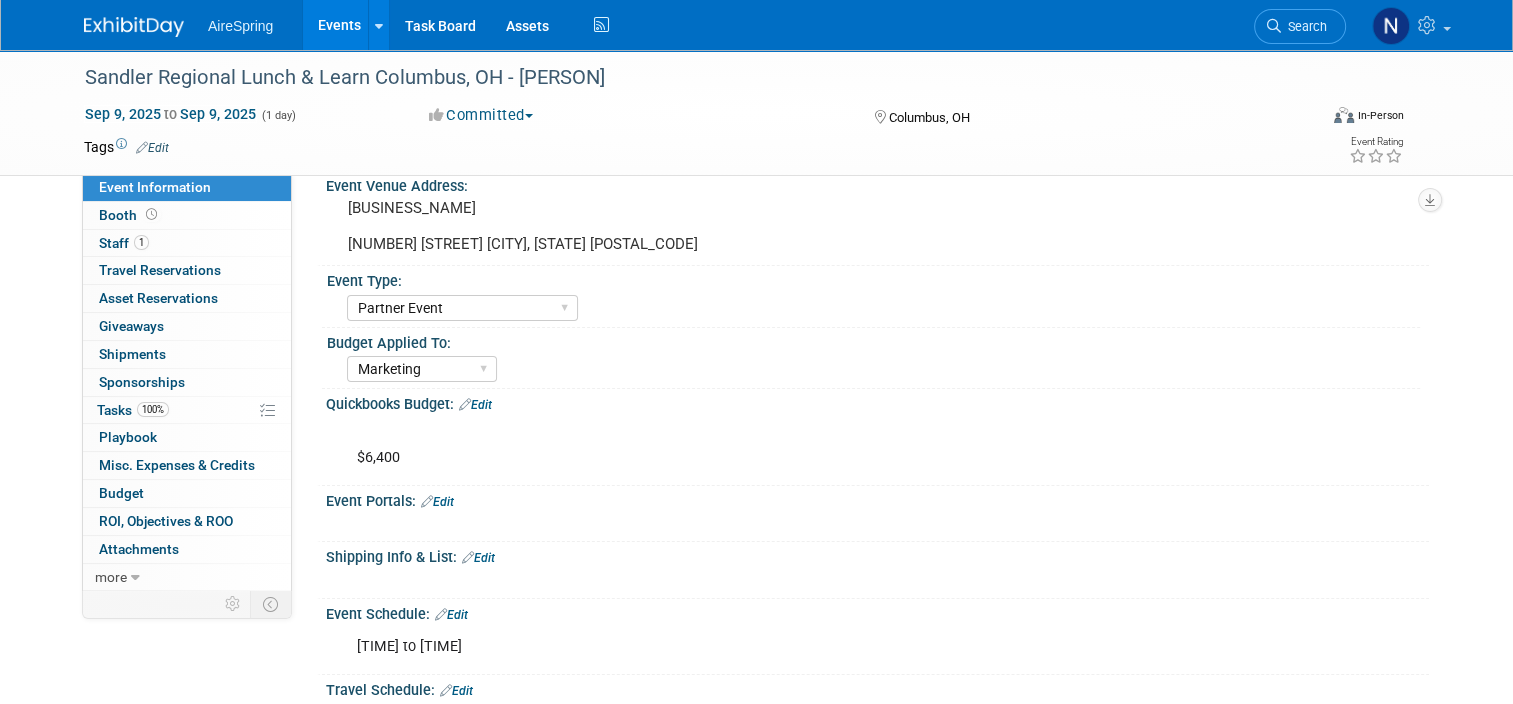 scroll, scrollTop: 200, scrollLeft: 0, axis: vertical 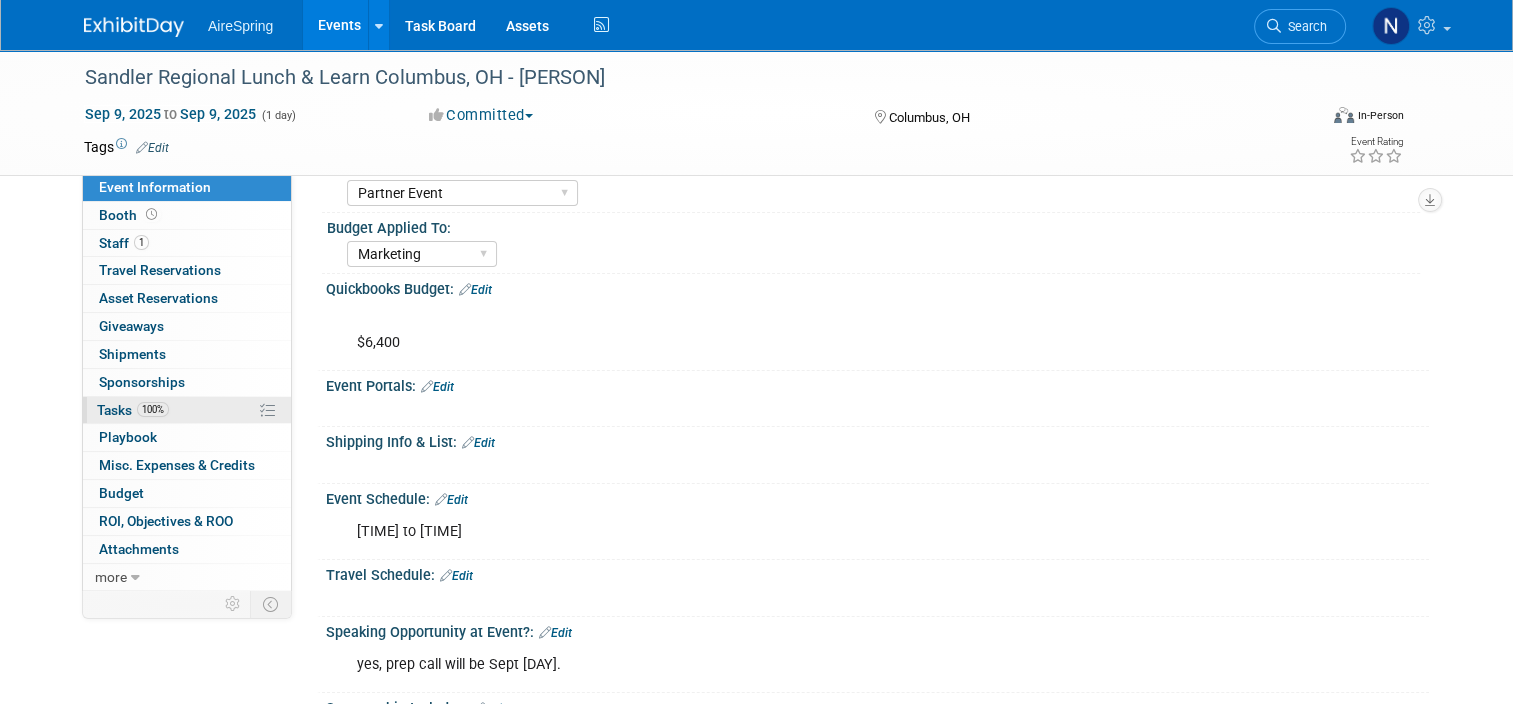 click on "100%
Tasks 100%" at bounding box center (187, 410) 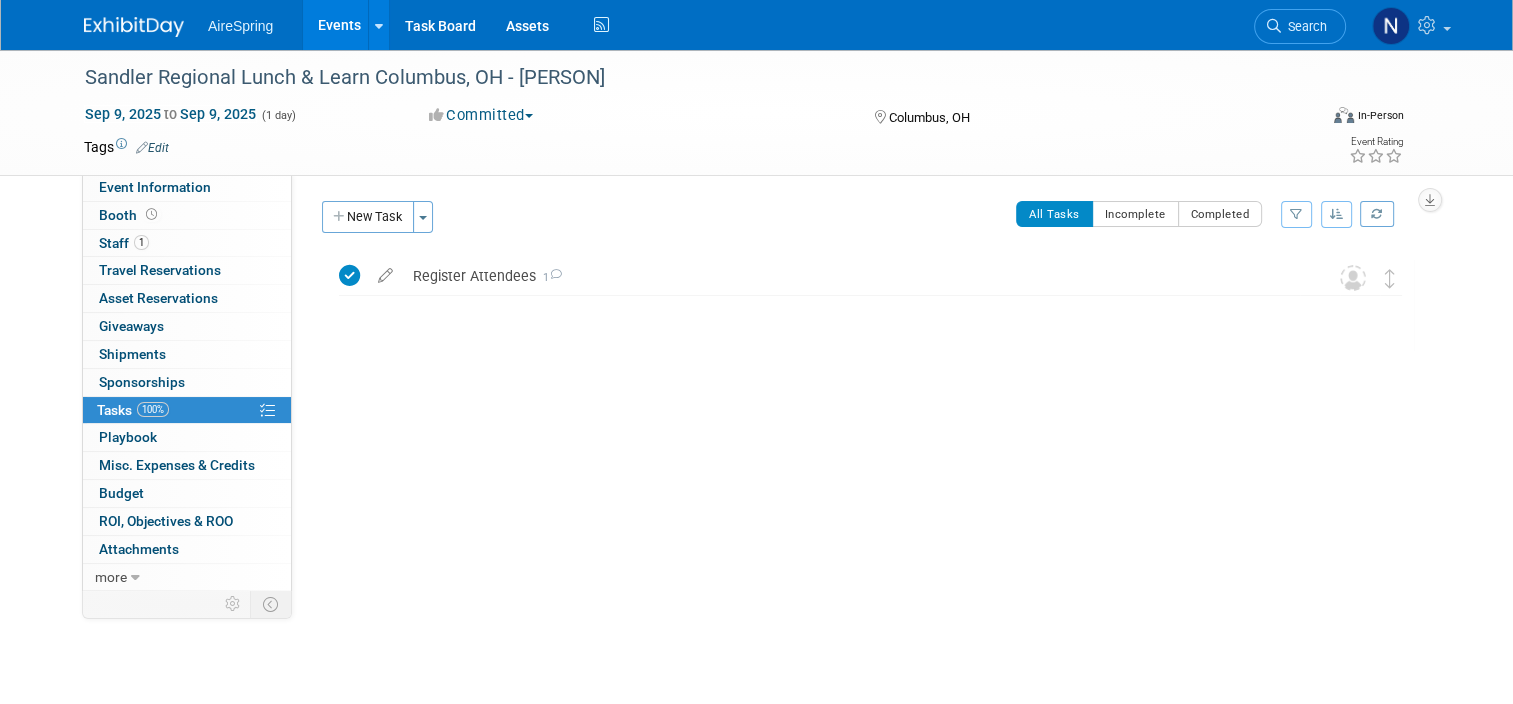 drag, startPoint x: 367, startPoint y: 217, endPoint x: 385, endPoint y: 218, distance: 18.027756 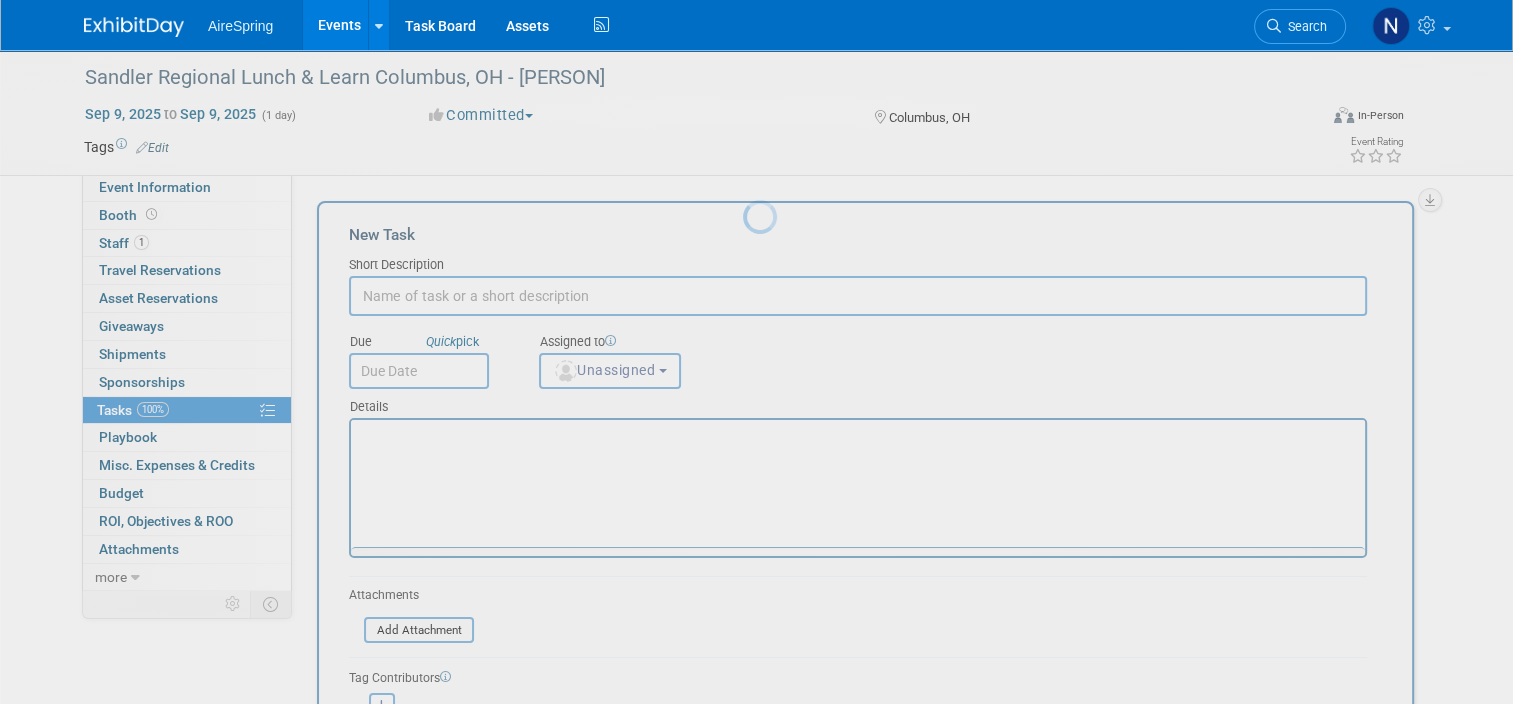 scroll, scrollTop: 0, scrollLeft: 0, axis: both 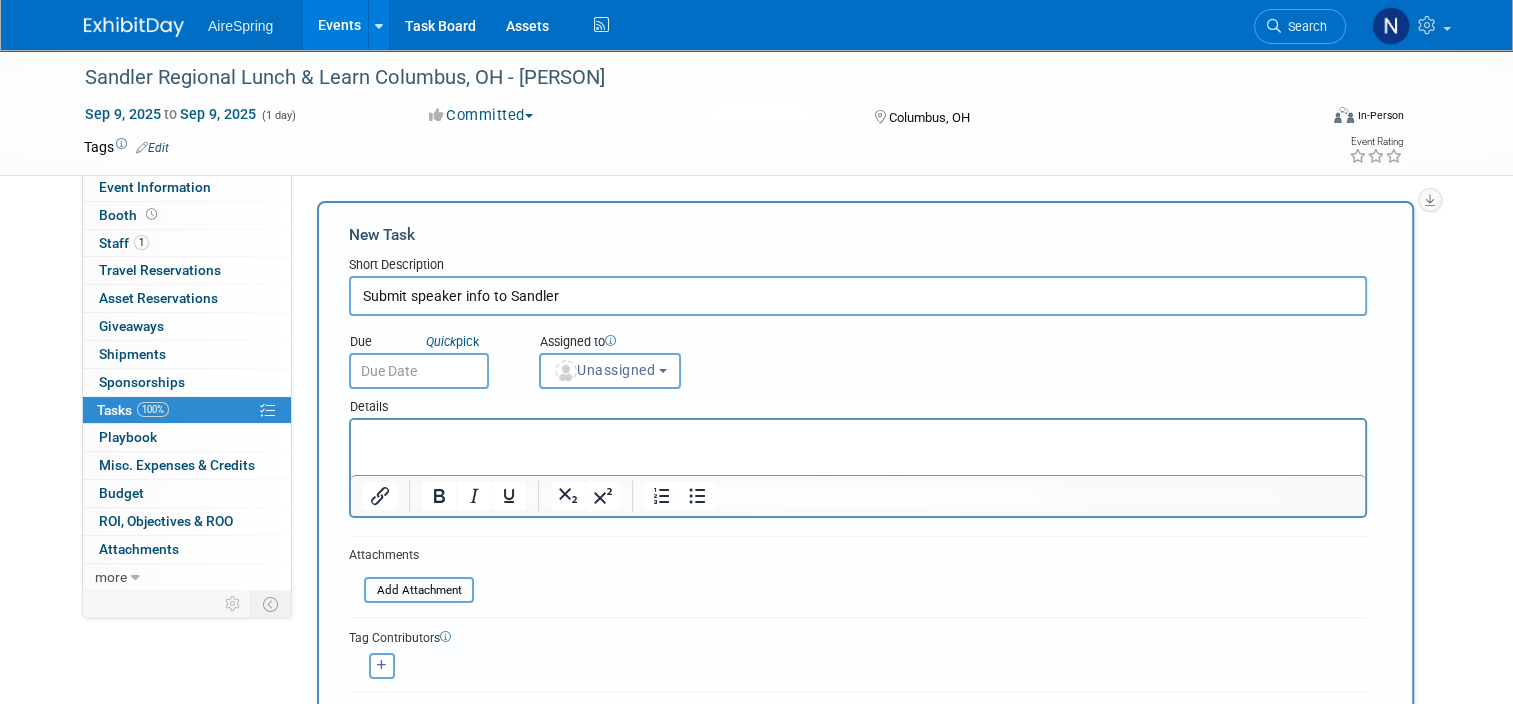 type on "Submit speaker info to Sandler" 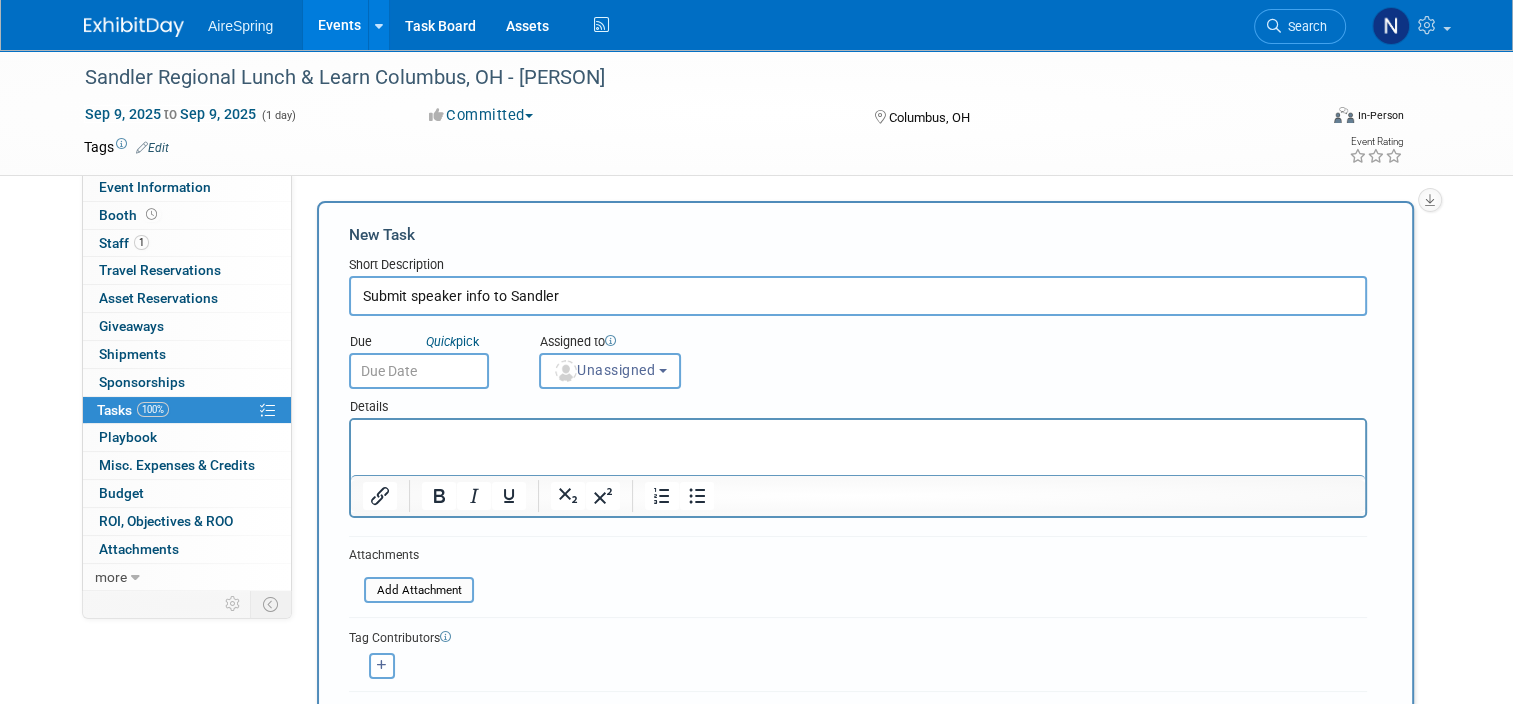 click on "Save" at bounding box center (384, 727) 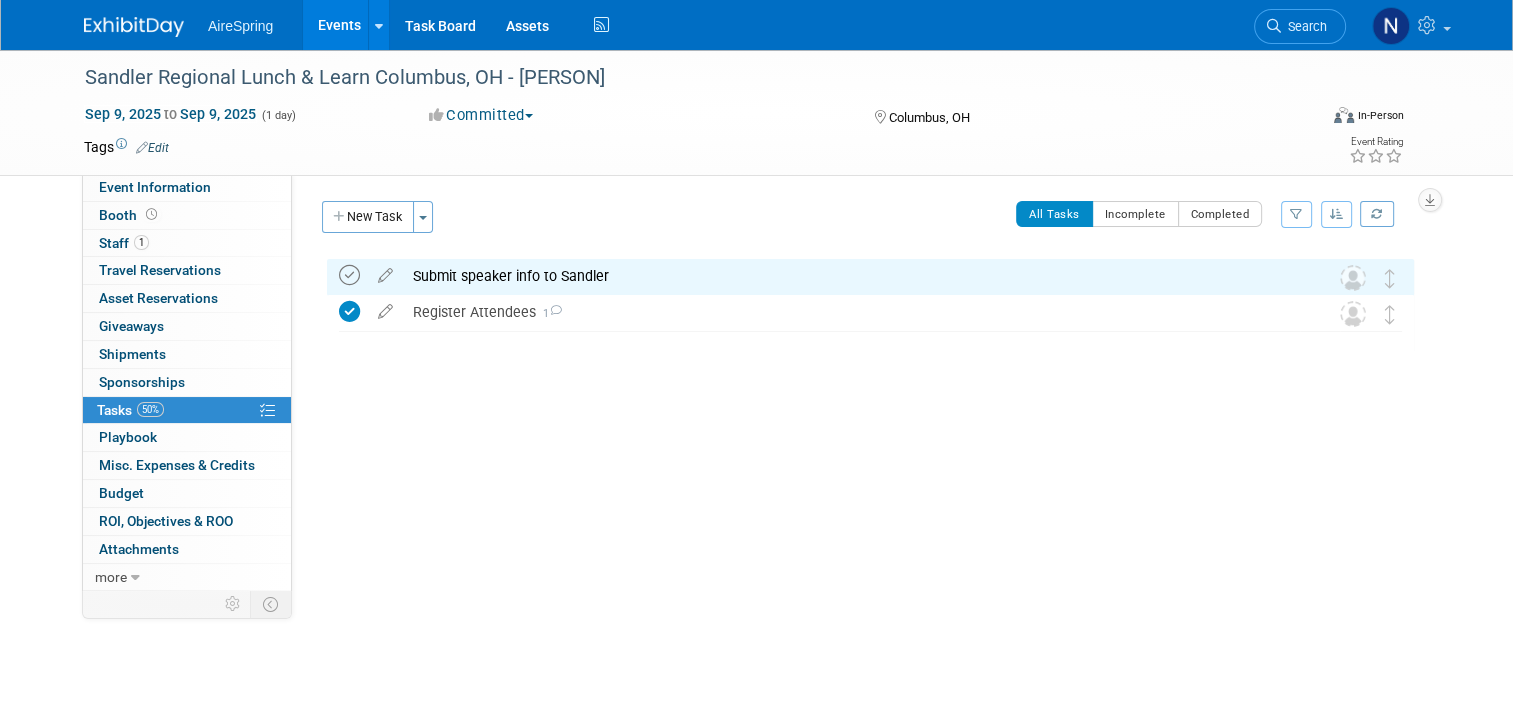 click at bounding box center [349, 275] 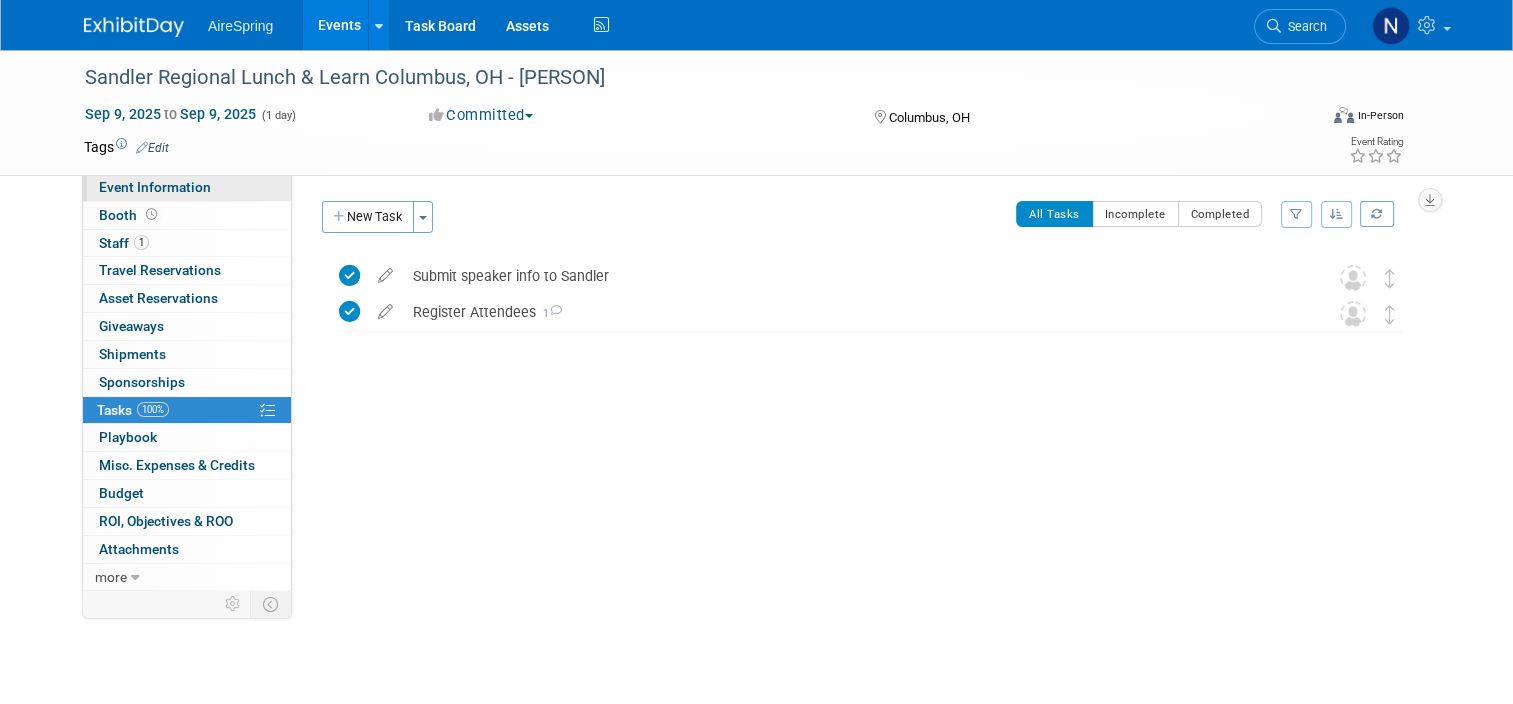 click on "Event Information" at bounding box center [155, 187] 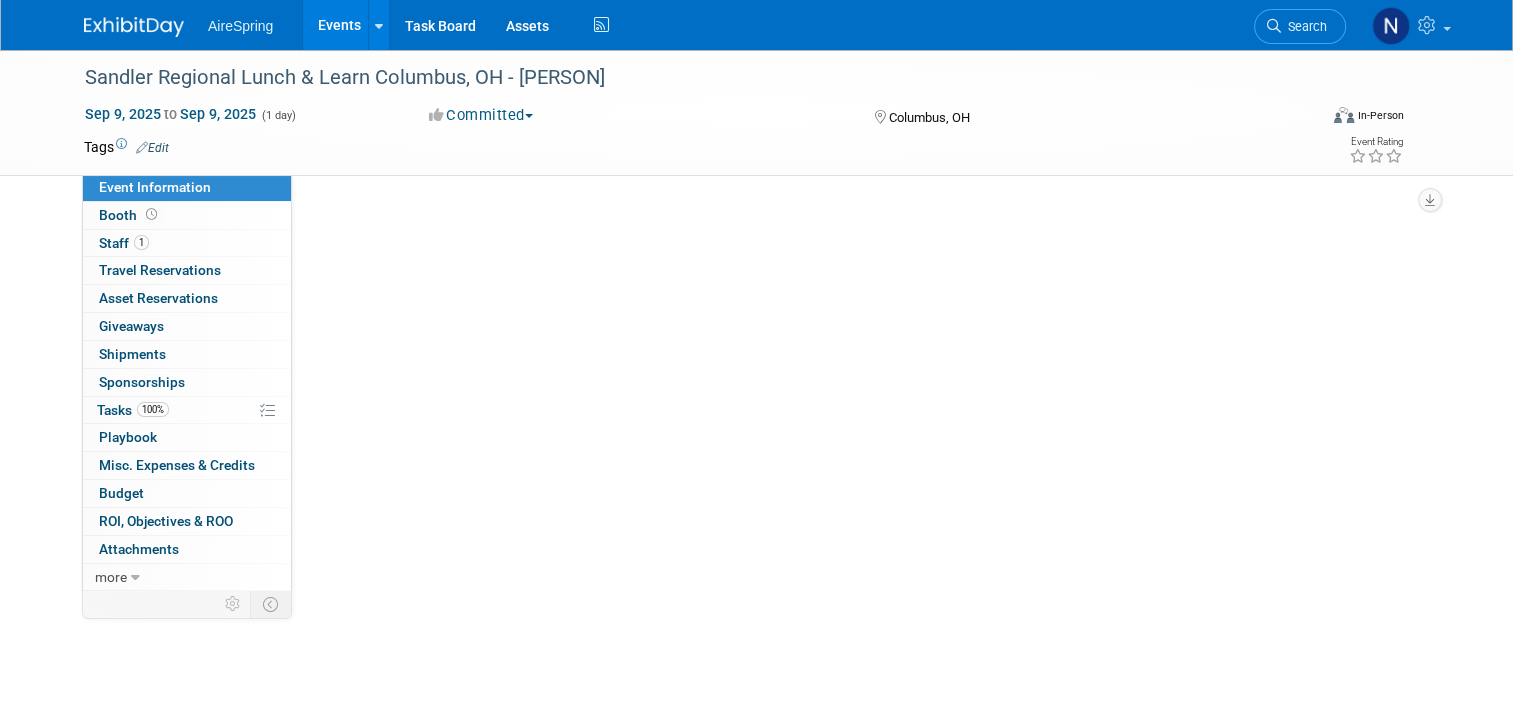 select on "Partner Event" 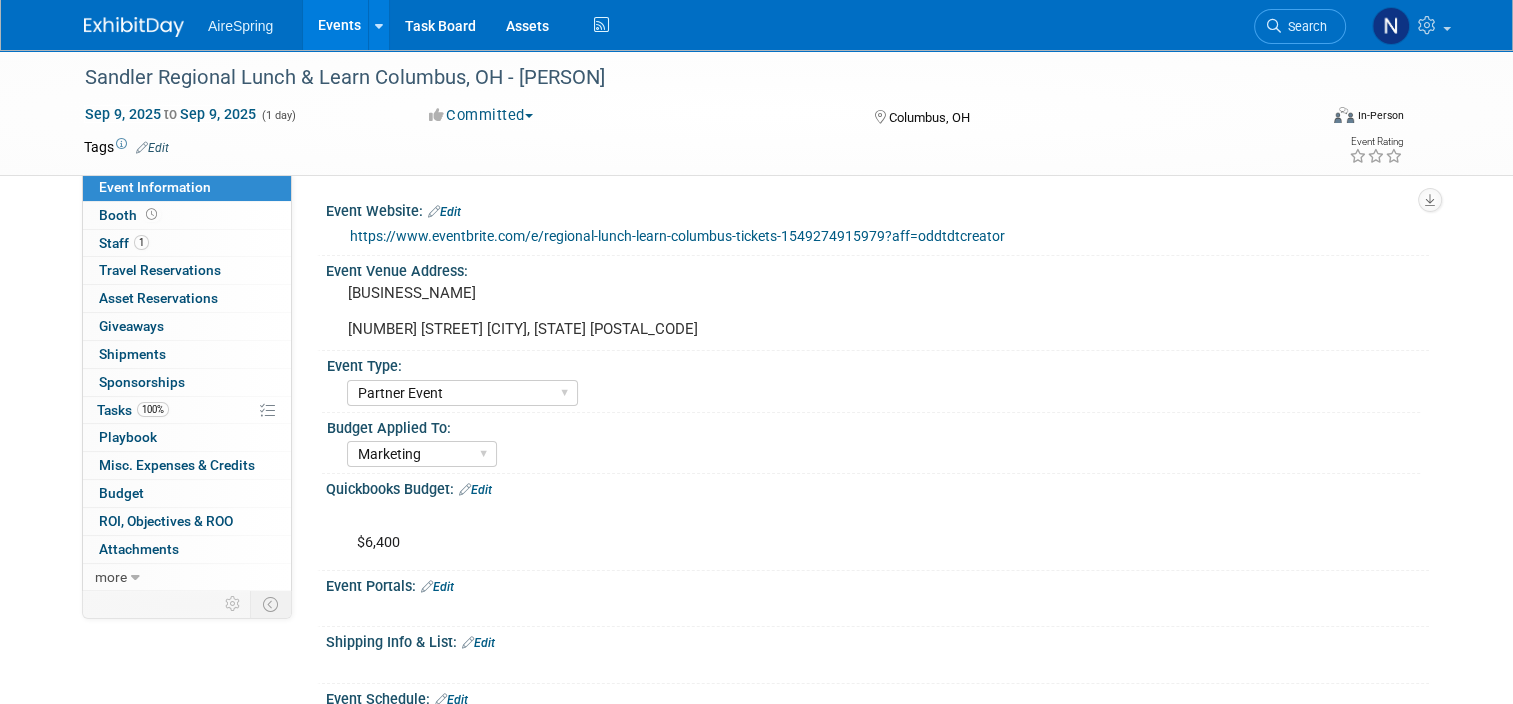 click on "Events" at bounding box center [339, 25] 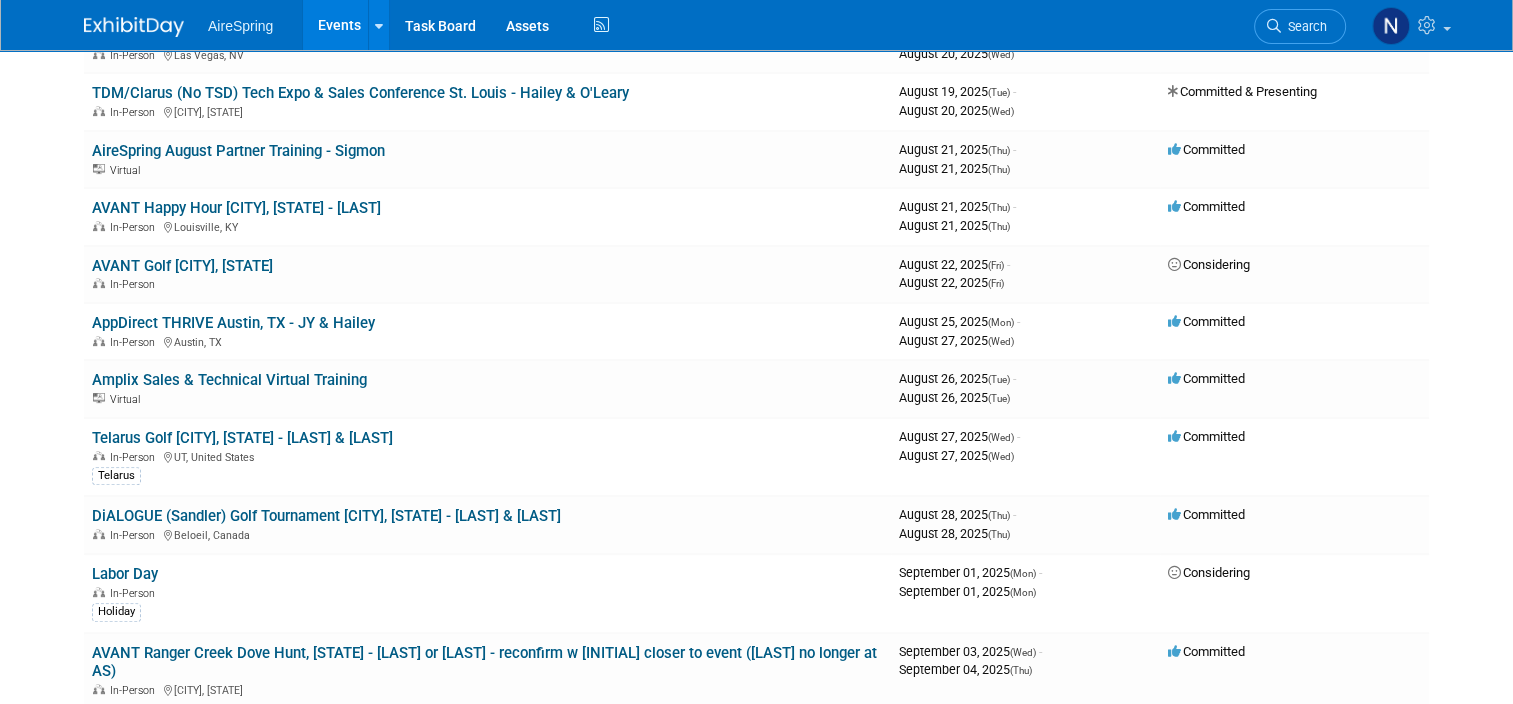 scroll, scrollTop: 700, scrollLeft: 0, axis: vertical 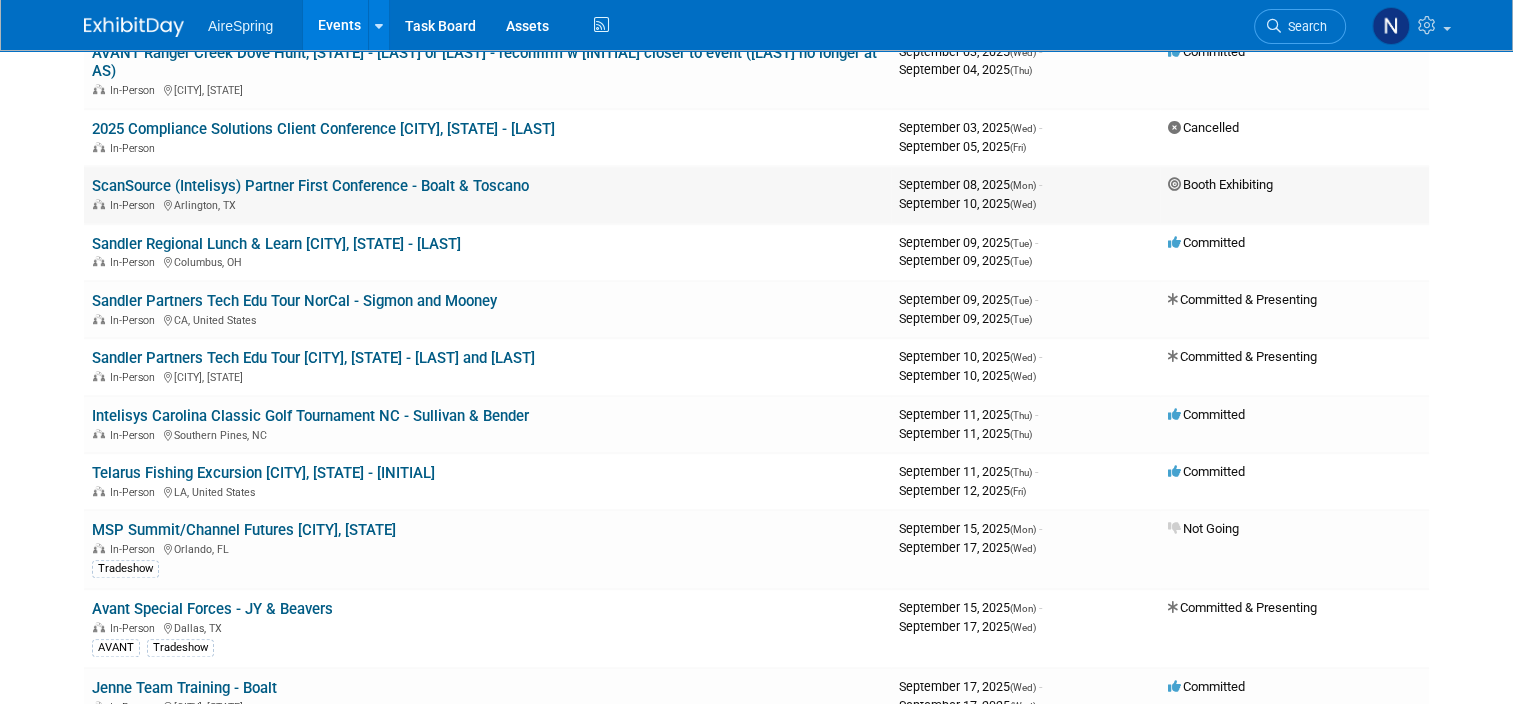 click on "In-Person
Arlington, TX" at bounding box center (487, 204) 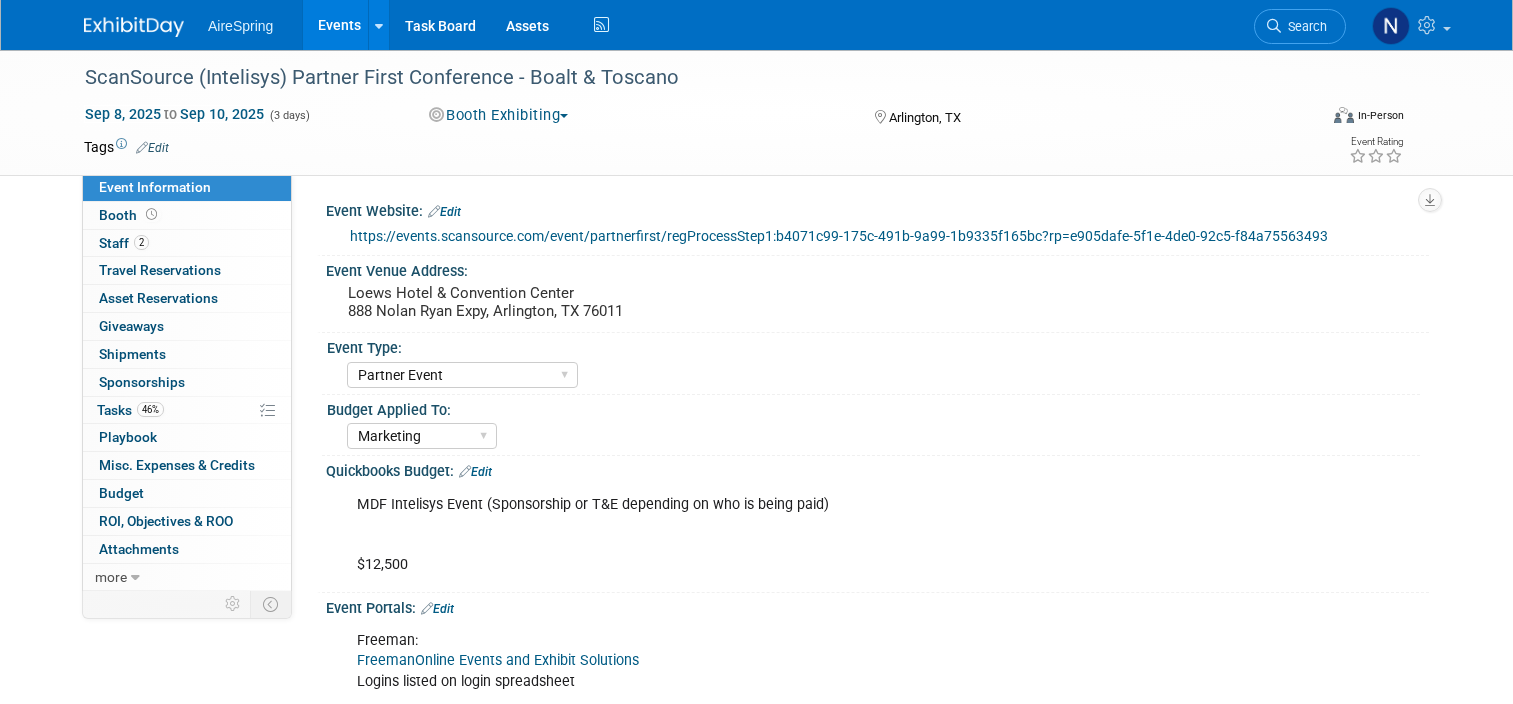 select on "Partner Event" 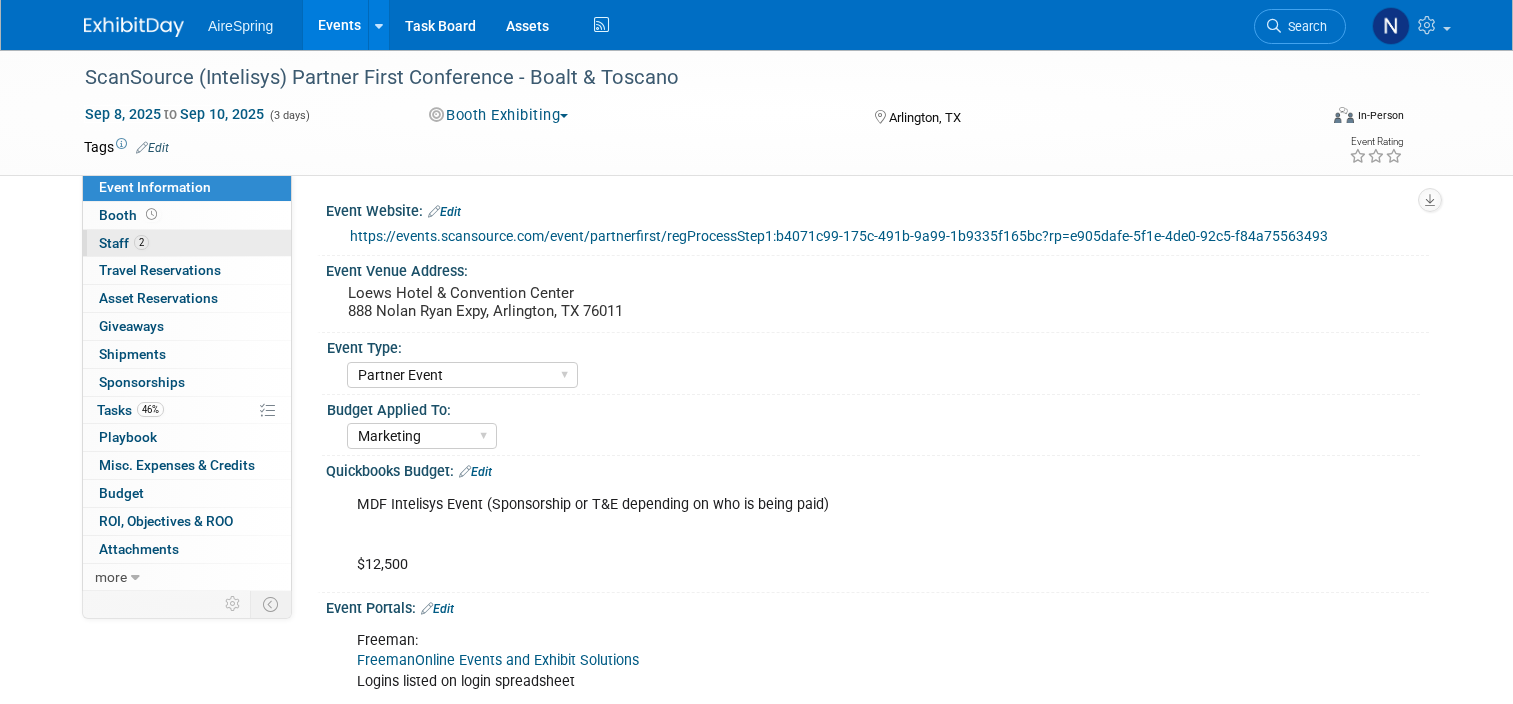 scroll, scrollTop: 0, scrollLeft: 0, axis: both 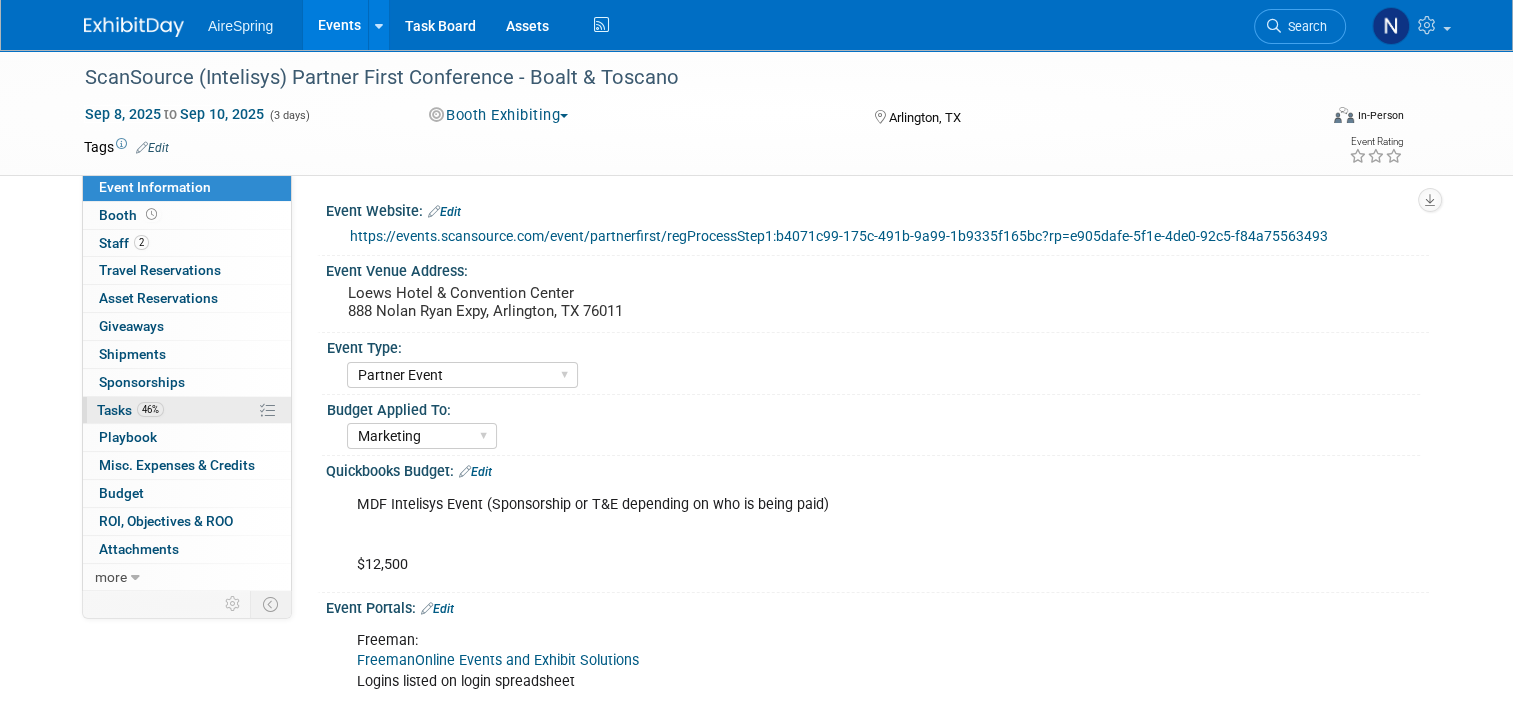 click on "46%
Tasks 46%" at bounding box center [187, 410] 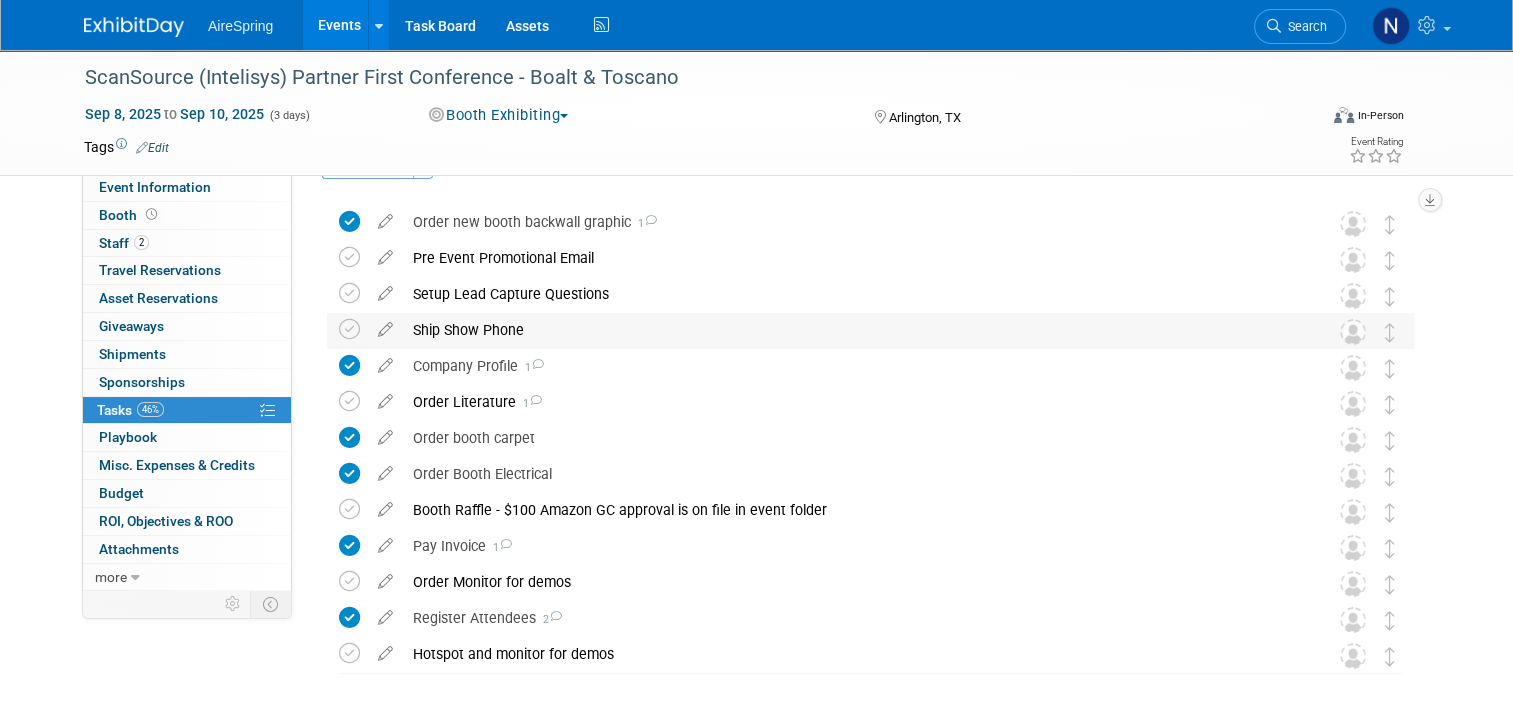 scroll, scrollTop: 100, scrollLeft: 0, axis: vertical 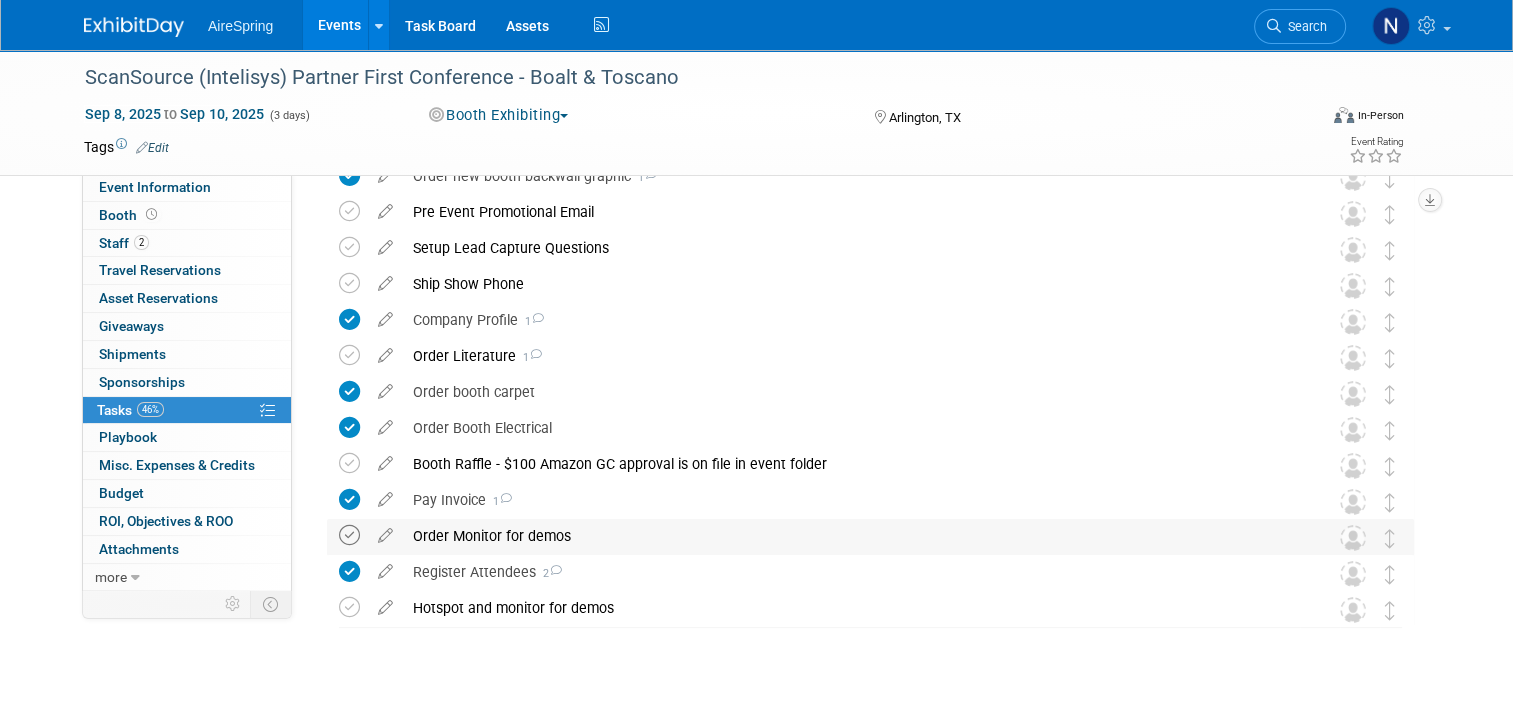 click at bounding box center (349, 535) 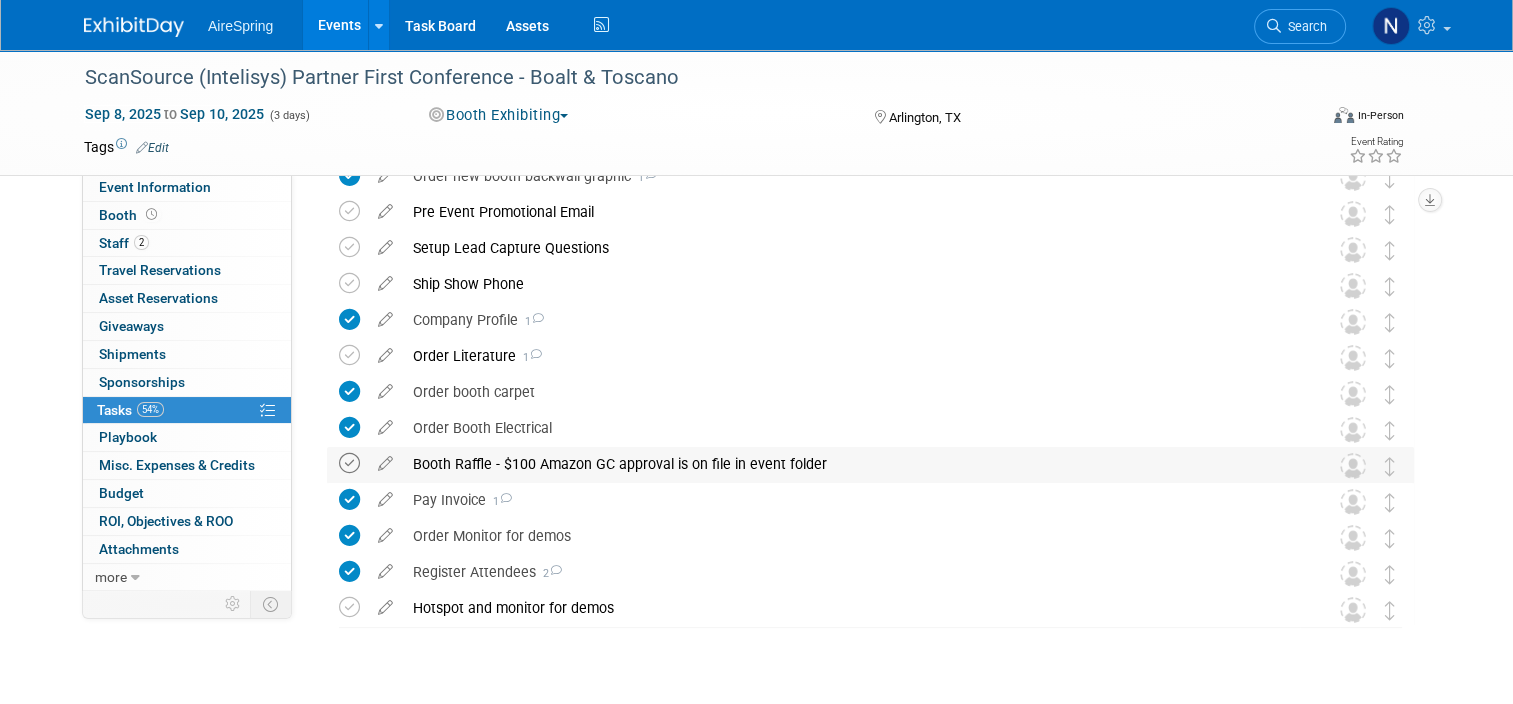click at bounding box center (349, 463) 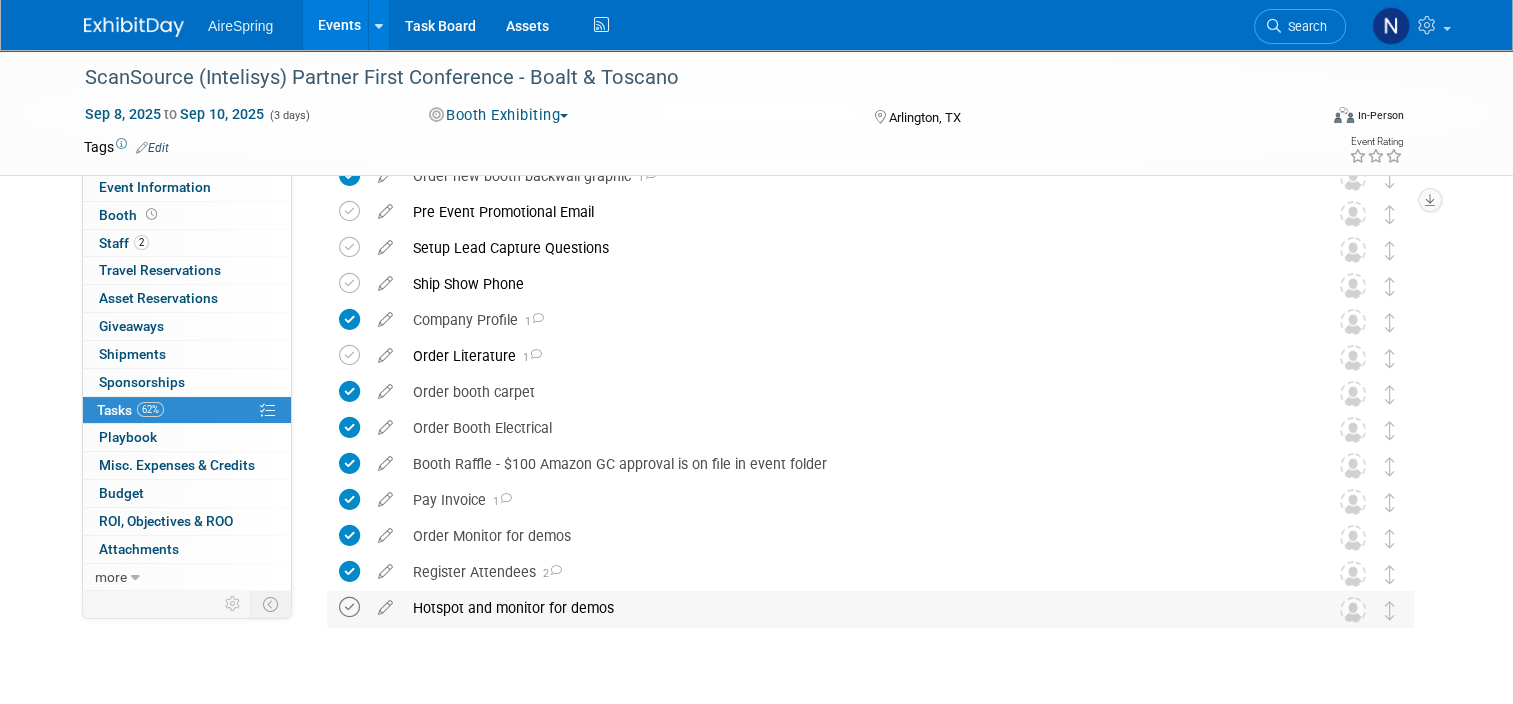 click at bounding box center (349, 607) 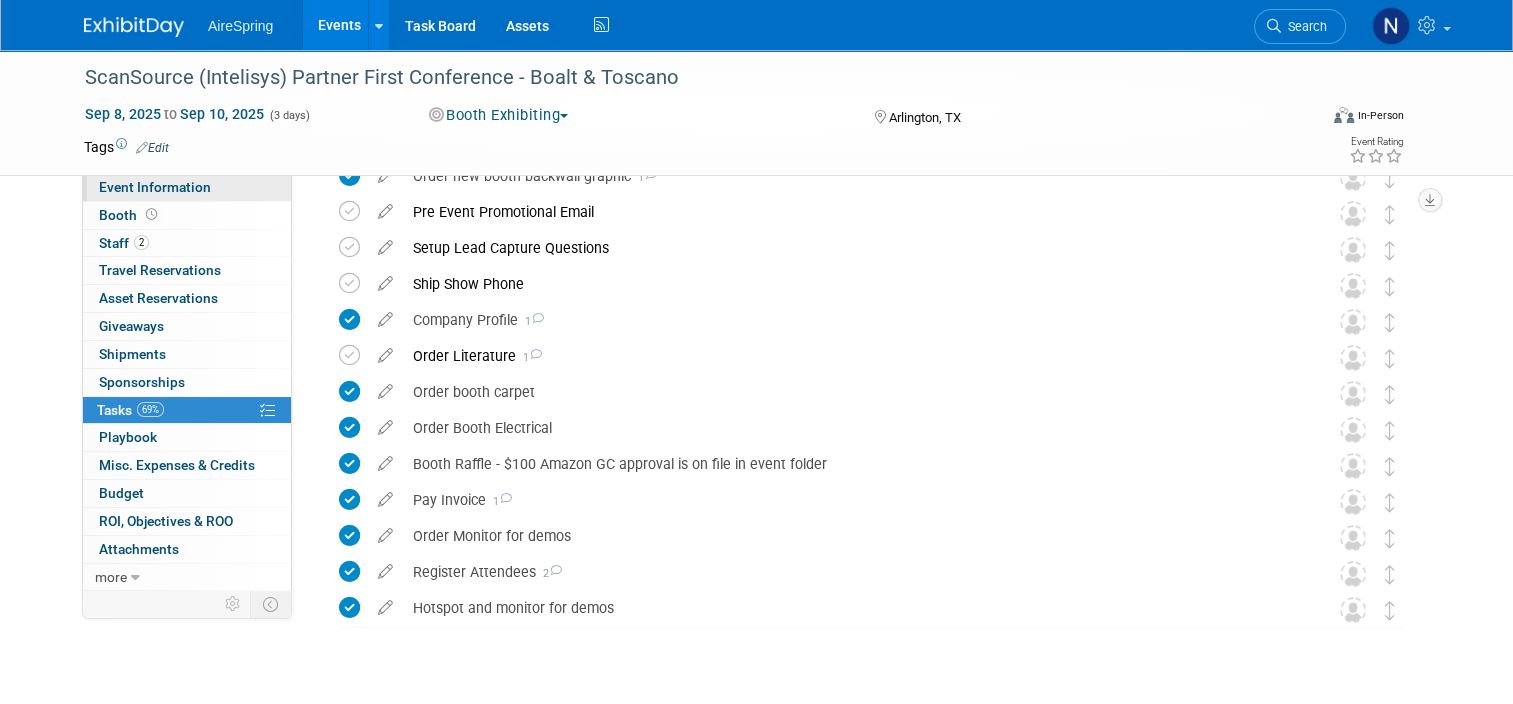 click on "Event Information" at bounding box center [155, 187] 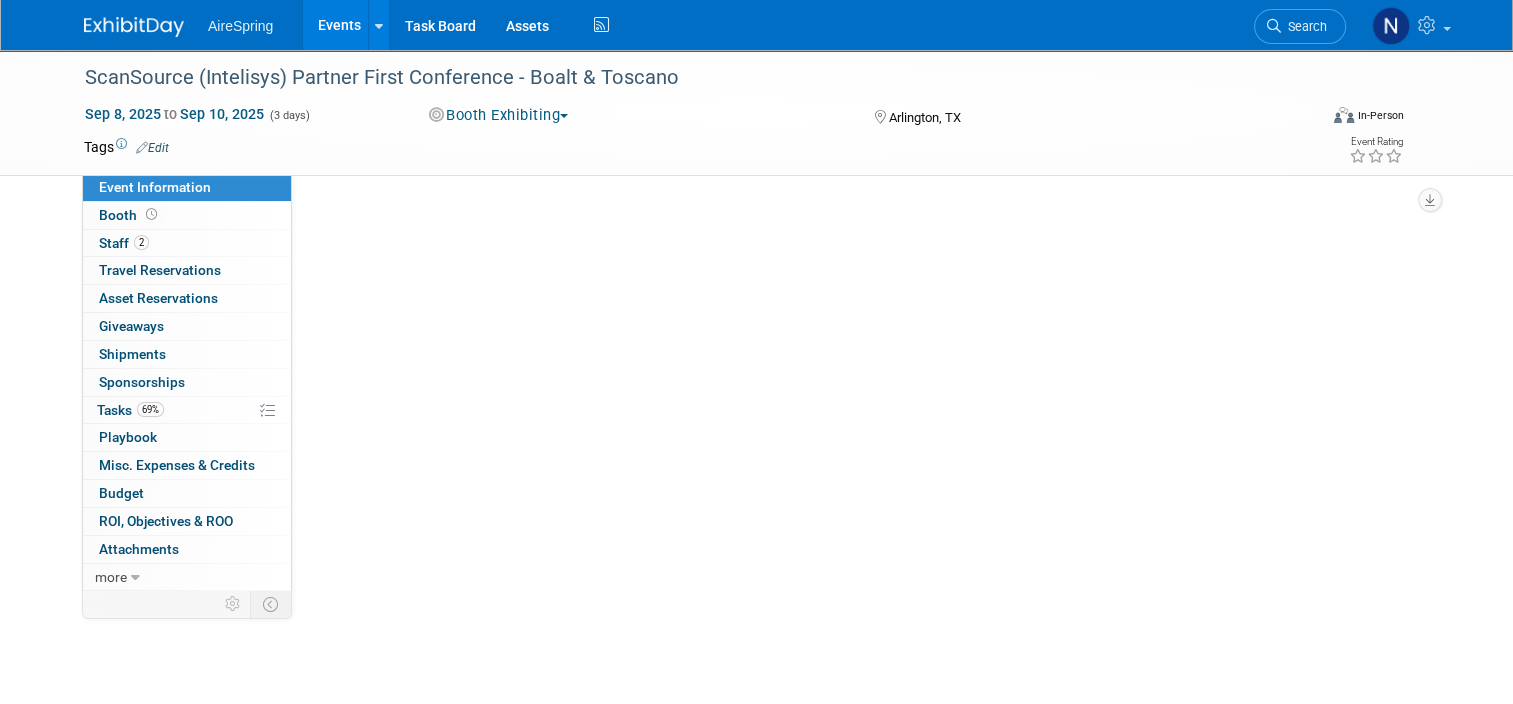 scroll, scrollTop: 0, scrollLeft: 0, axis: both 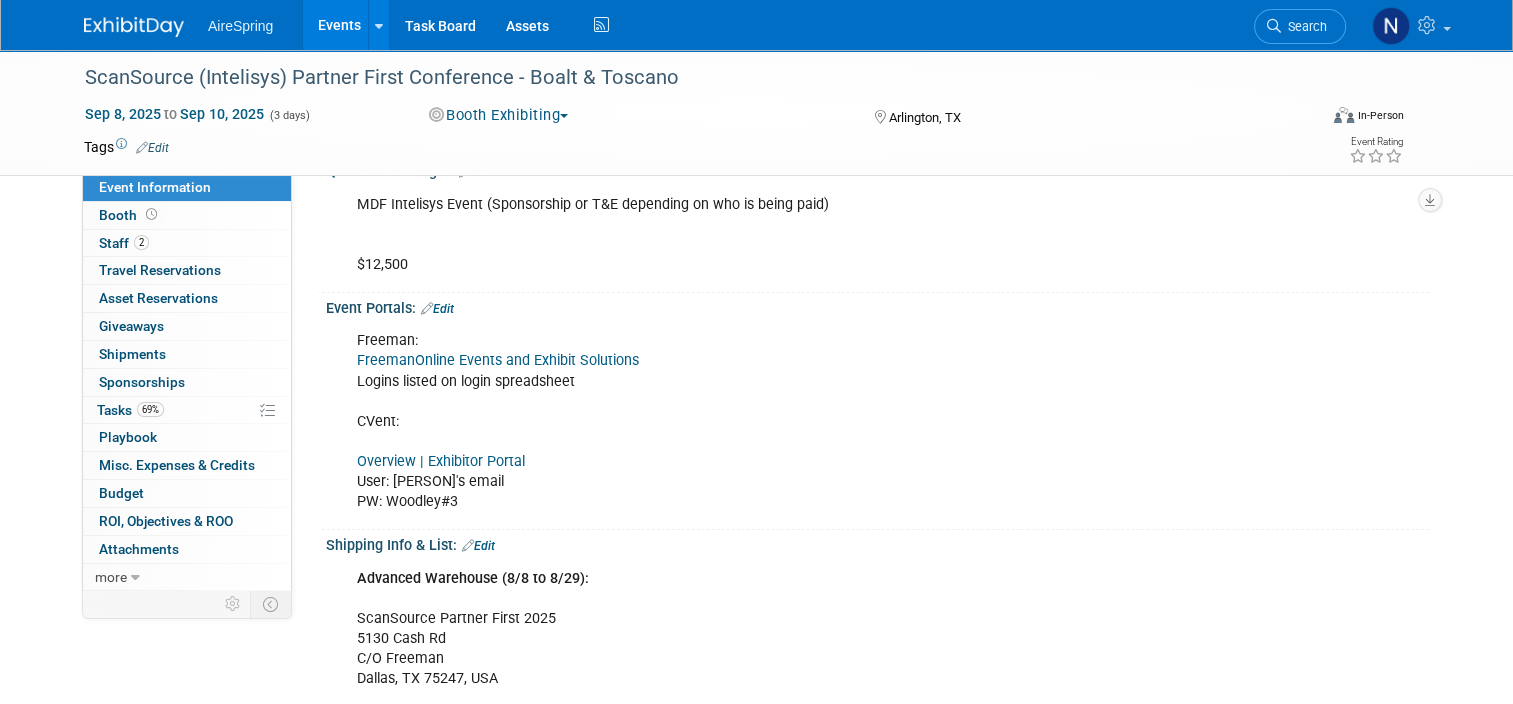 click on "Edit" at bounding box center (478, 546) 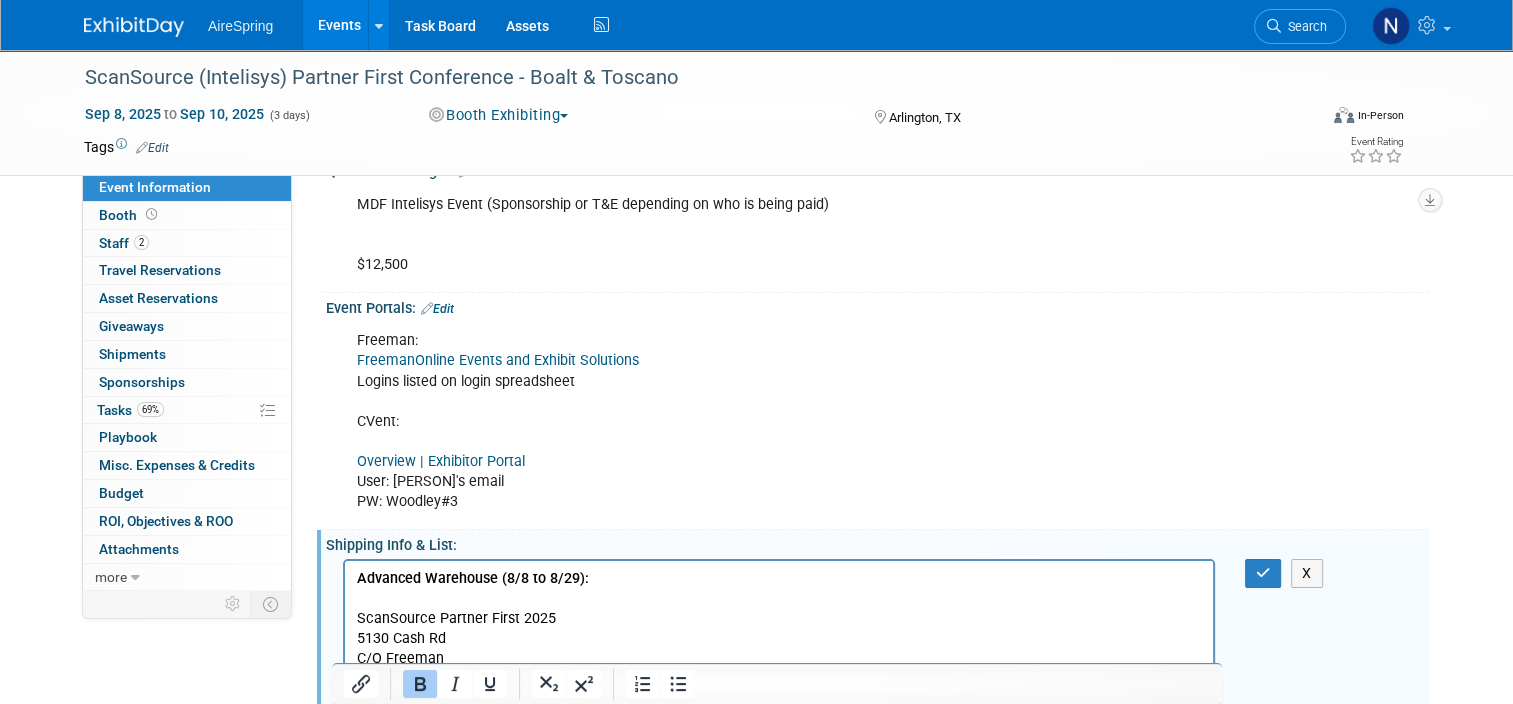 scroll, scrollTop: 500, scrollLeft: 0, axis: vertical 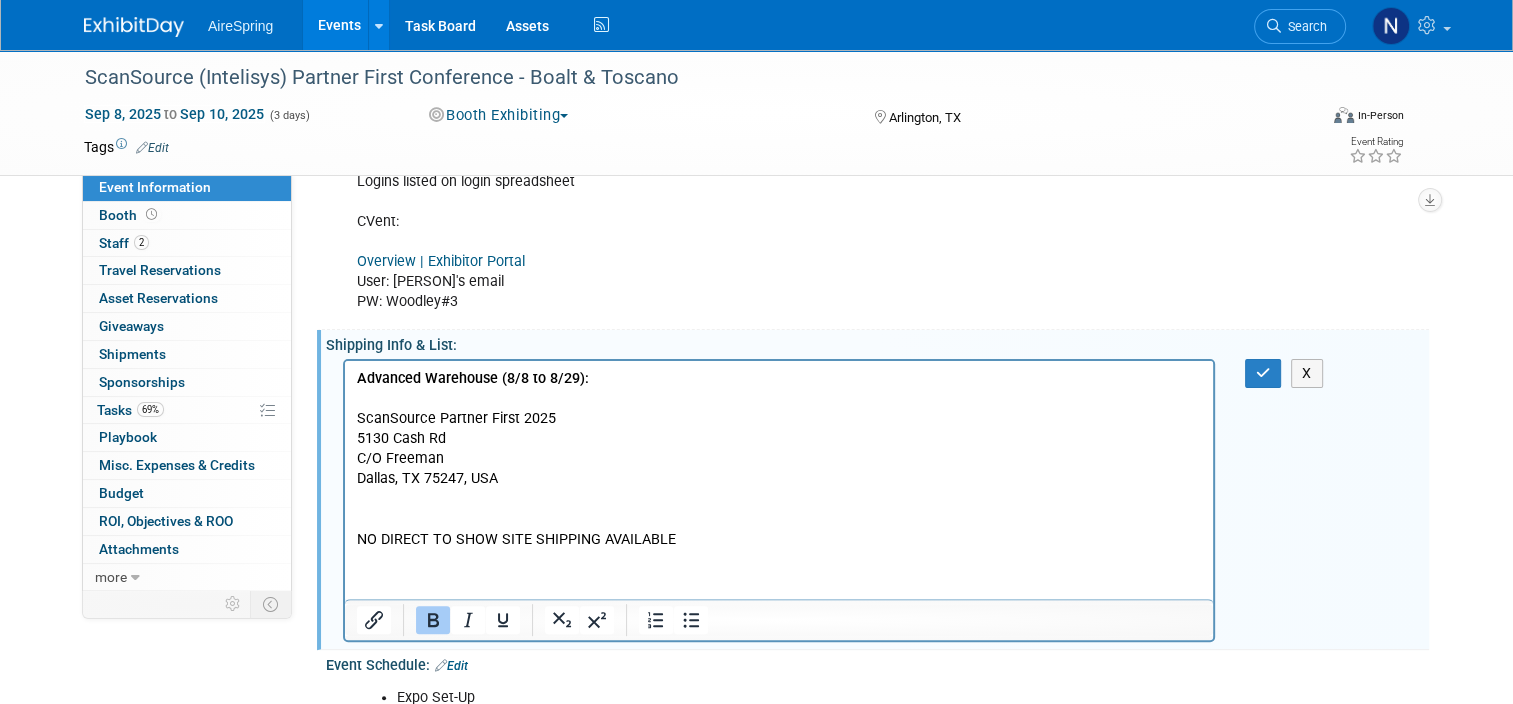 click on "Advanced Warehouse (8/8 to 8/29): ScanSource Partner First 2025 5130 Cash Rd C/O Freeman Dallas,  TX  75247,  USA NO DIRECT TO SHOW SITE SHIPPING AVAILABLE" at bounding box center (779, 454) 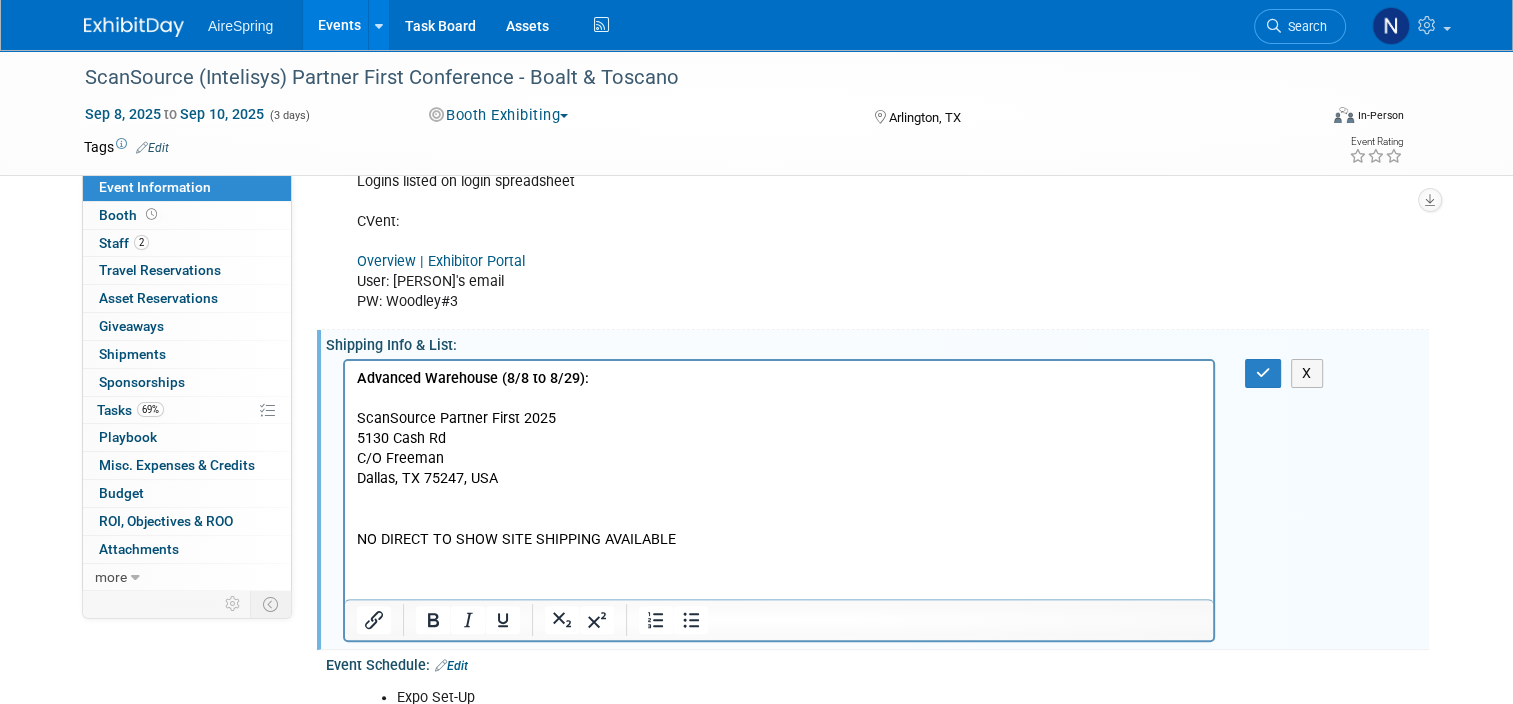 click on "Advanced Warehouse (8/8 to 8/29): ScanSource Partner First 2025 5130 Cash Rd C/O Freeman Dallas,  TX  75247,  USA NO DIRECT TO SHOW SITE SHIPPING AVAILABLE" at bounding box center [779, 454] 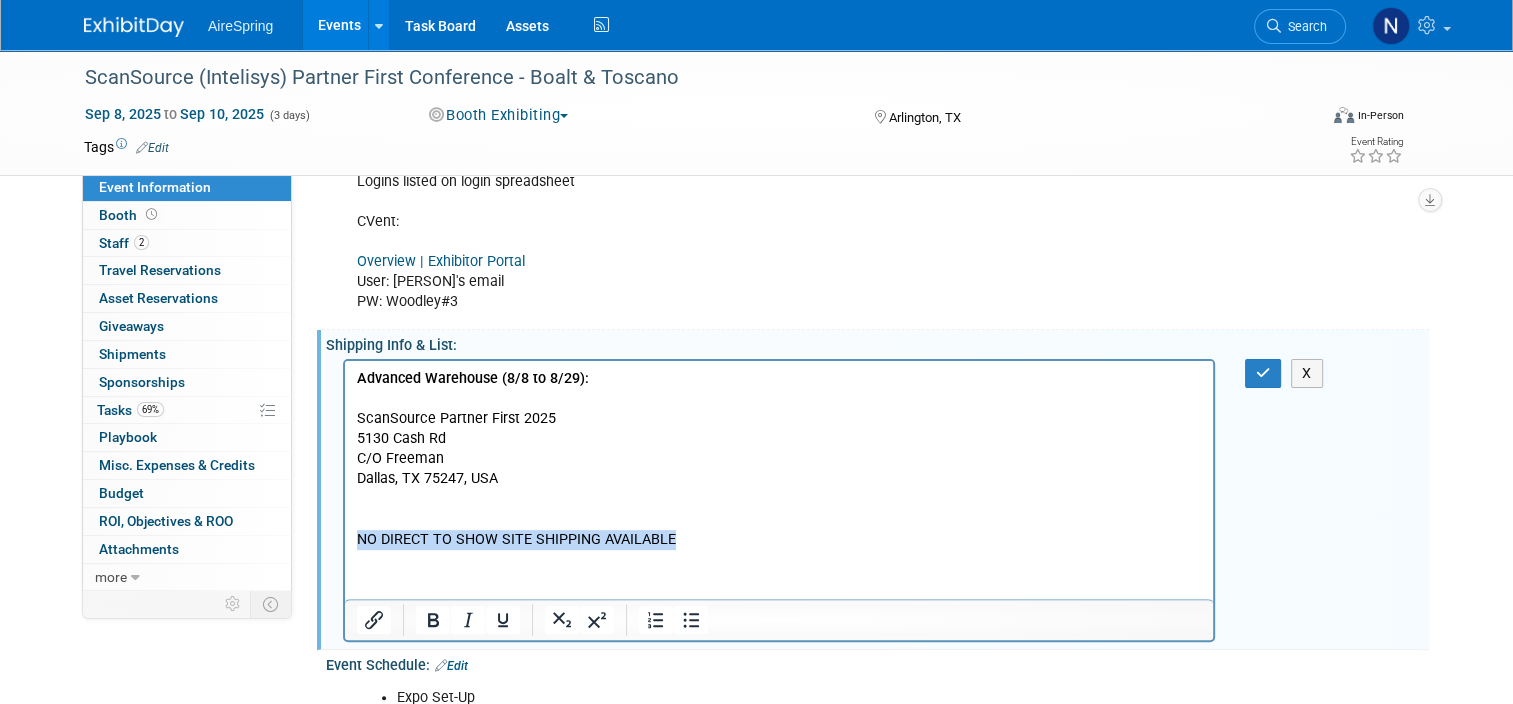 drag, startPoint x: 715, startPoint y: 539, endPoint x: 325, endPoint y: 534, distance: 390.03204 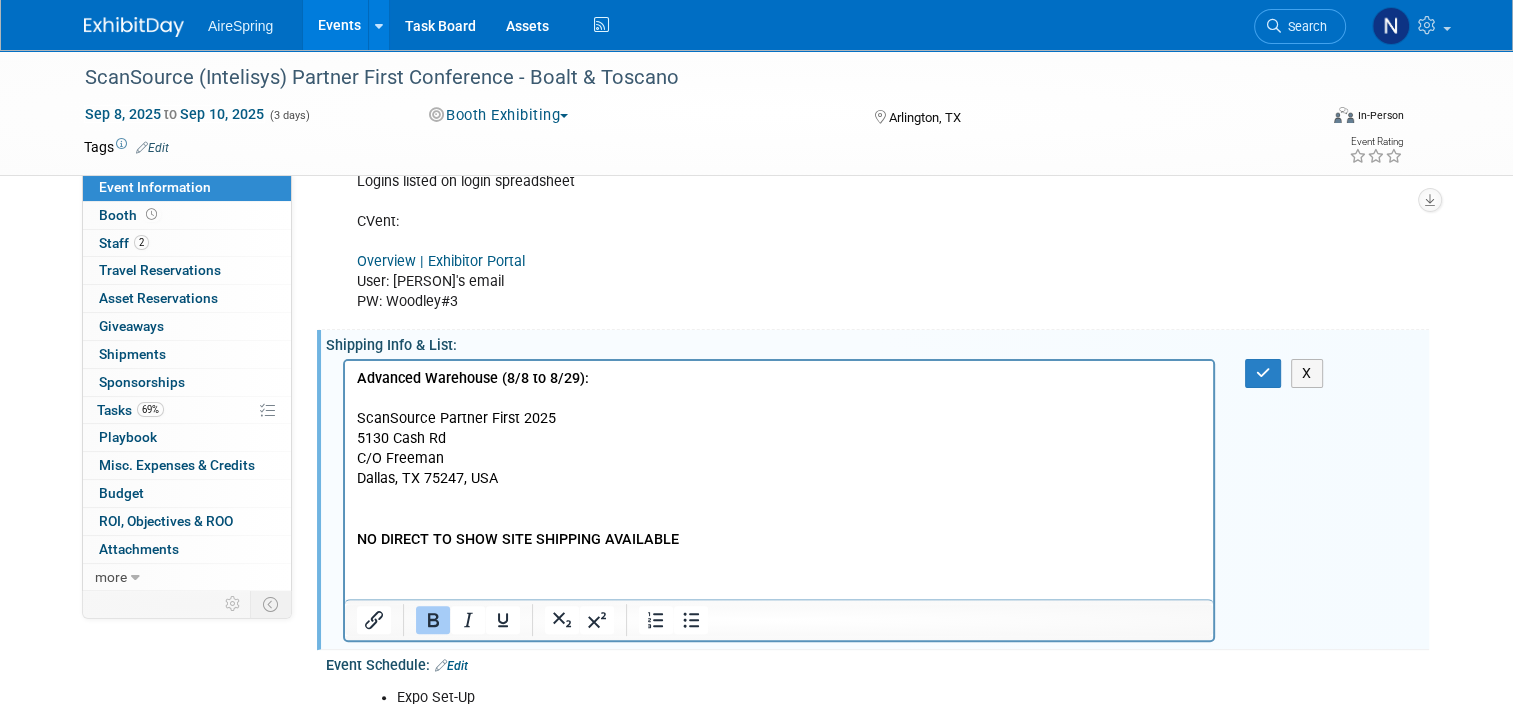 click on "Advanced Warehouse (8/8 to 8/29): ScanSource Partner First 2025 5130 Cash Rd C/O Freeman Dallas,  TX  75247,  USA NO DIRECT TO SHOW SITE SHIPPING AVAILABLE" at bounding box center (779, 454) 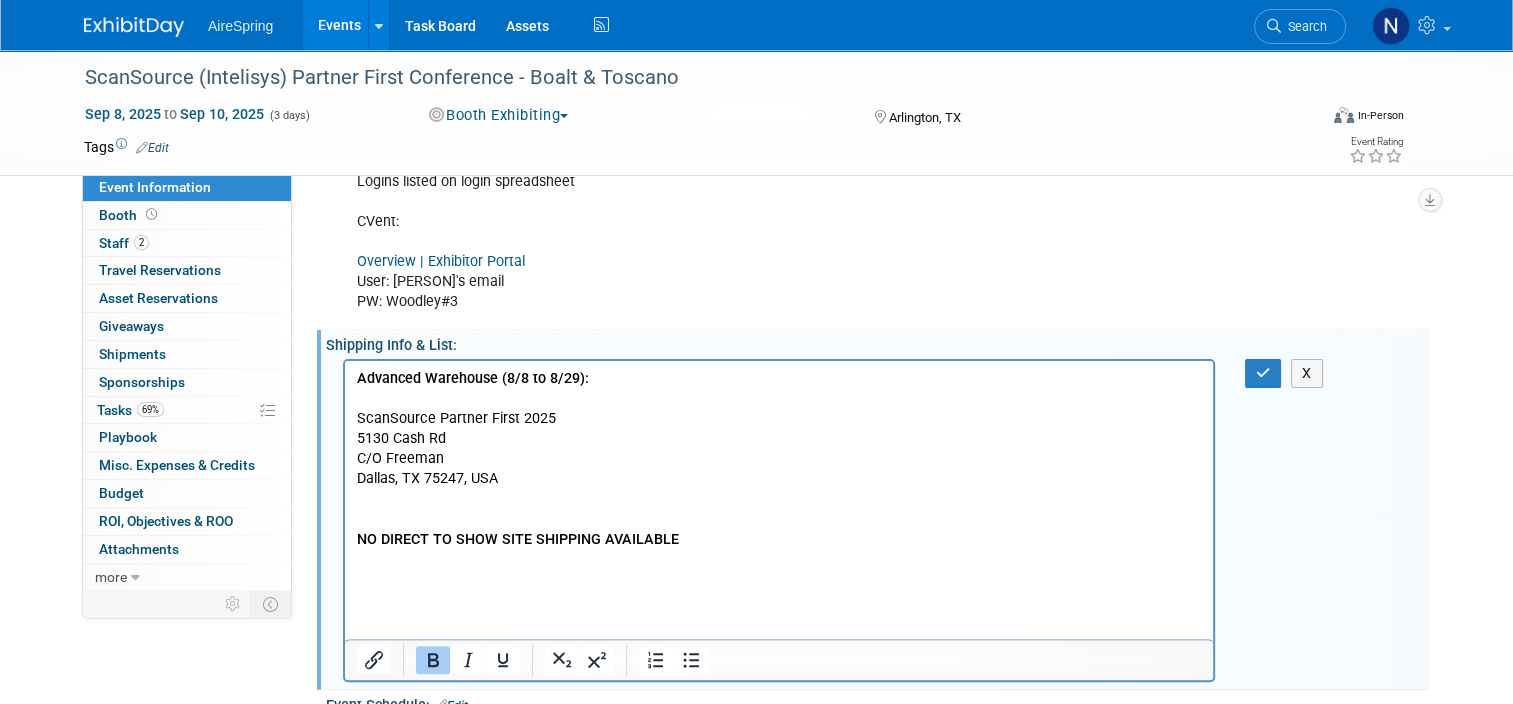 type 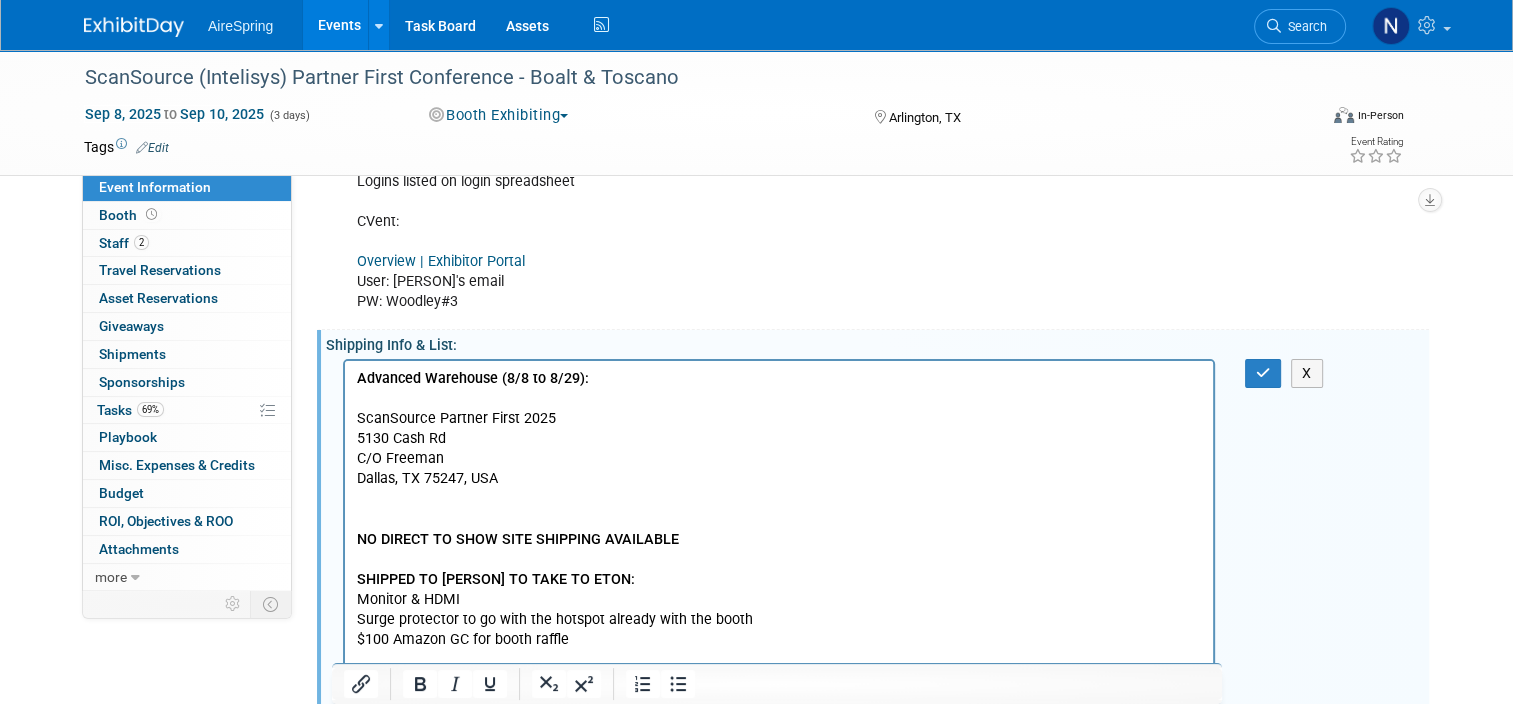 scroll, scrollTop: 503, scrollLeft: 0, axis: vertical 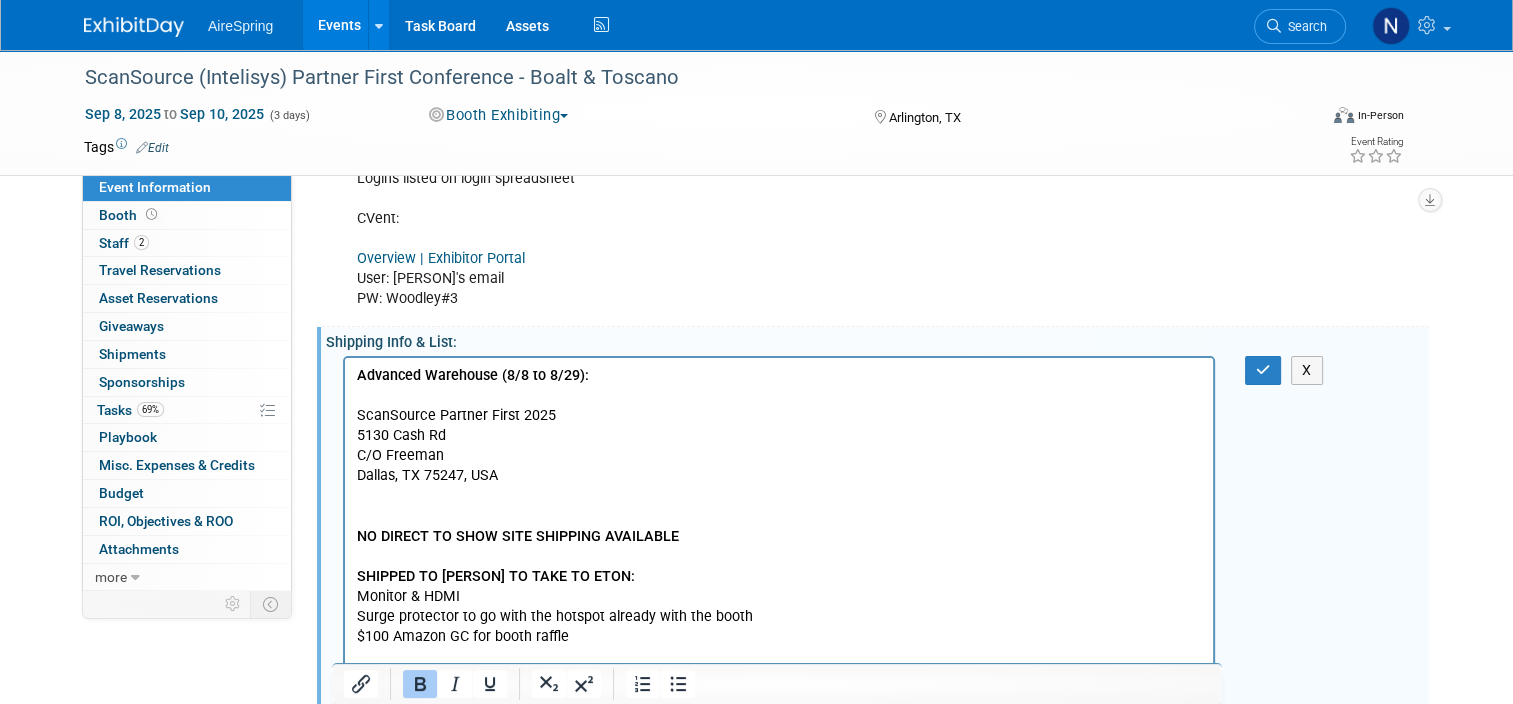click on "SHIPPED TO LISA TO TAKE TO ETON:" at bounding box center [496, 575] 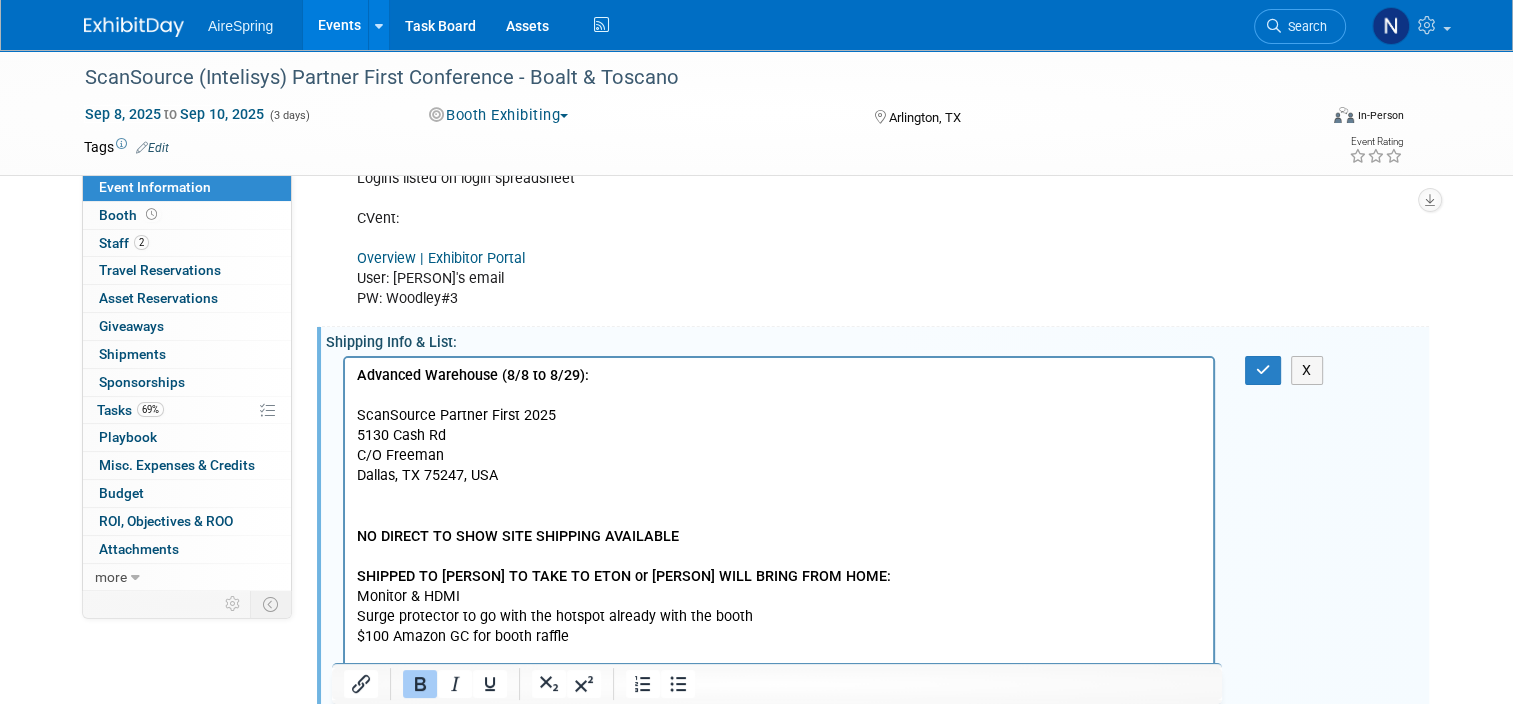 click on "$100 Amazon GC for booth raffle" at bounding box center (779, 636) 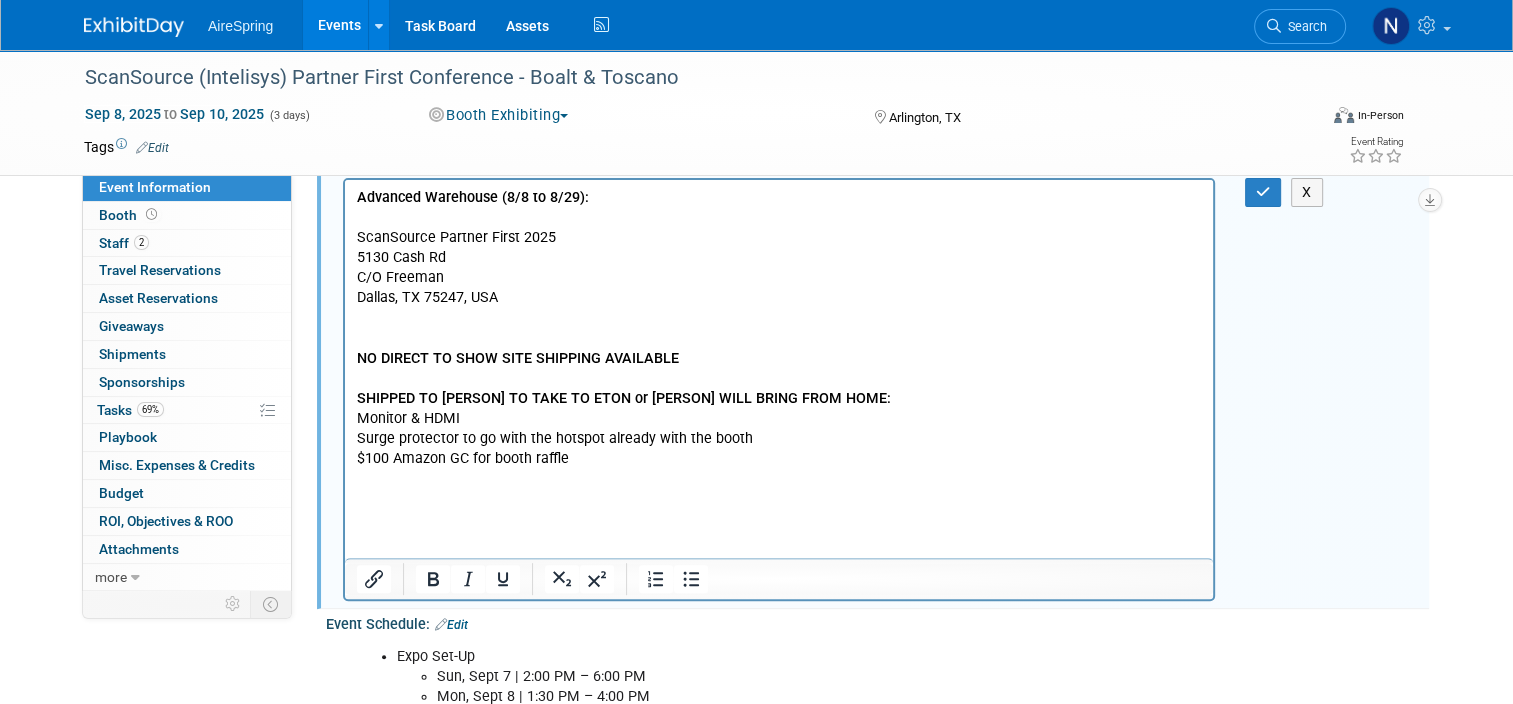 scroll, scrollTop: 703, scrollLeft: 0, axis: vertical 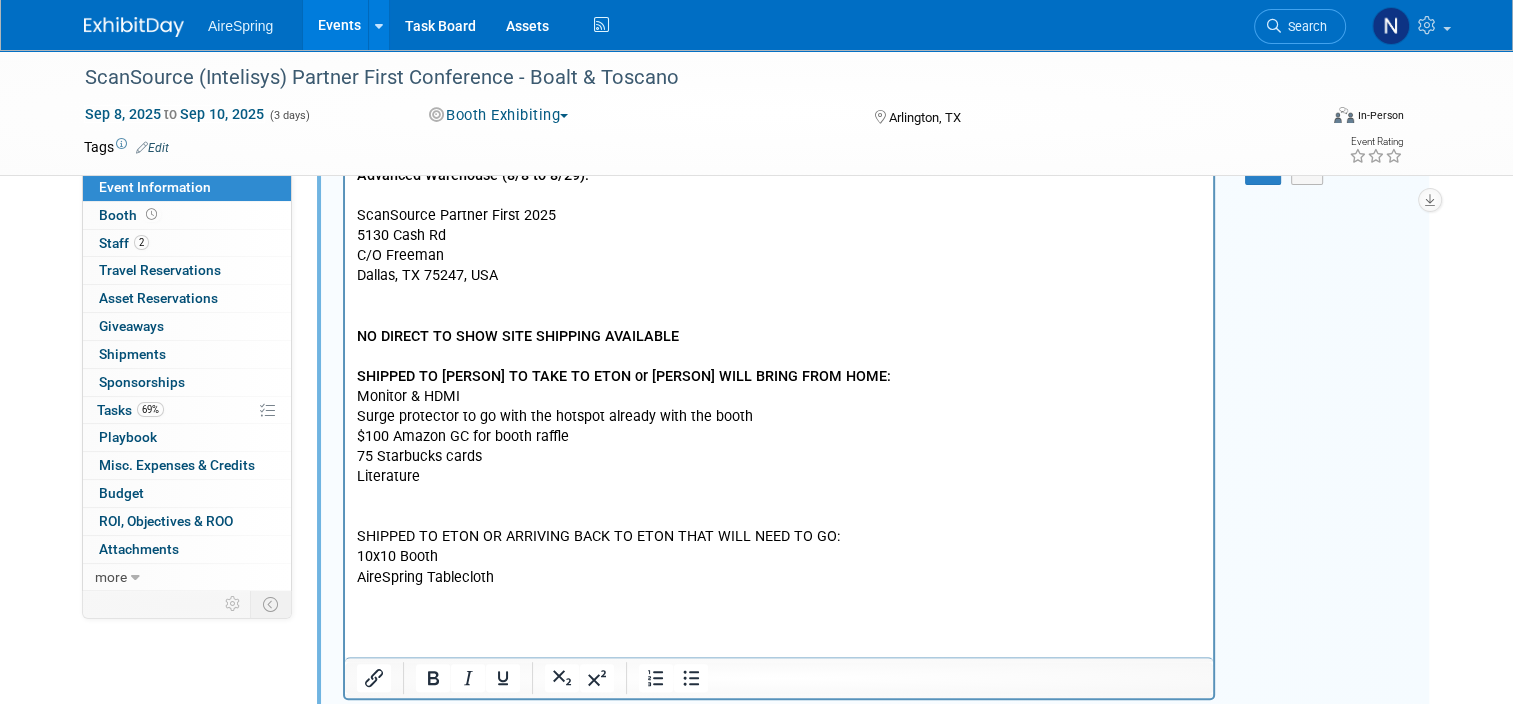 click on "10x10 Booth" at bounding box center [779, 556] 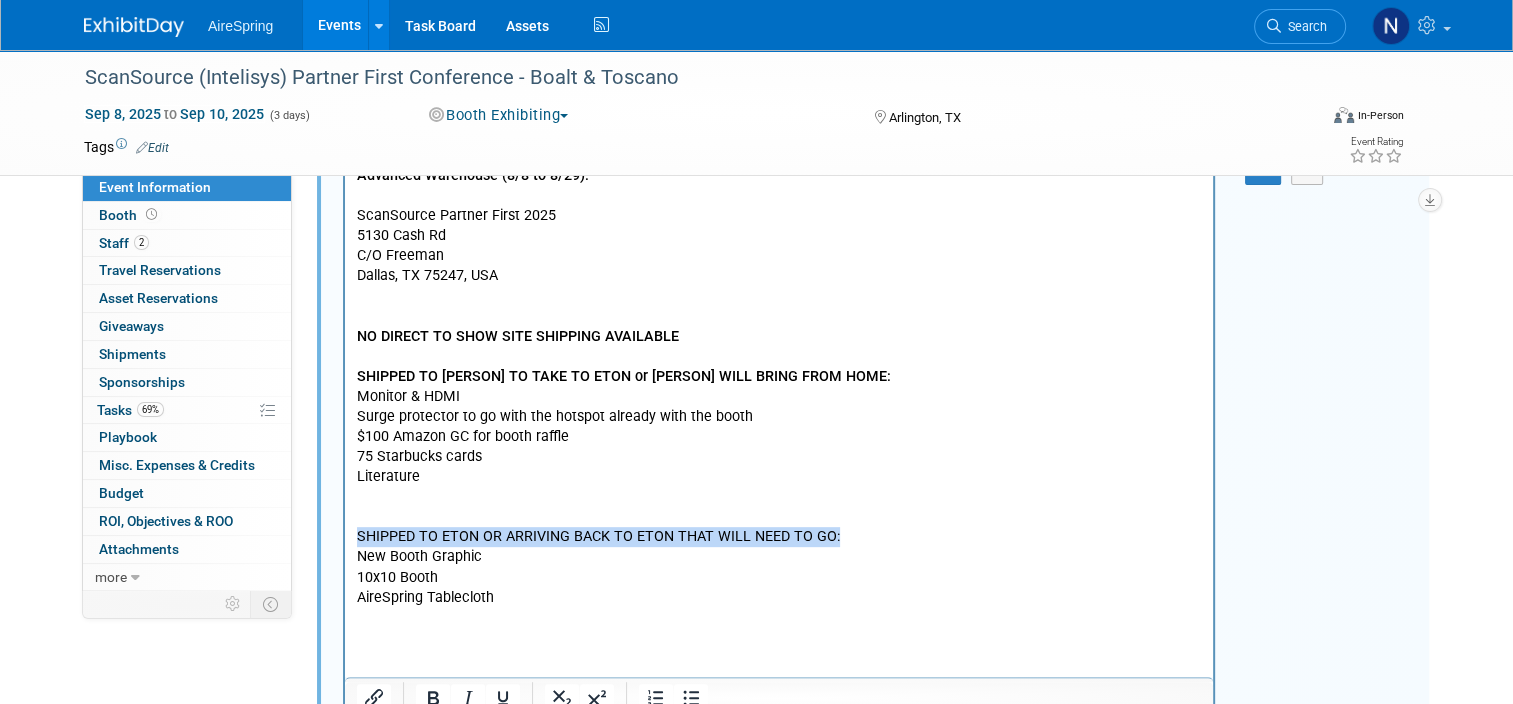 drag, startPoint x: 856, startPoint y: 536, endPoint x: 347, endPoint y: 538, distance: 509.00394 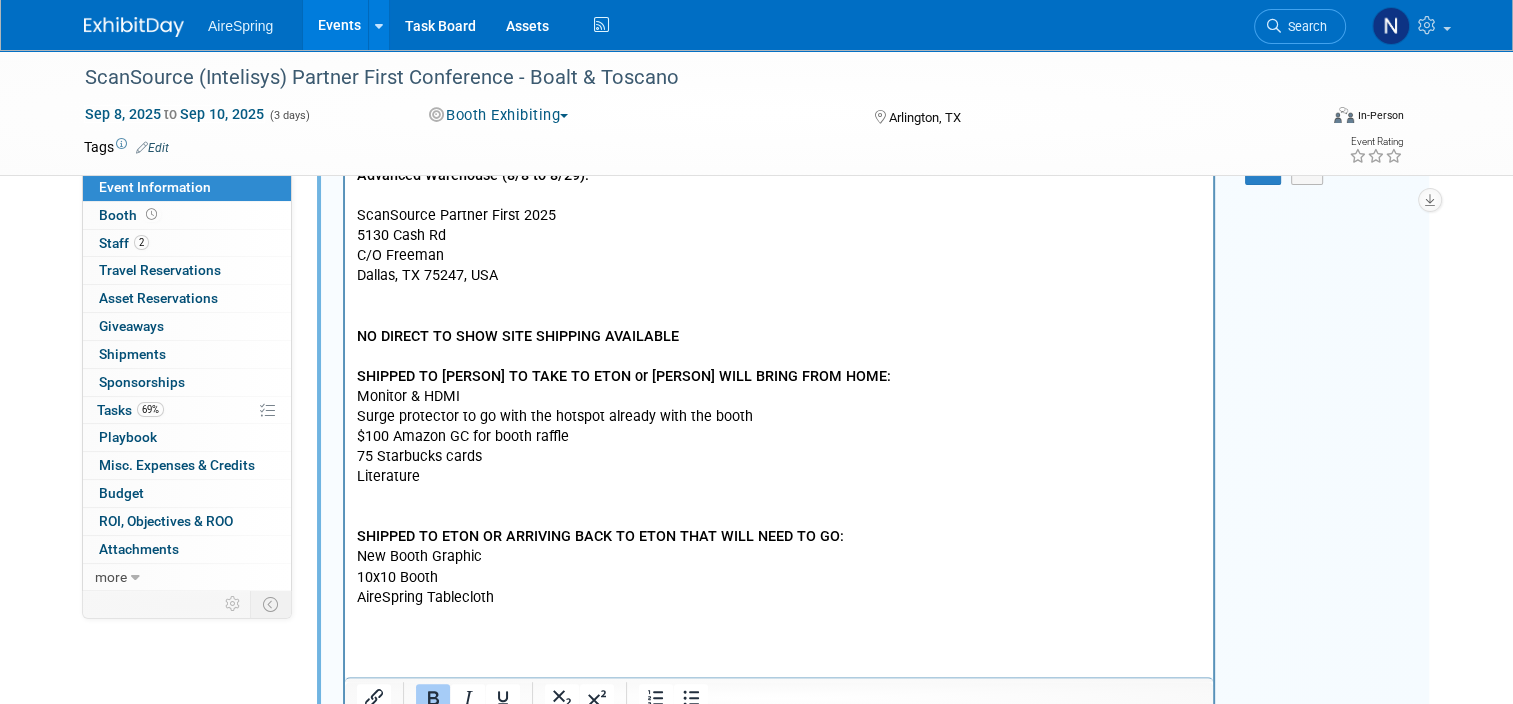 click on "10x10 Booth" at bounding box center [779, 577] 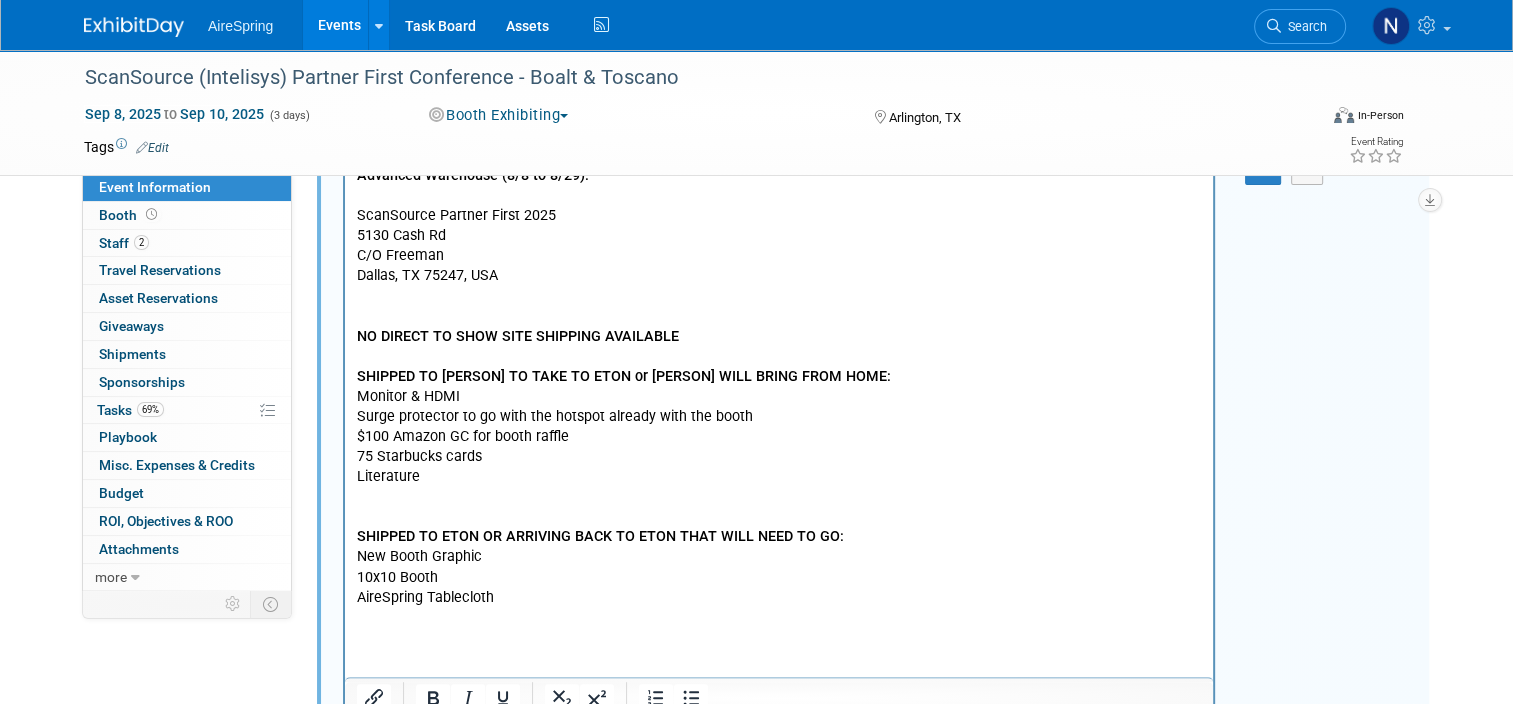 click on "AireSpring Tablecloth" at bounding box center [779, 597] 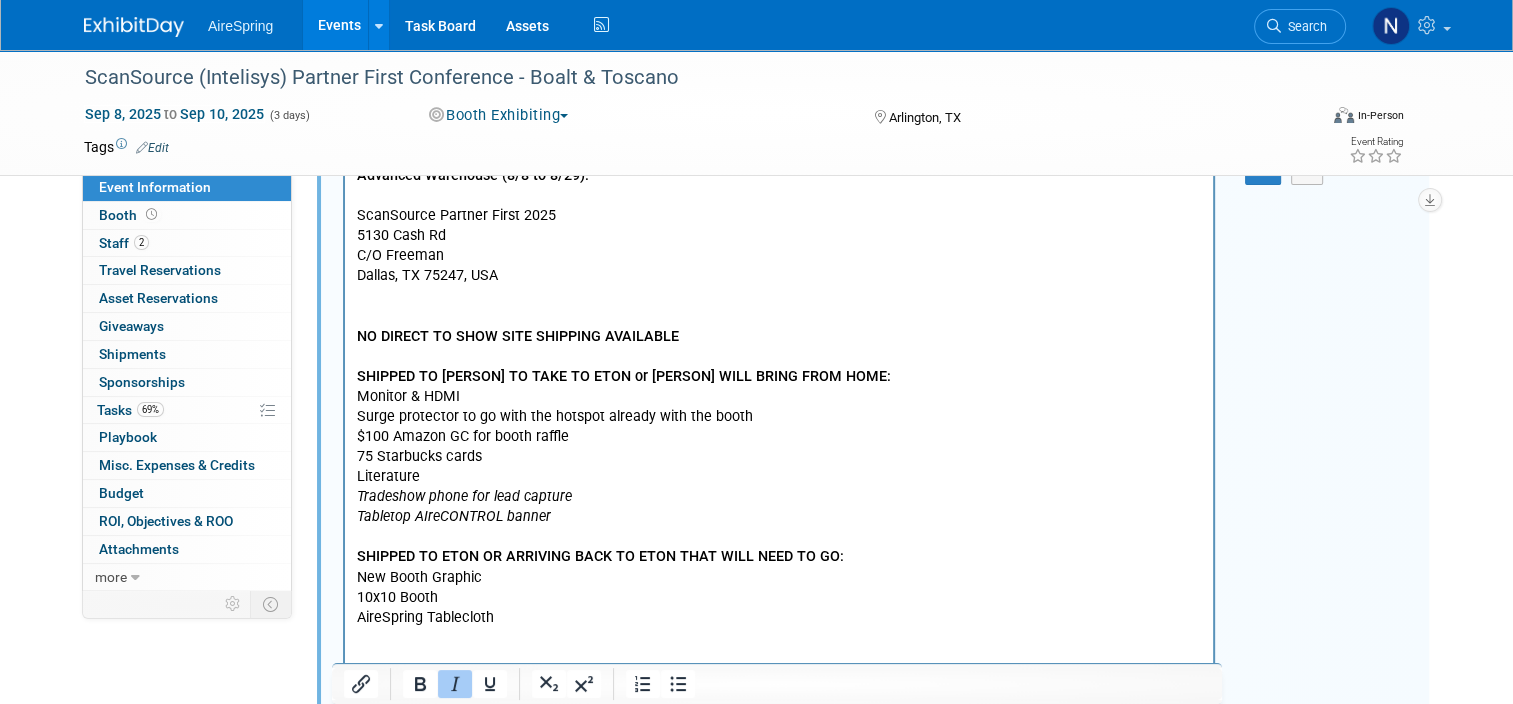 click at bounding box center (779, 637) 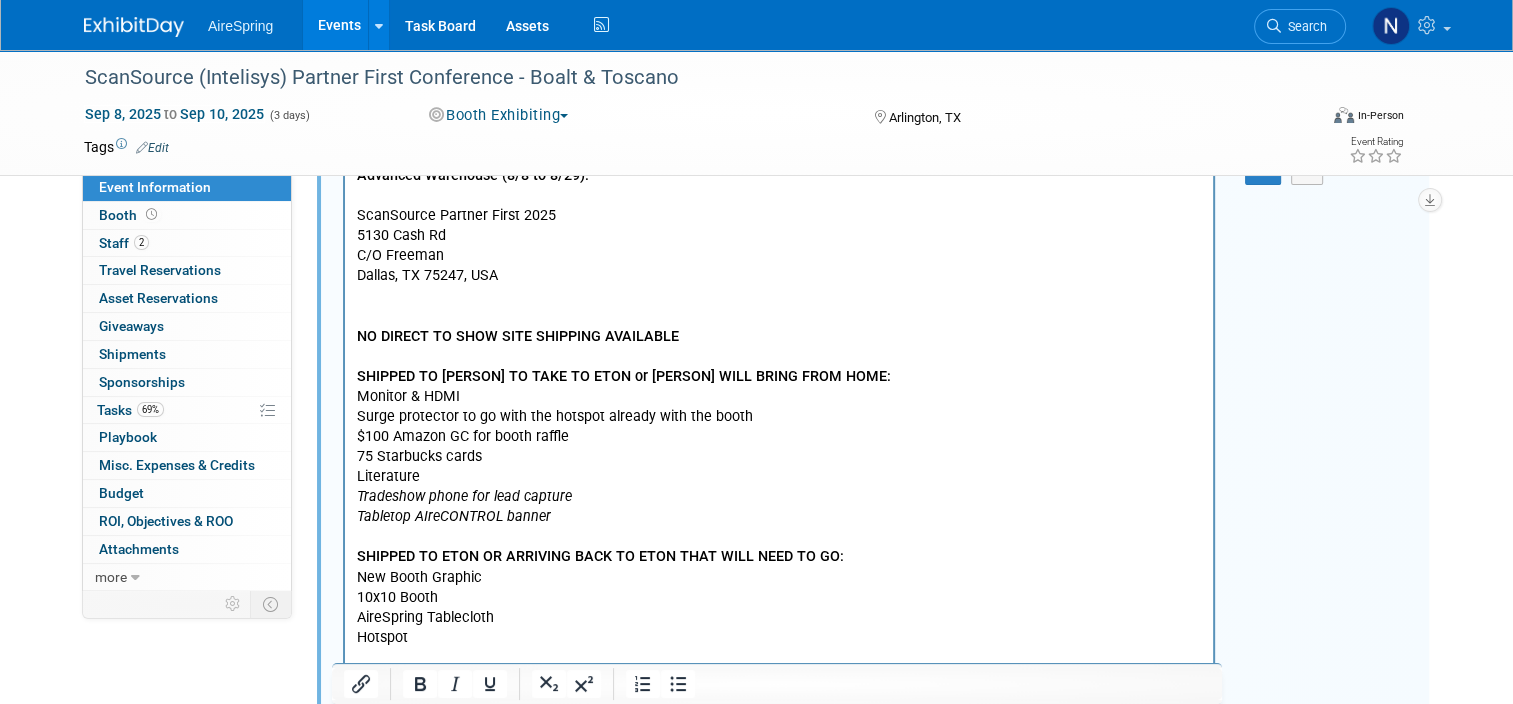 scroll, scrollTop: 704, scrollLeft: 0, axis: vertical 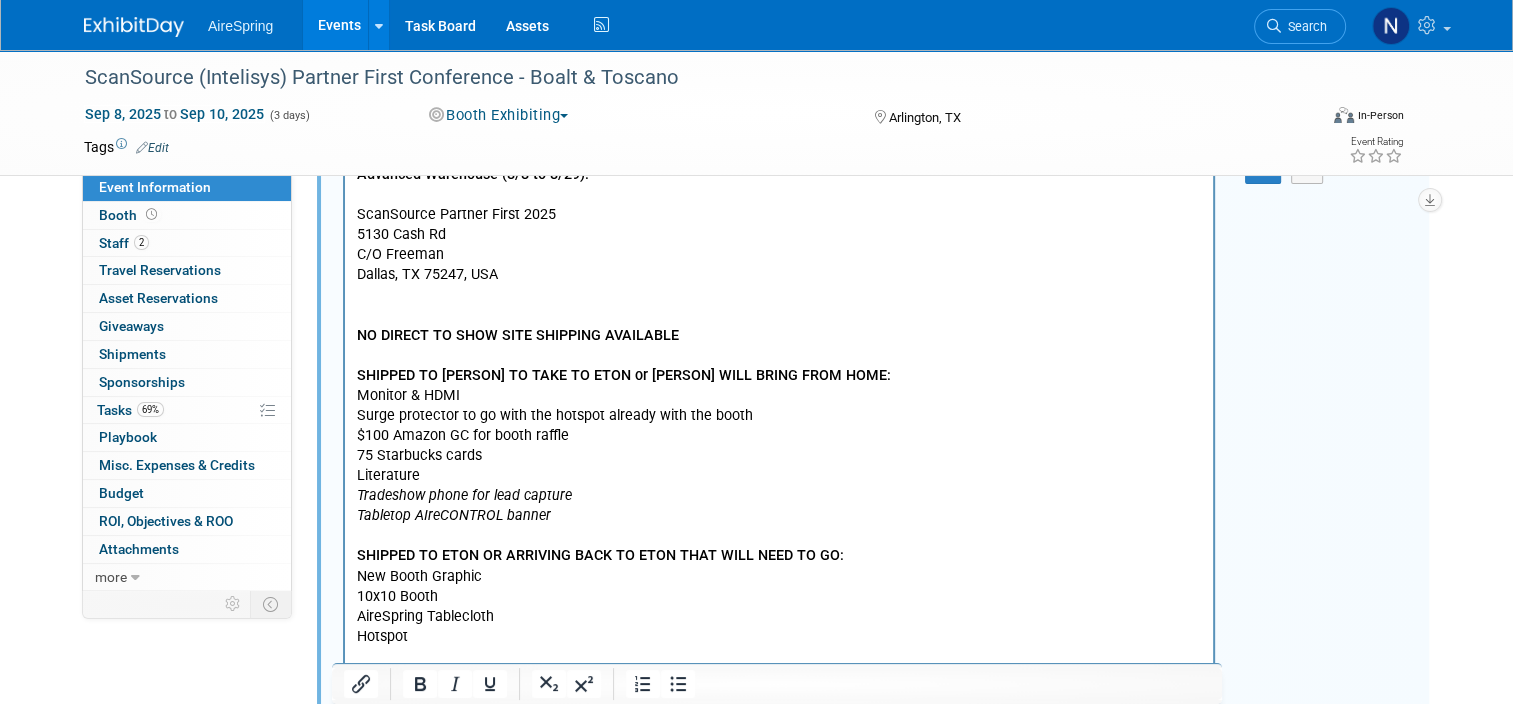 click on "75 Starbucks cards" at bounding box center [779, 455] 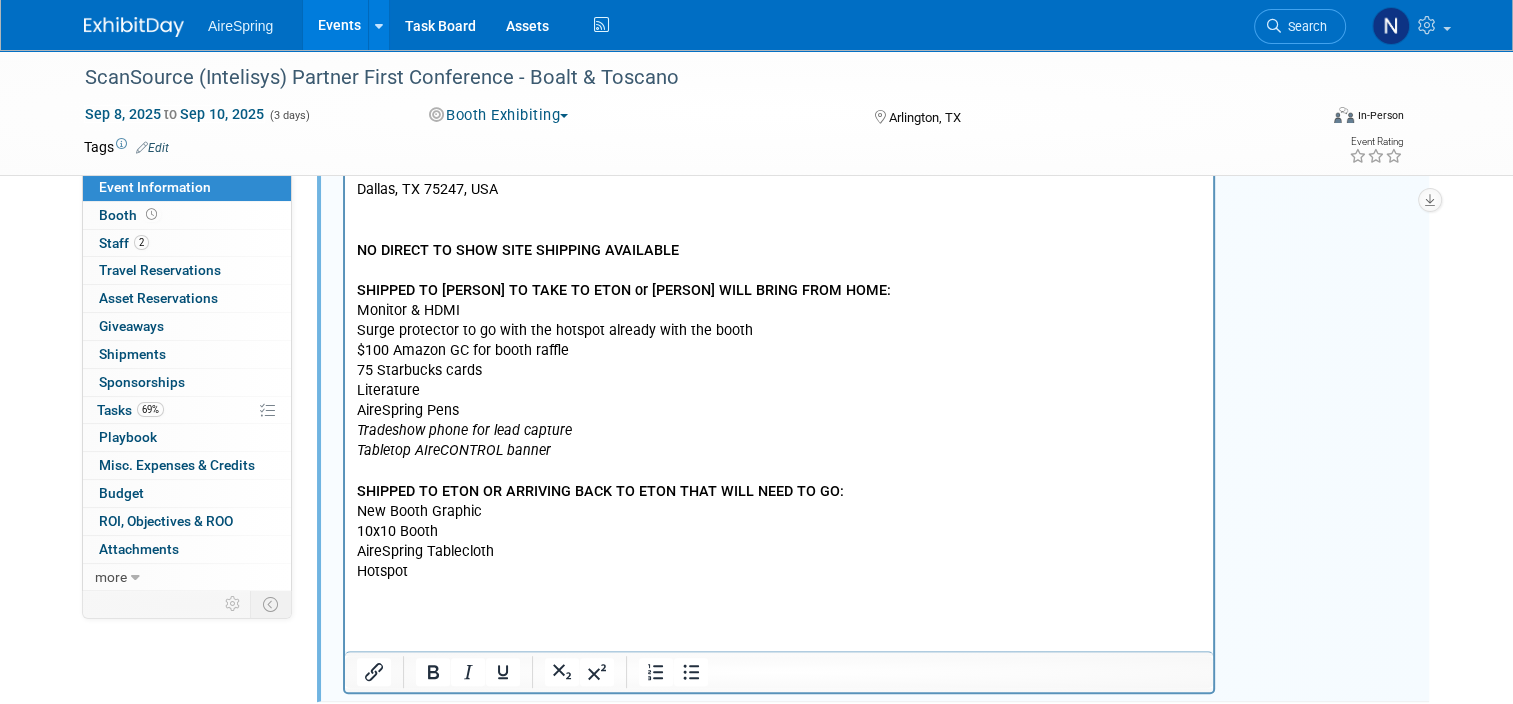 scroll, scrollTop: 904, scrollLeft: 0, axis: vertical 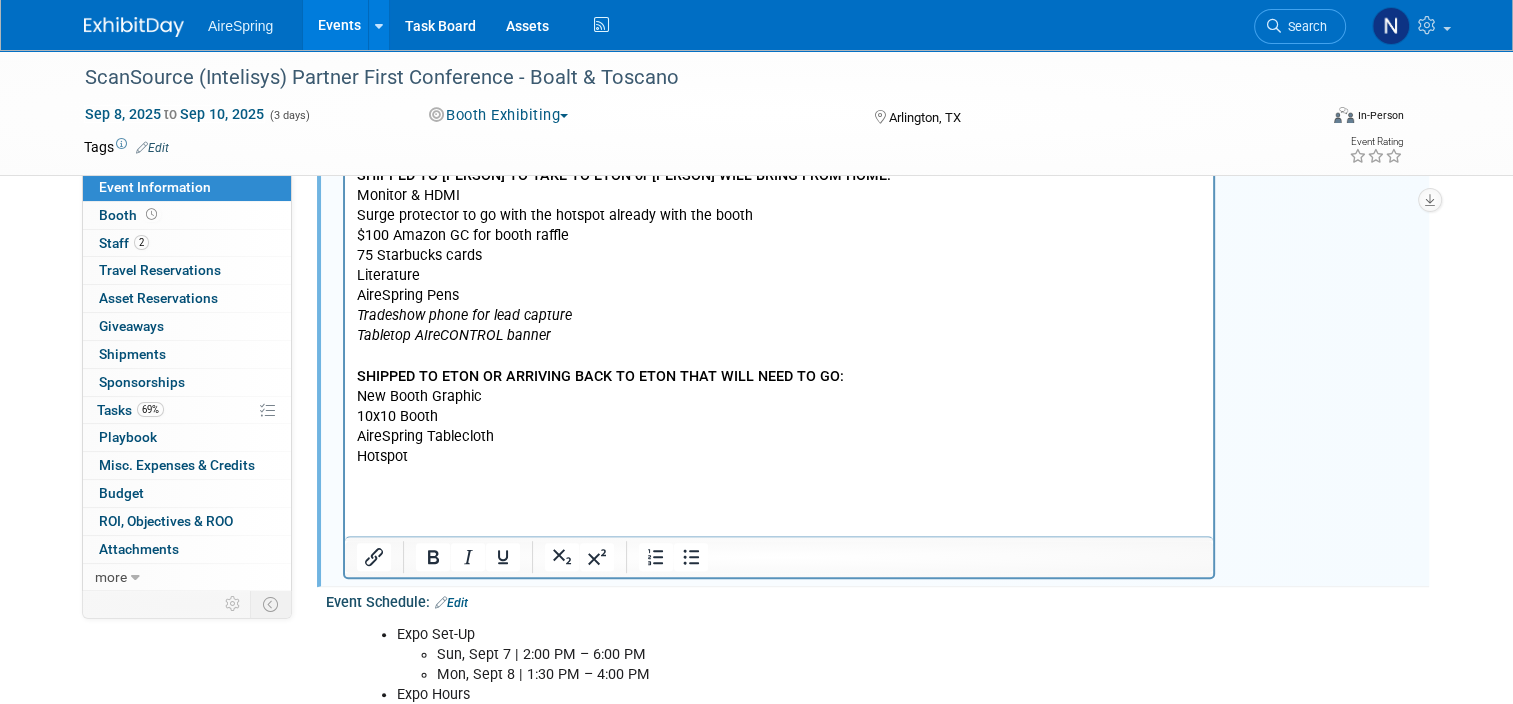 click at bounding box center (779, 477) 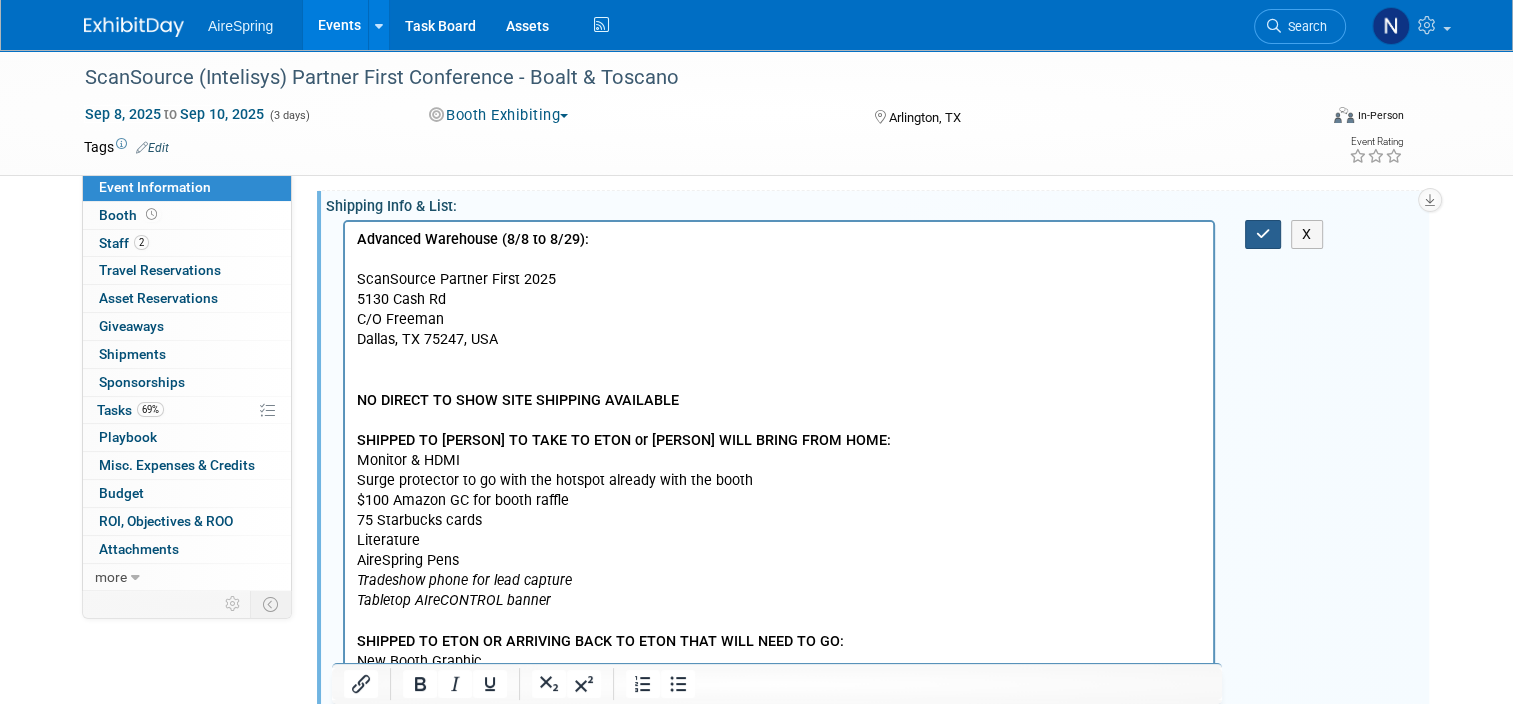 scroll, scrollTop: 604, scrollLeft: 0, axis: vertical 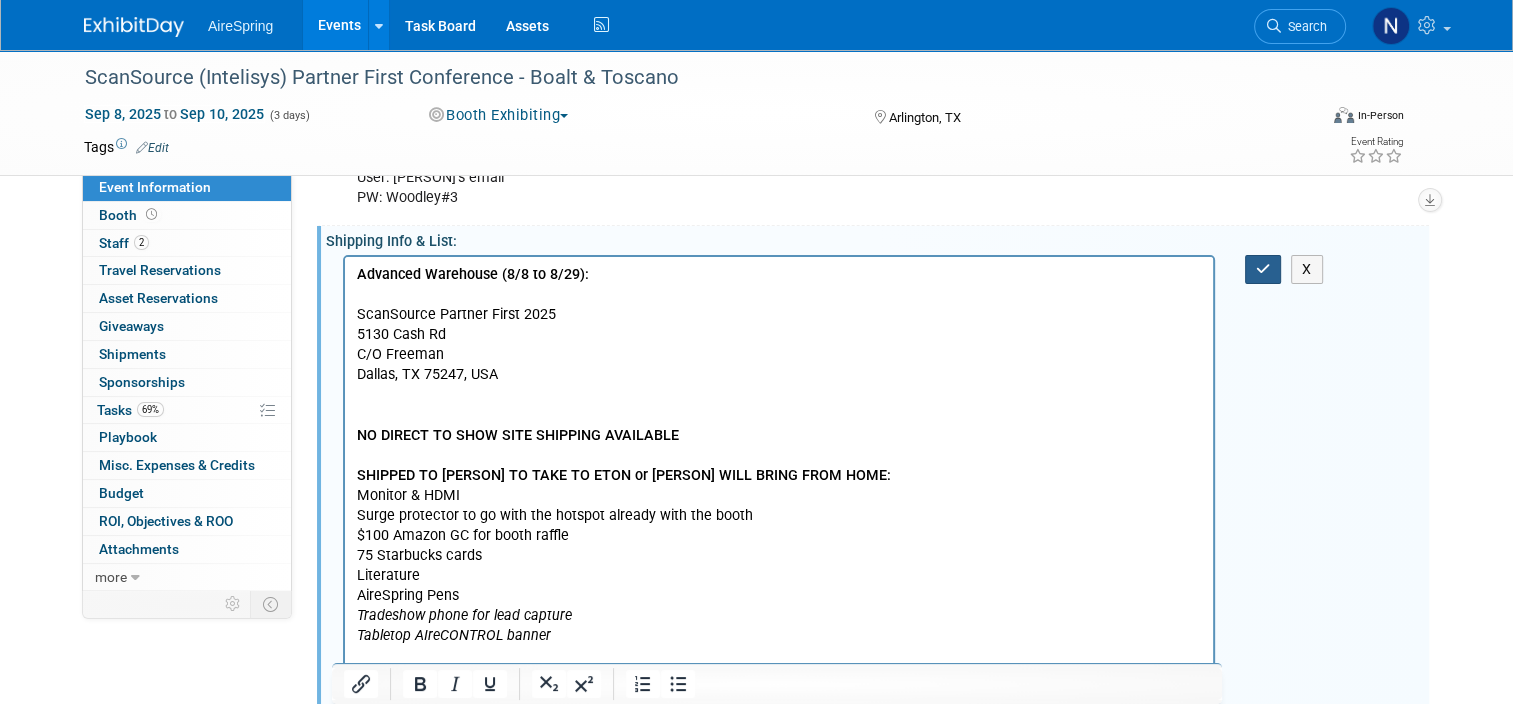 click at bounding box center [1263, 269] 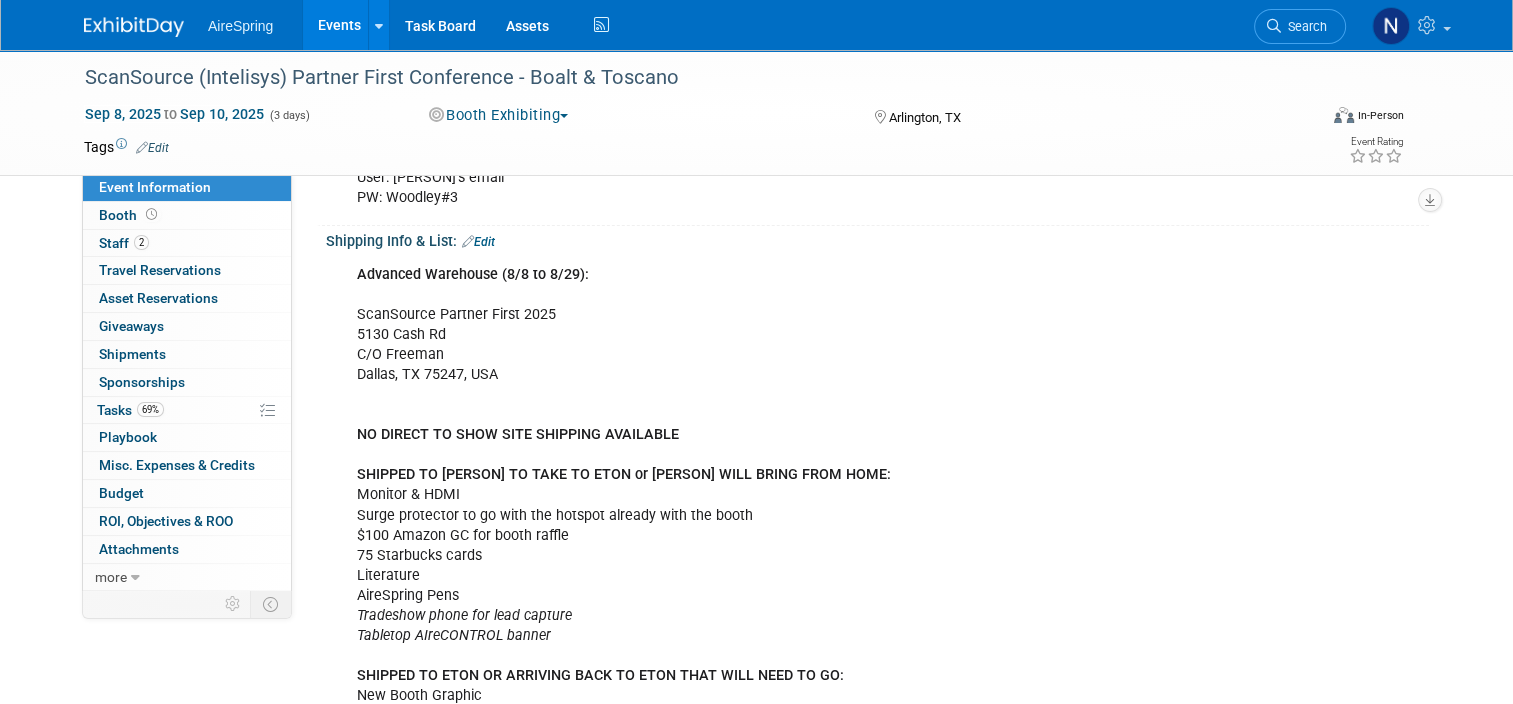 click on "Events" at bounding box center [339, 25] 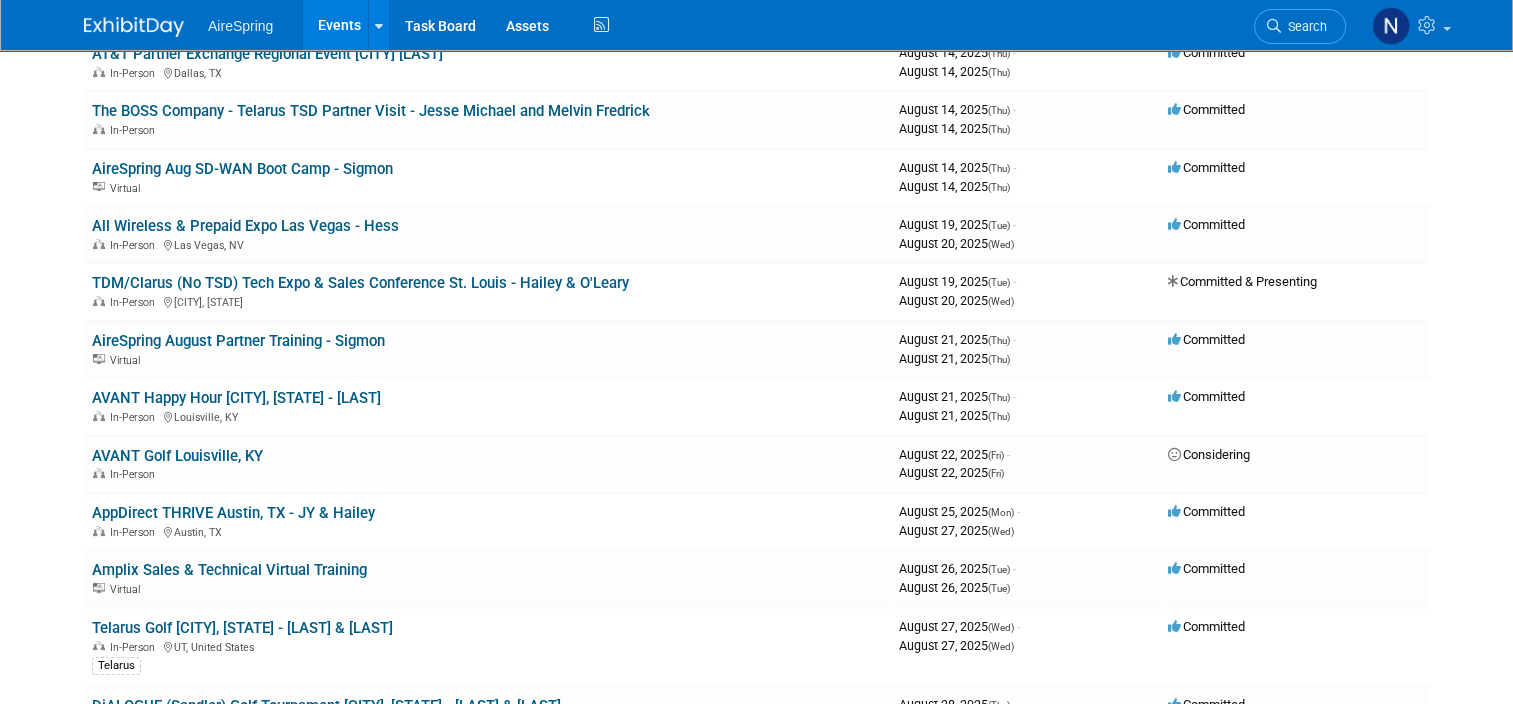 scroll, scrollTop: 600, scrollLeft: 0, axis: vertical 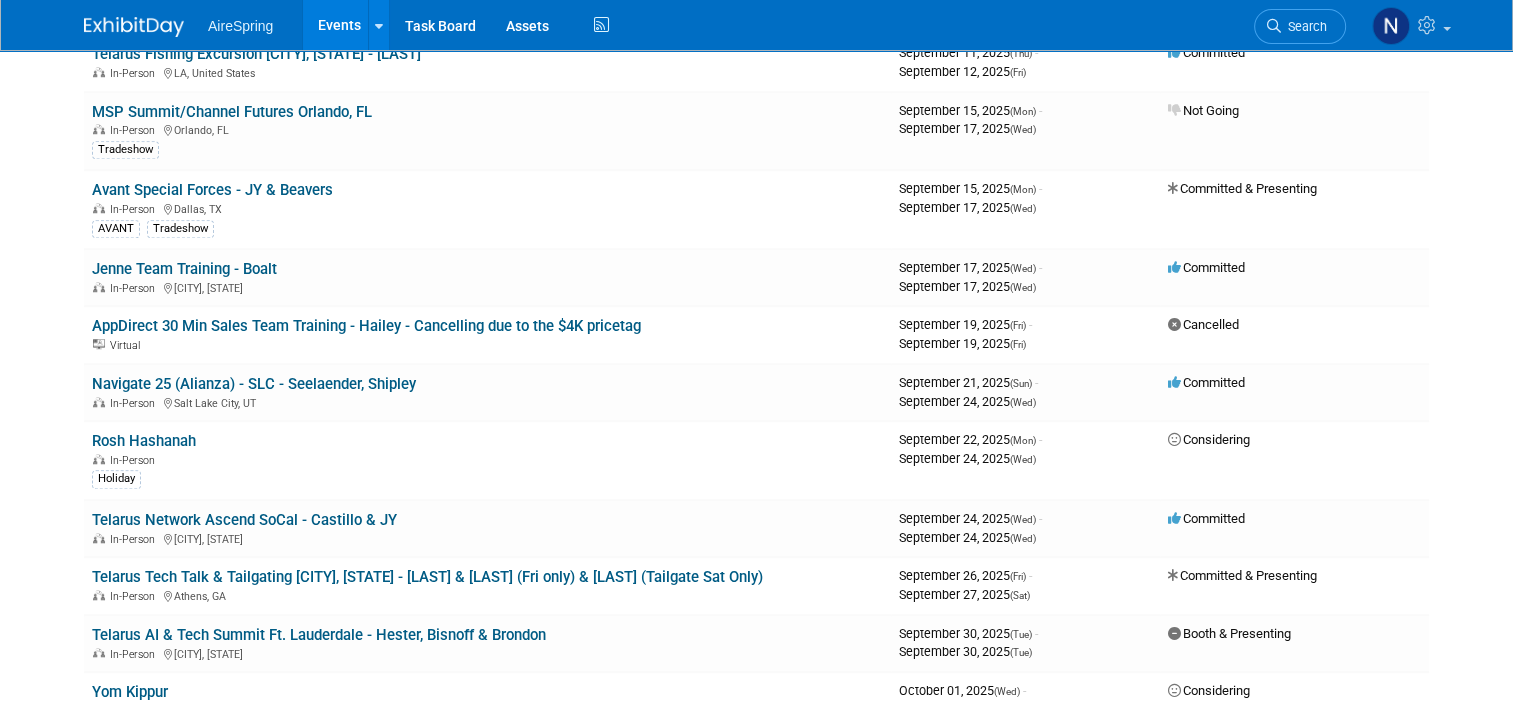 click on "Avant Special Forces - JY & Beavers" at bounding box center [212, 190] 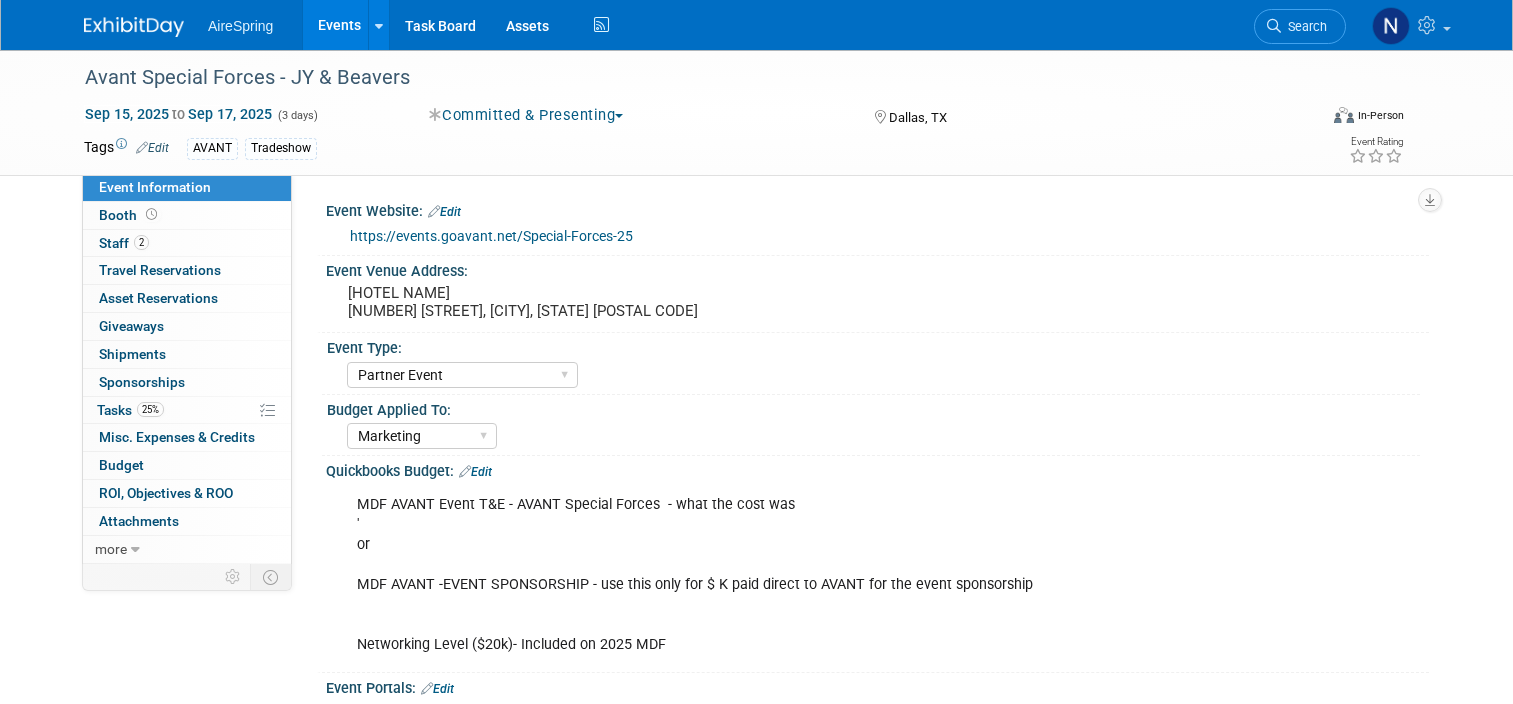select on "Partner Event" 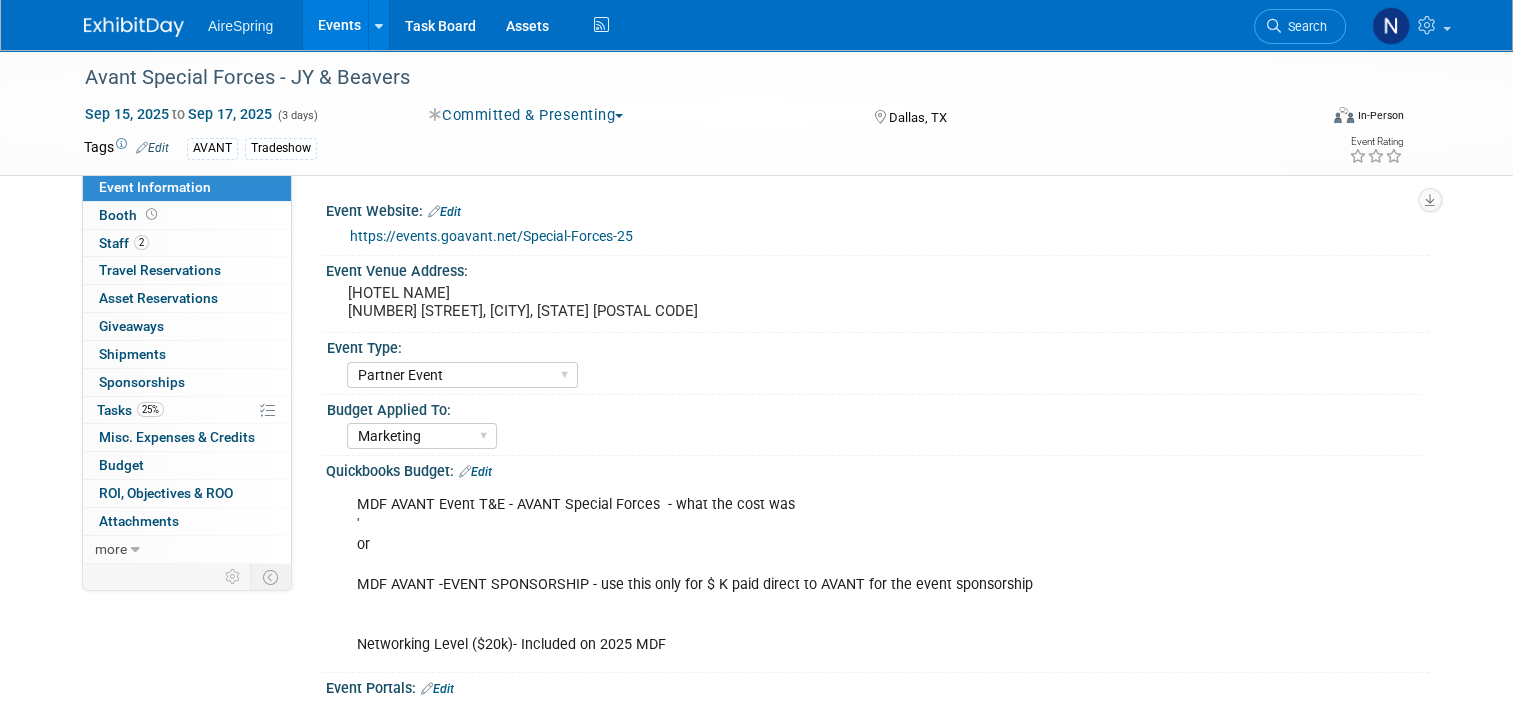 scroll, scrollTop: 0, scrollLeft: 0, axis: both 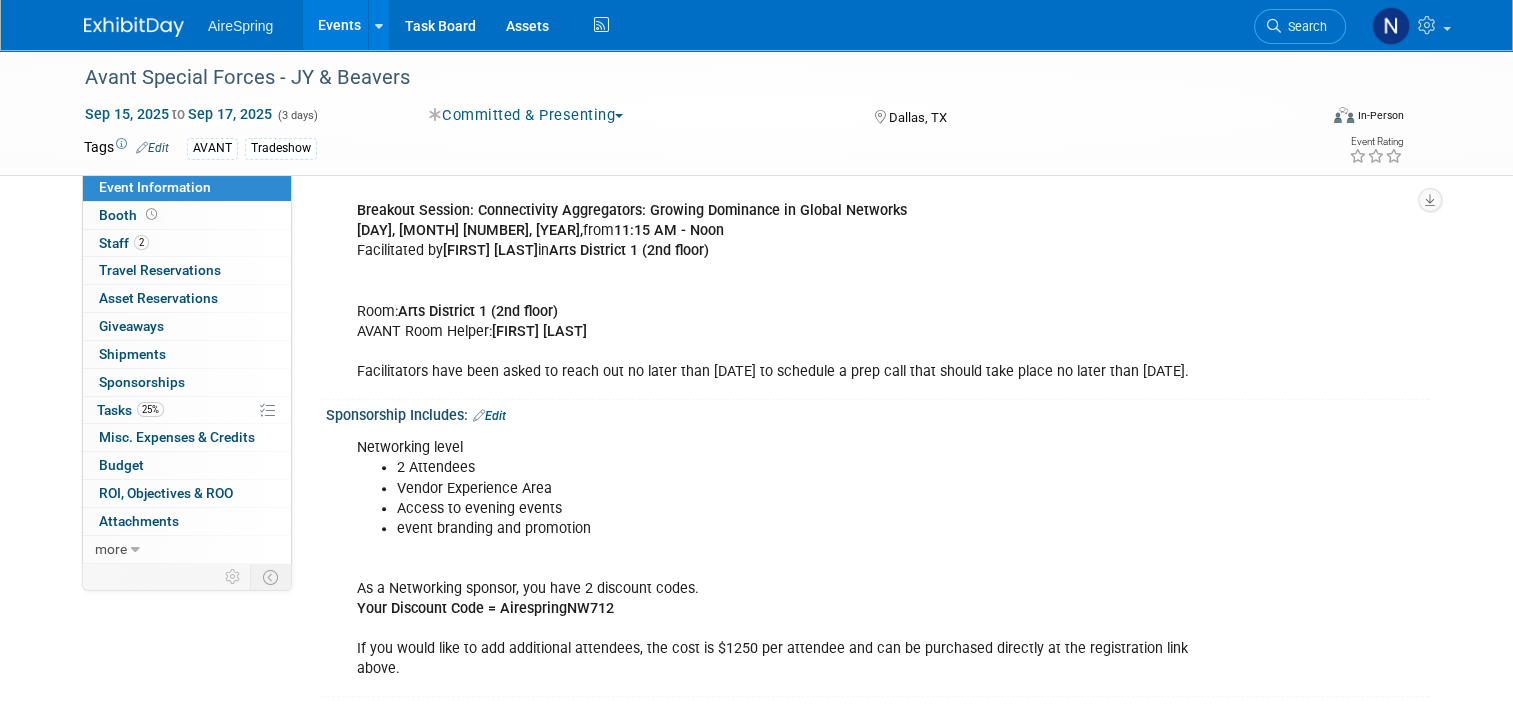 click on "Events" at bounding box center [339, 25] 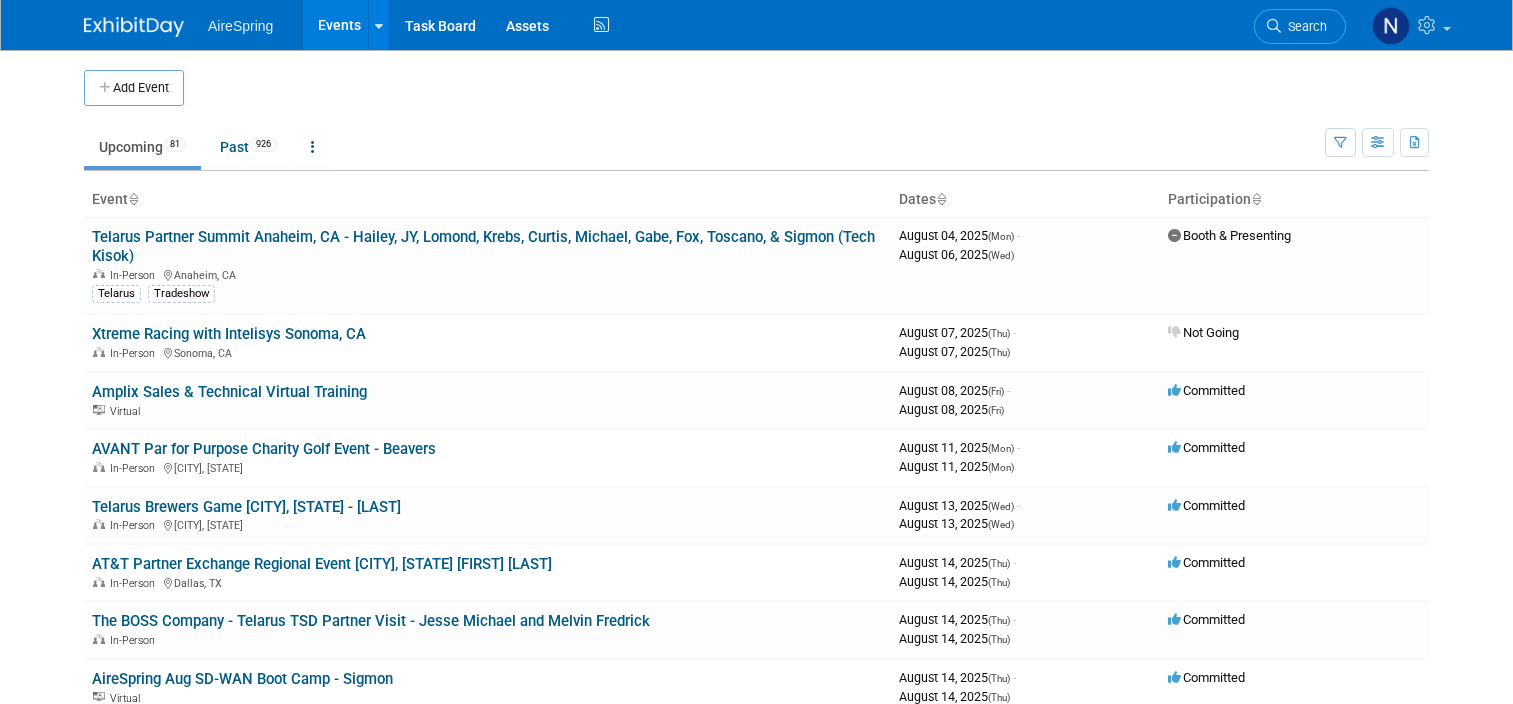 scroll, scrollTop: 0, scrollLeft: 0, axis: both 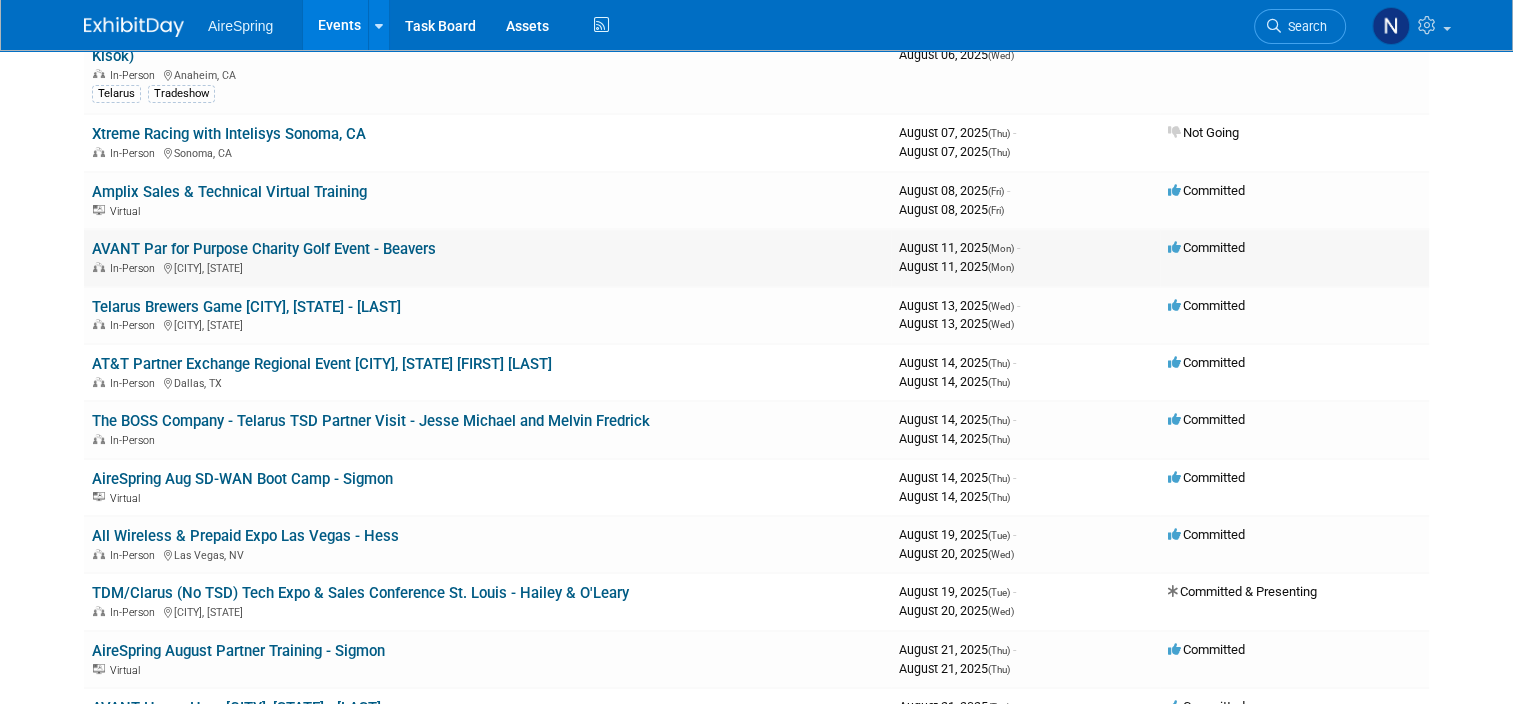 click on "AVANT Par for Purpose Charity Golf Event - Beavers" at bounding box center [264, 249] 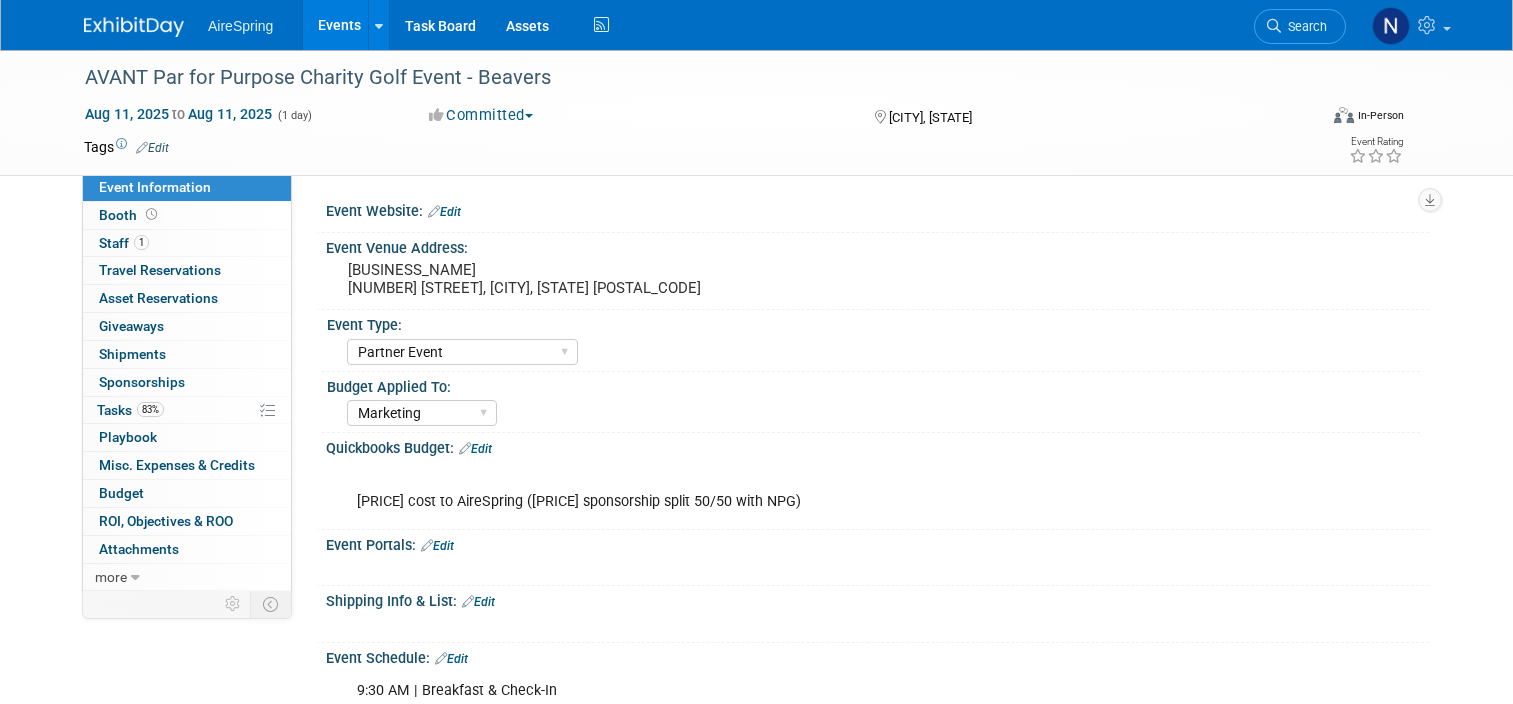 select on "Partner Event" 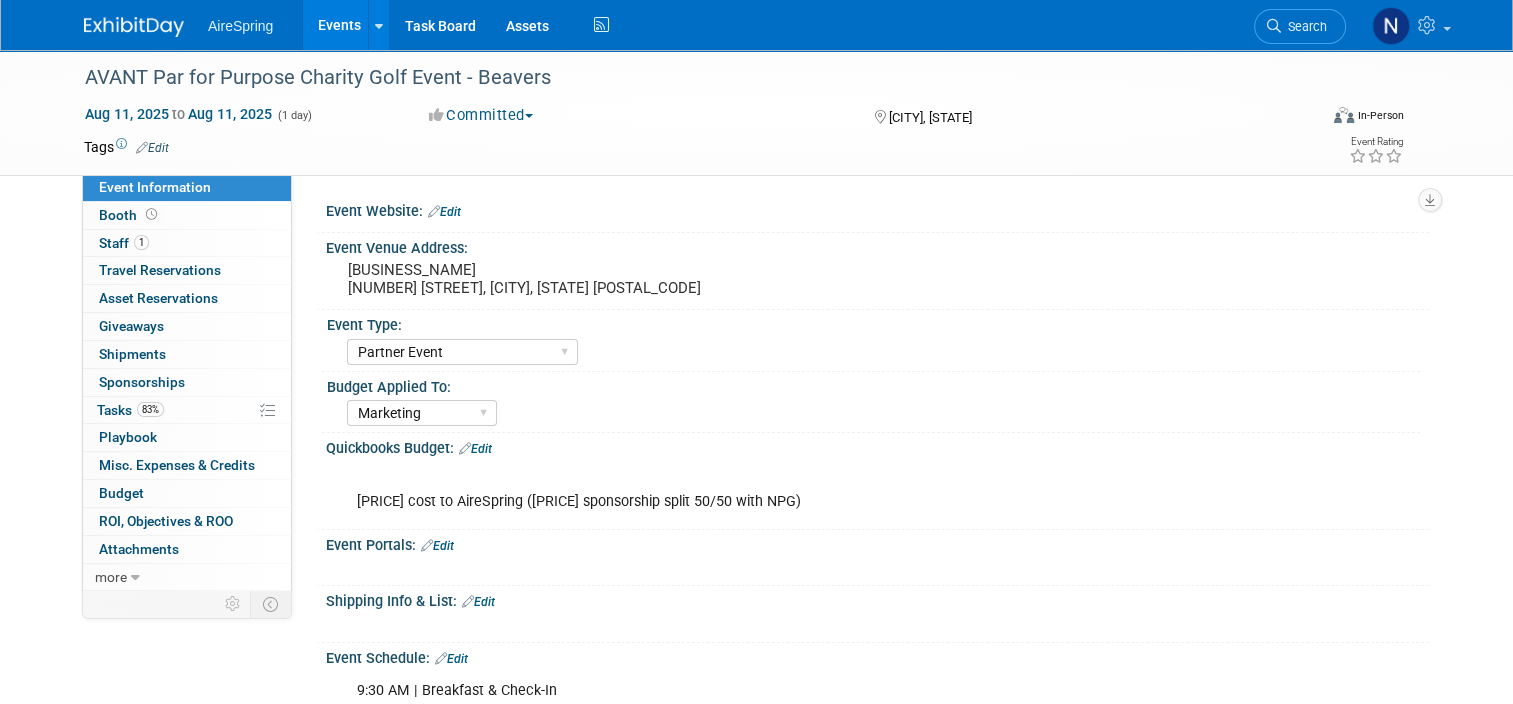 scroll, scrollTop: 0, scrollLeft: 0, axis: both 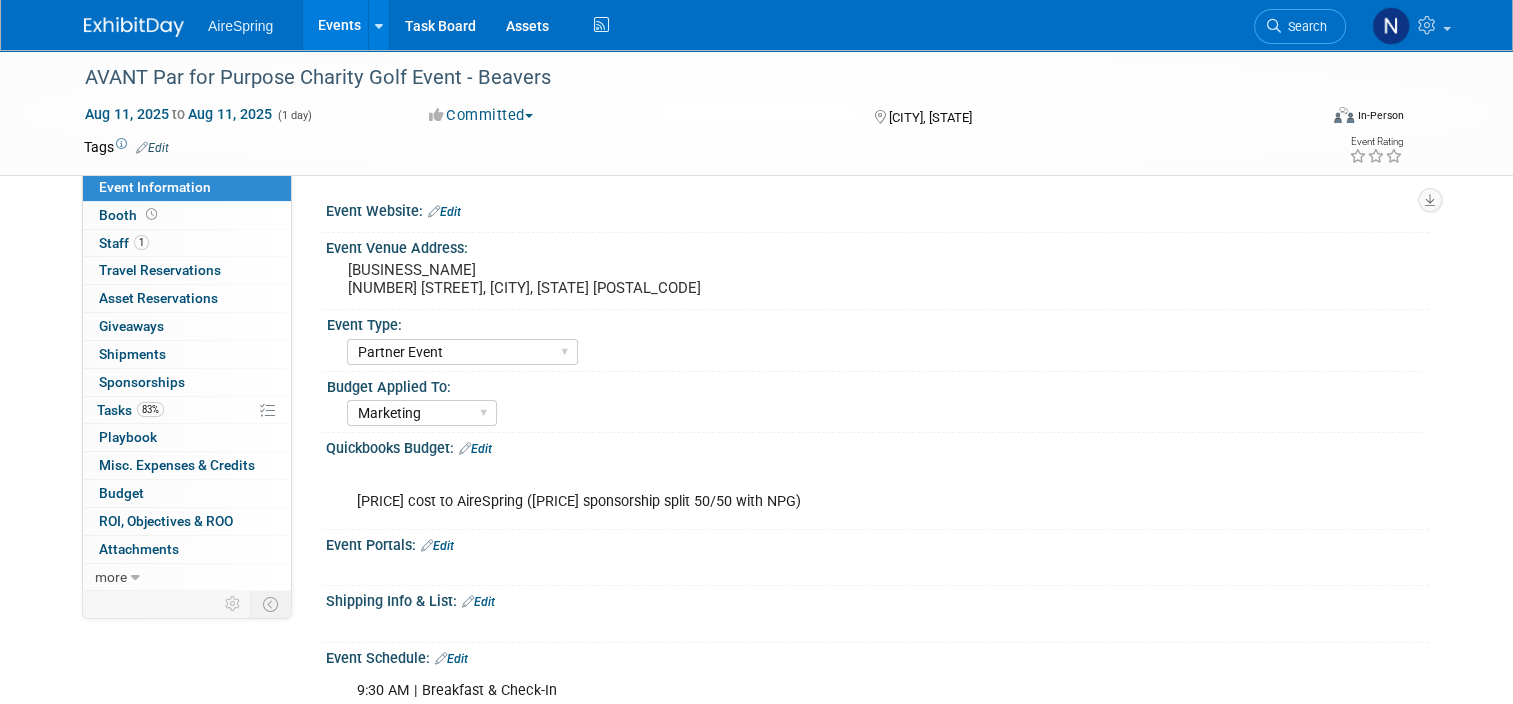 click on "Events" at bounding box center [339, 25] 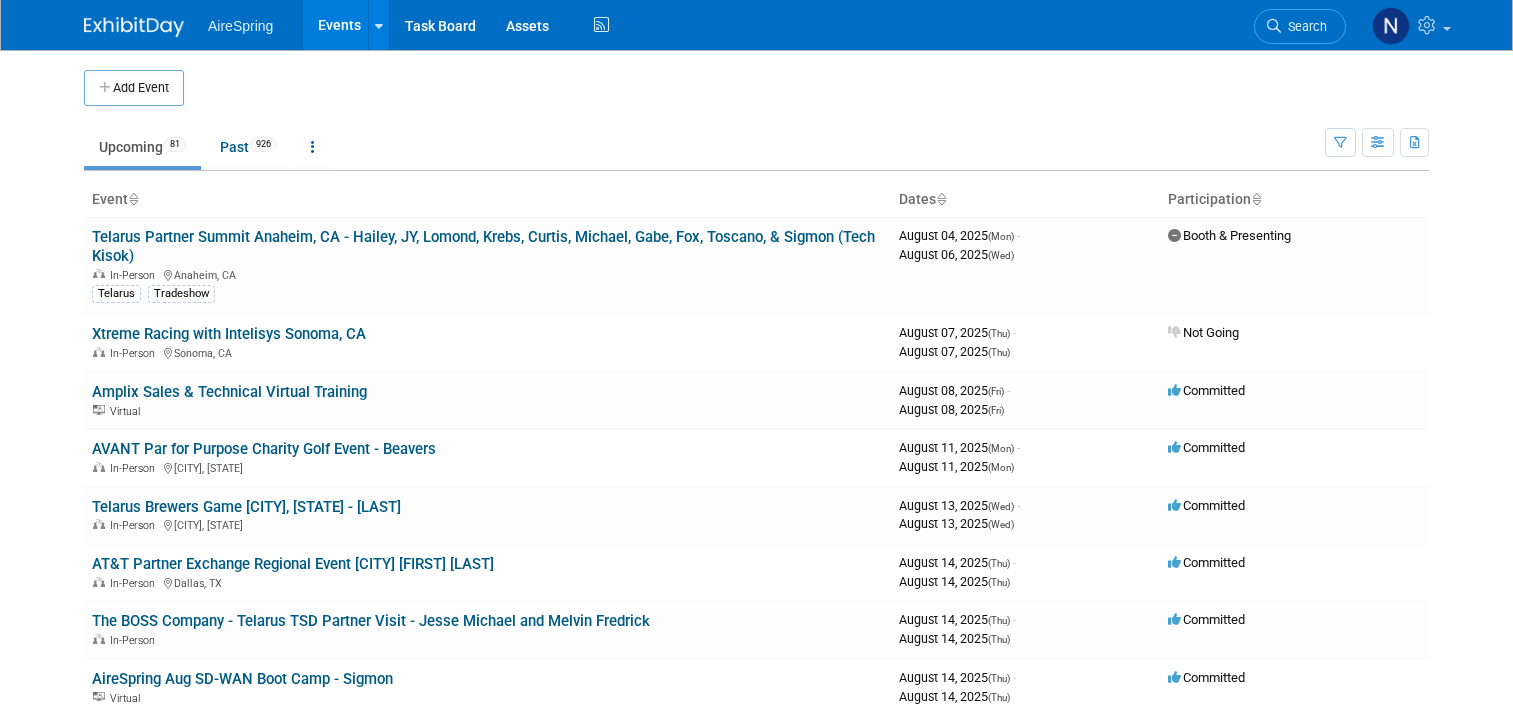 scroll, scrollTop: 0, scrollLeft: 0, axis: both 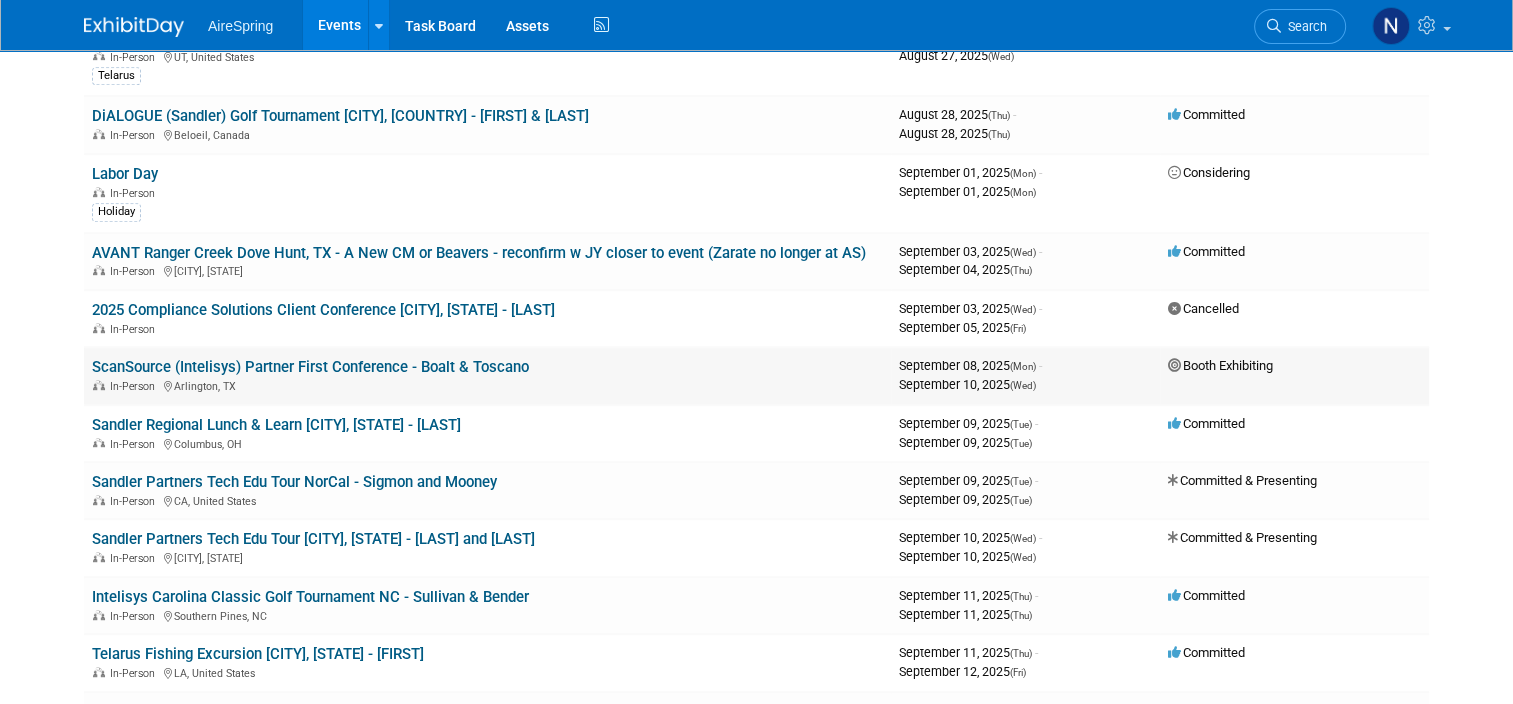 click on "ScanSource (Intelisys) Partner First Conference - Boalt & Toscano" at bounding box center [310, 367] 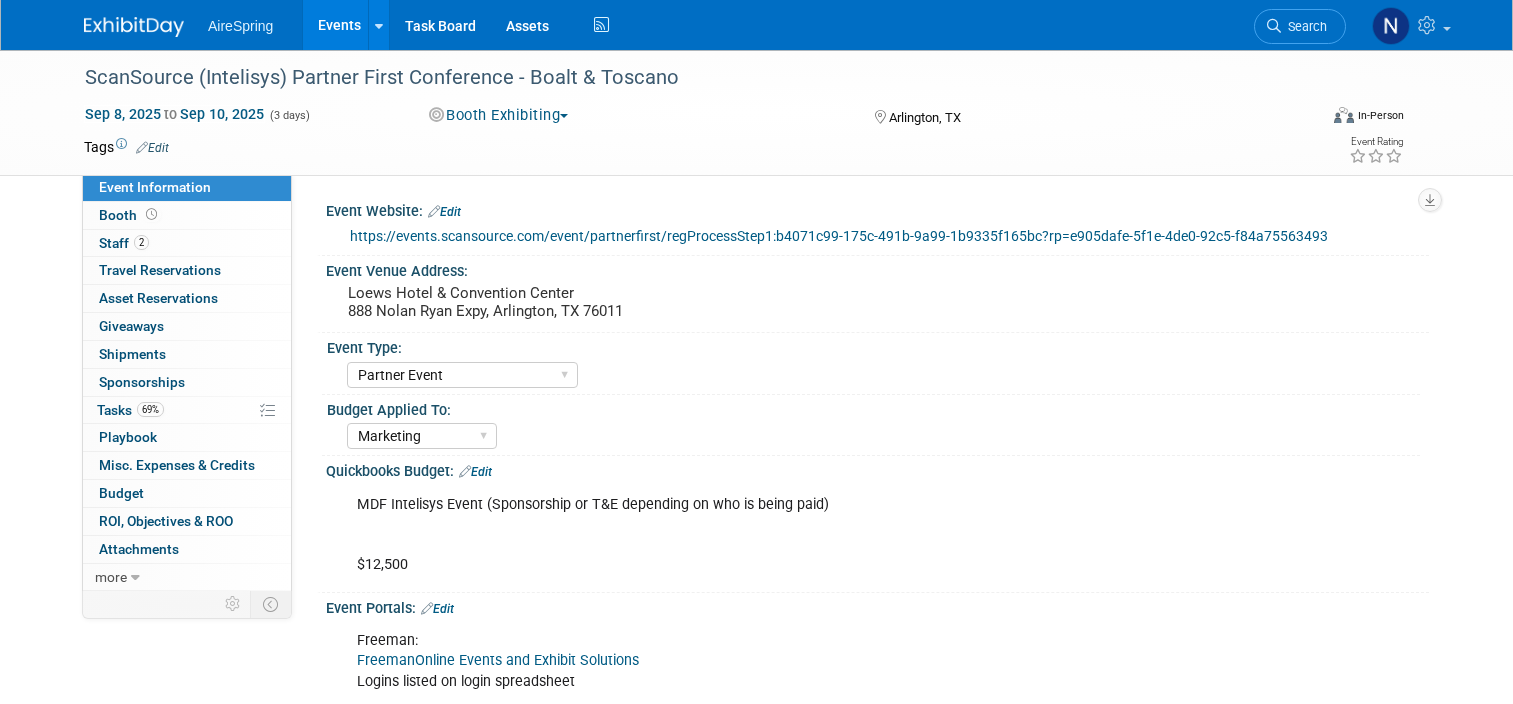 select on "Partner Event" 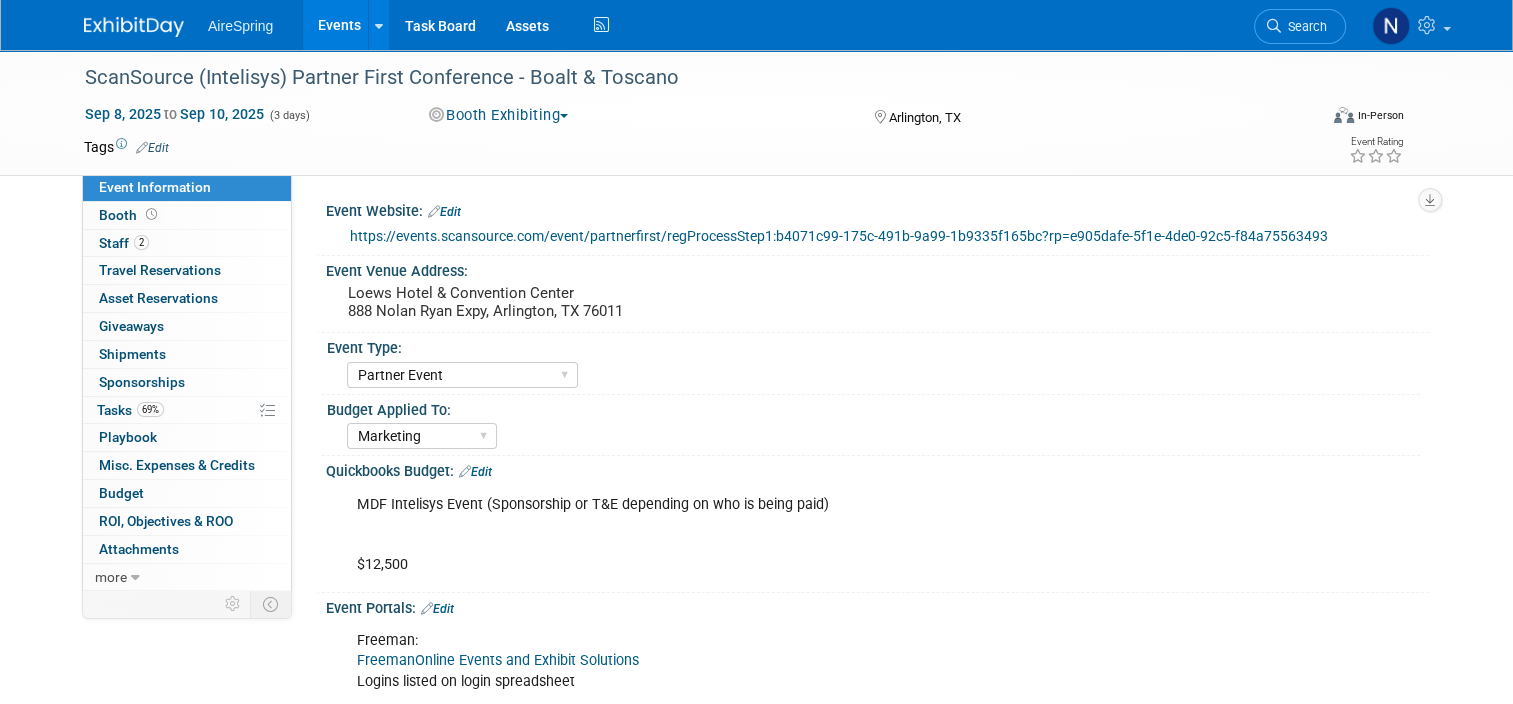 scroll, scrollTop: 0, scrollLeft: 0, axis: both 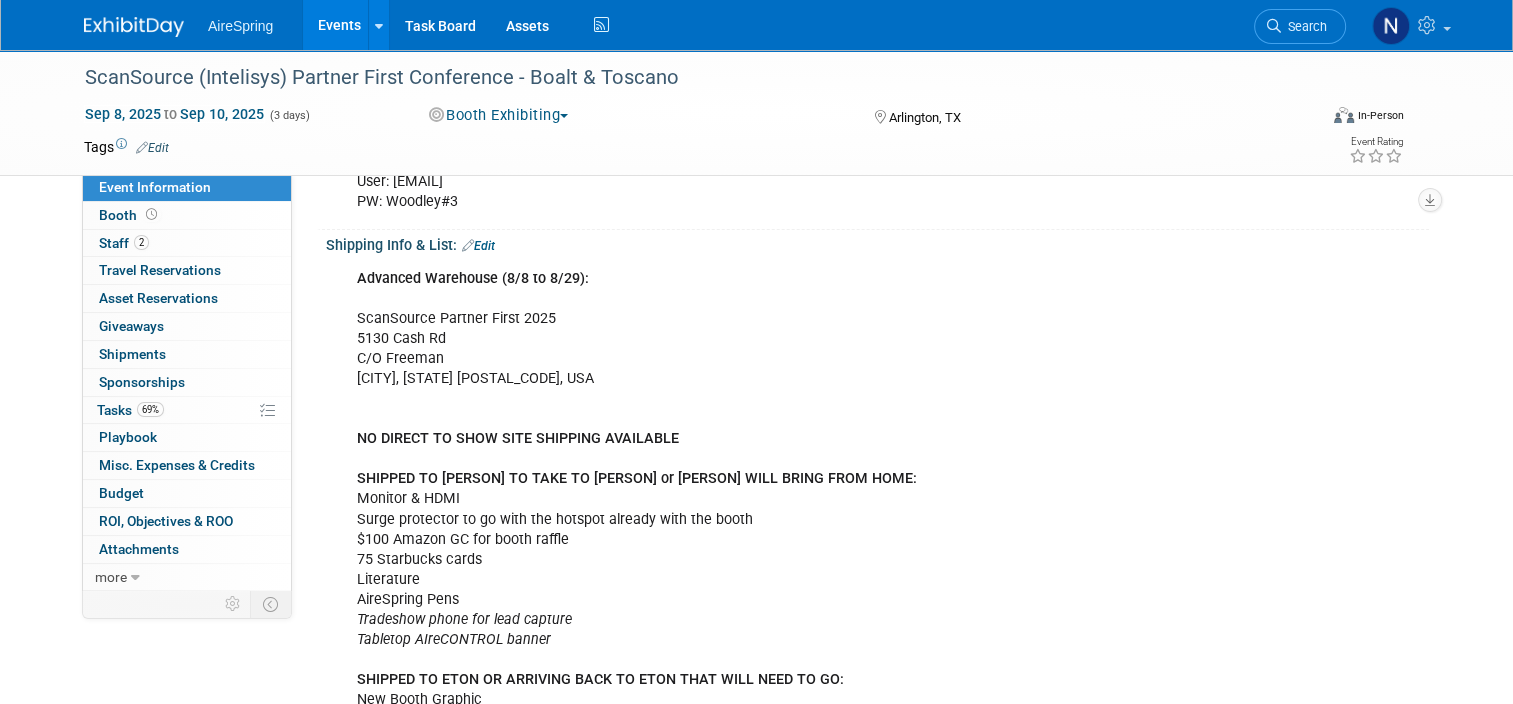 click on "Events" at bounding box center (339, 25) 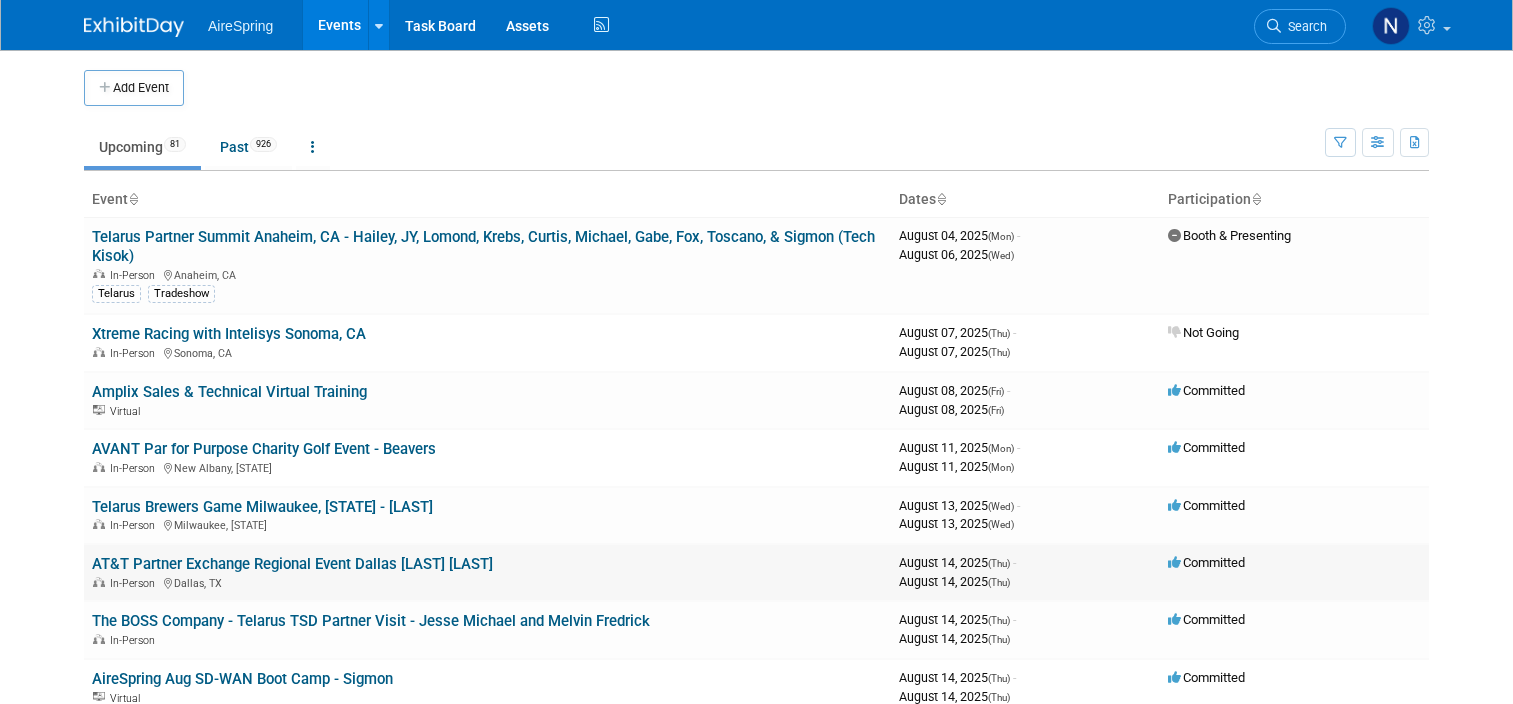 scroll, scrollTop: 0, scrollLeft: 0, axis: both 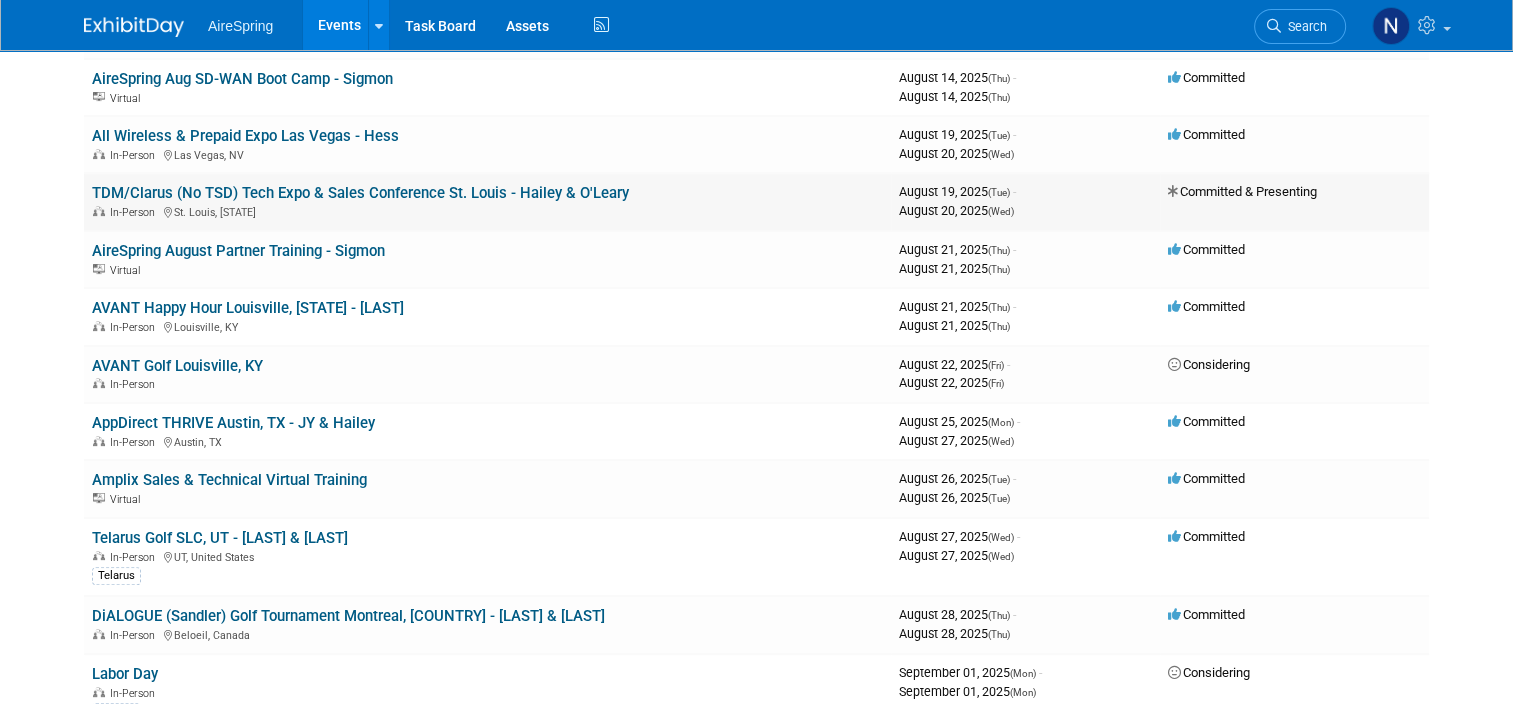 click on "TDM/Clarus (No TSD) Tech Expo & Sales Conference St. Louis - Hailey & O'Leary" at bounding box center [360, 193] 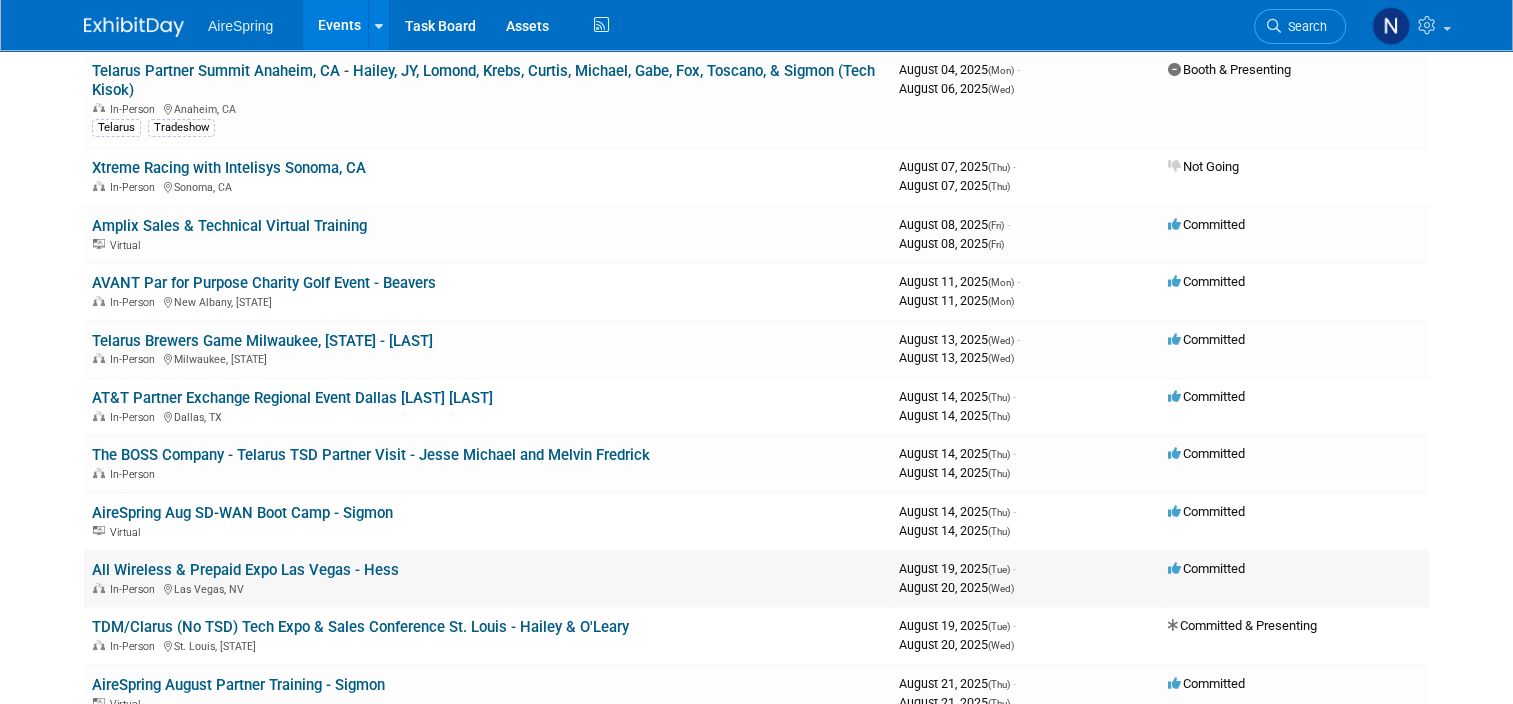 scroll, scrollTop: 0, scrollLeft: 0, axis: both 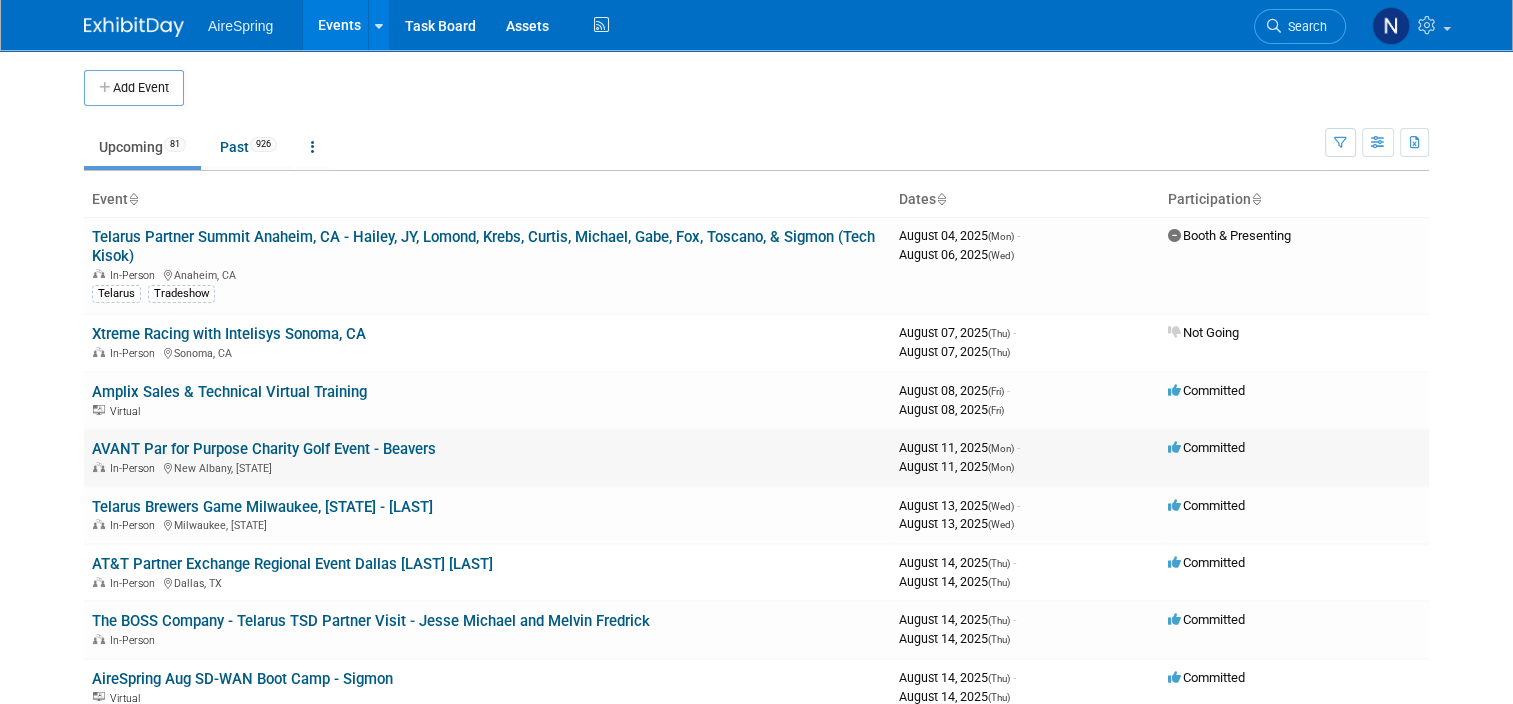 click on "AVANT Par for Purpose Charity Golf Event - Beavers" at bounding box center [264, 449] 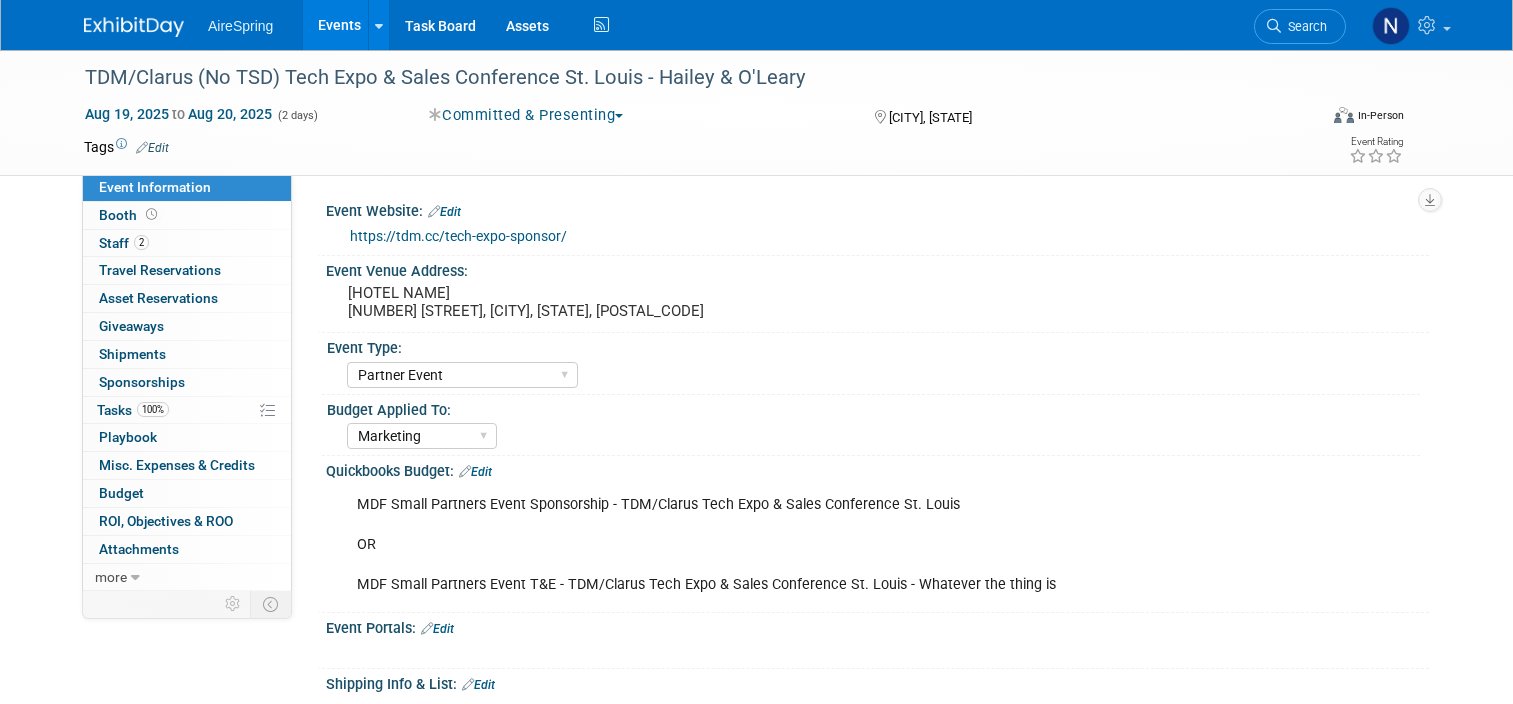 select on "Partner Event" 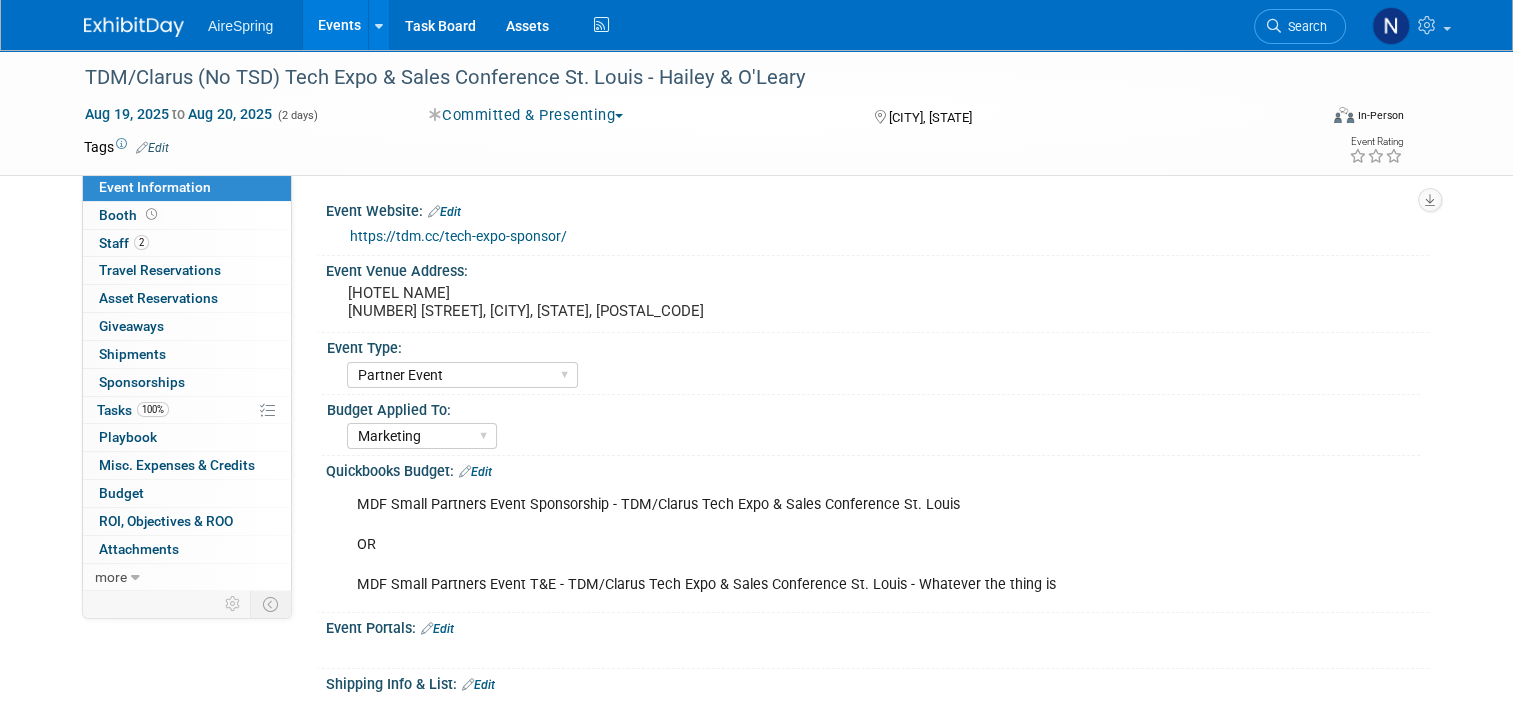 scroll, scrollTop: 0, scrollLeft: 0, axis: both 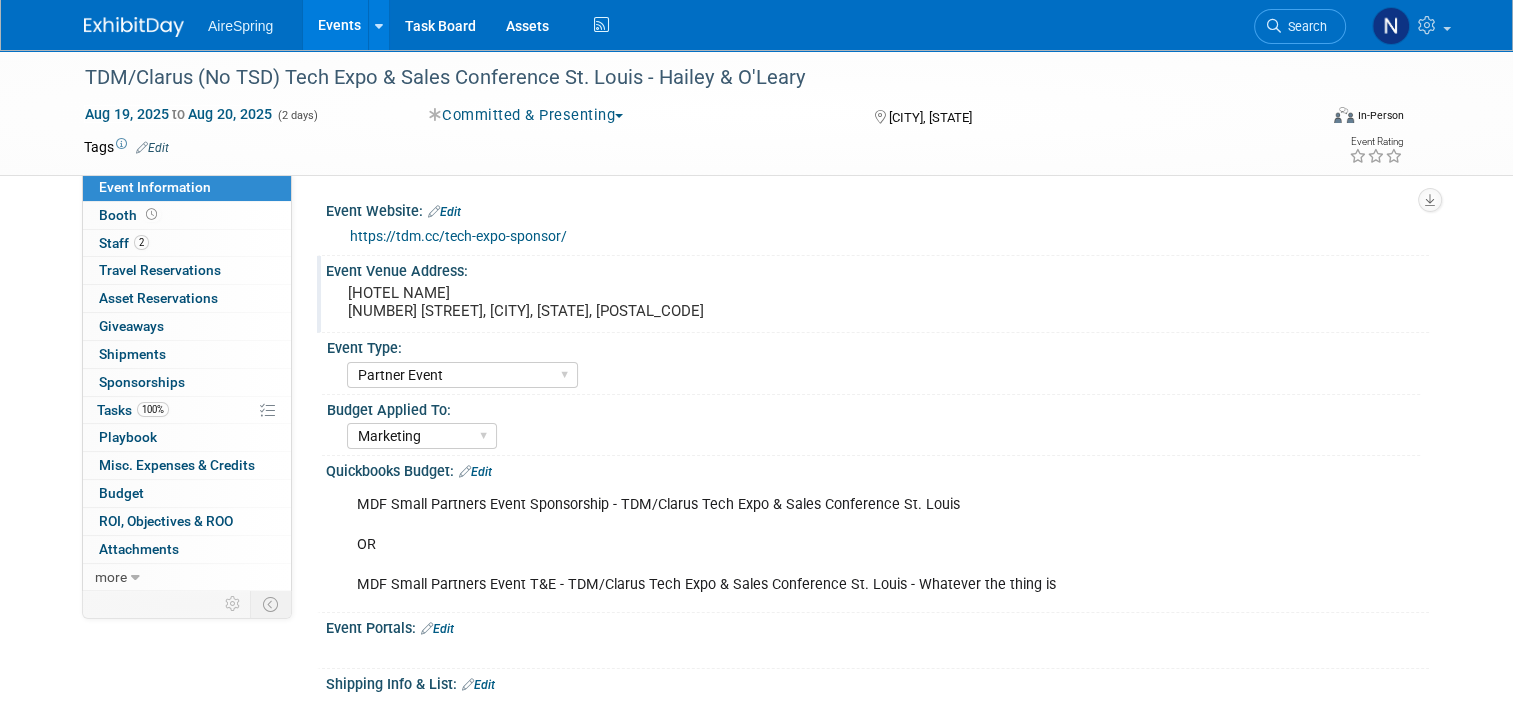 click on "[HOTEL NAME]
[NUMBER] [STREET], [CITY], [STATE], [POSTAL_CODE]" at bounding box center [556, 302] 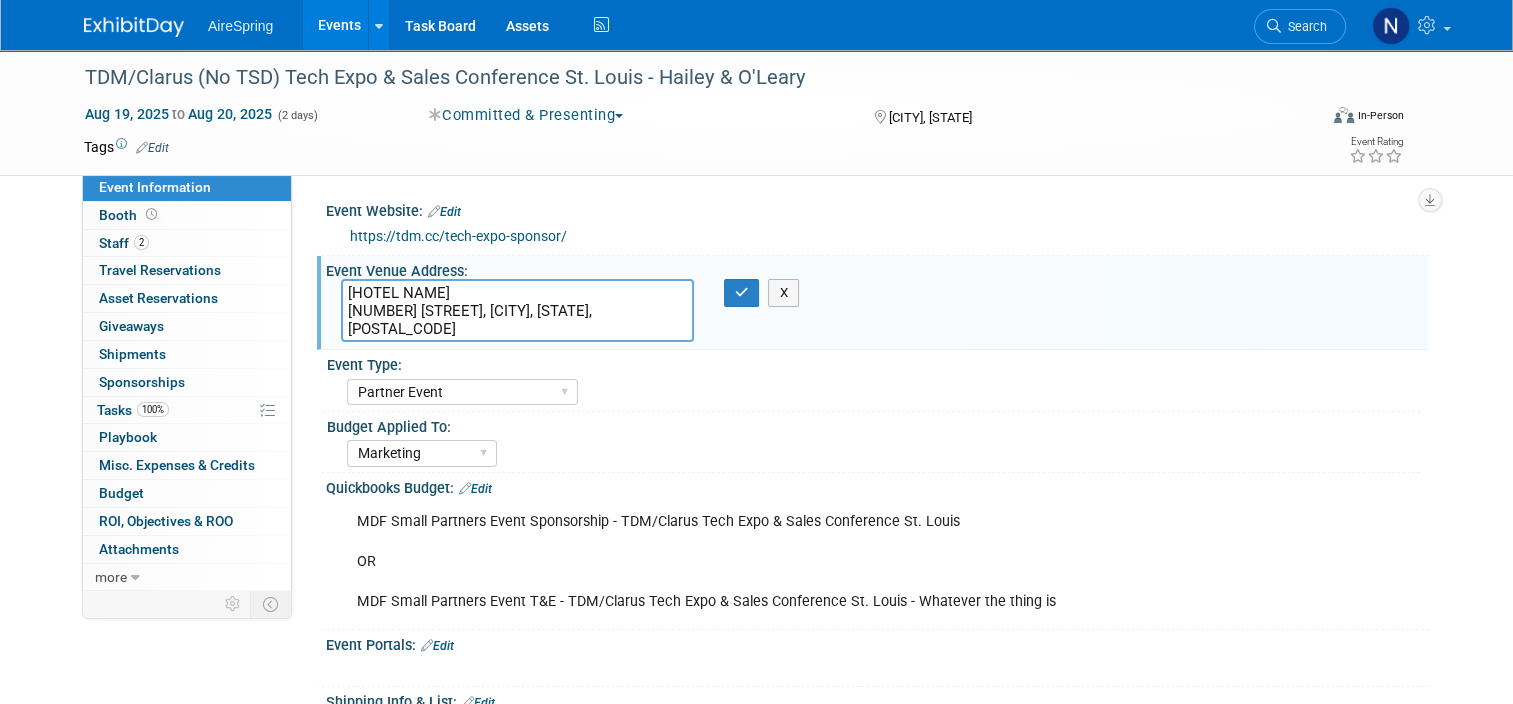 click on "[HOTEL NAME]
[NUMBER] [STREET], [CITY], [STATE], [POSTAL_CODE]" at bounding box center (517, 310) 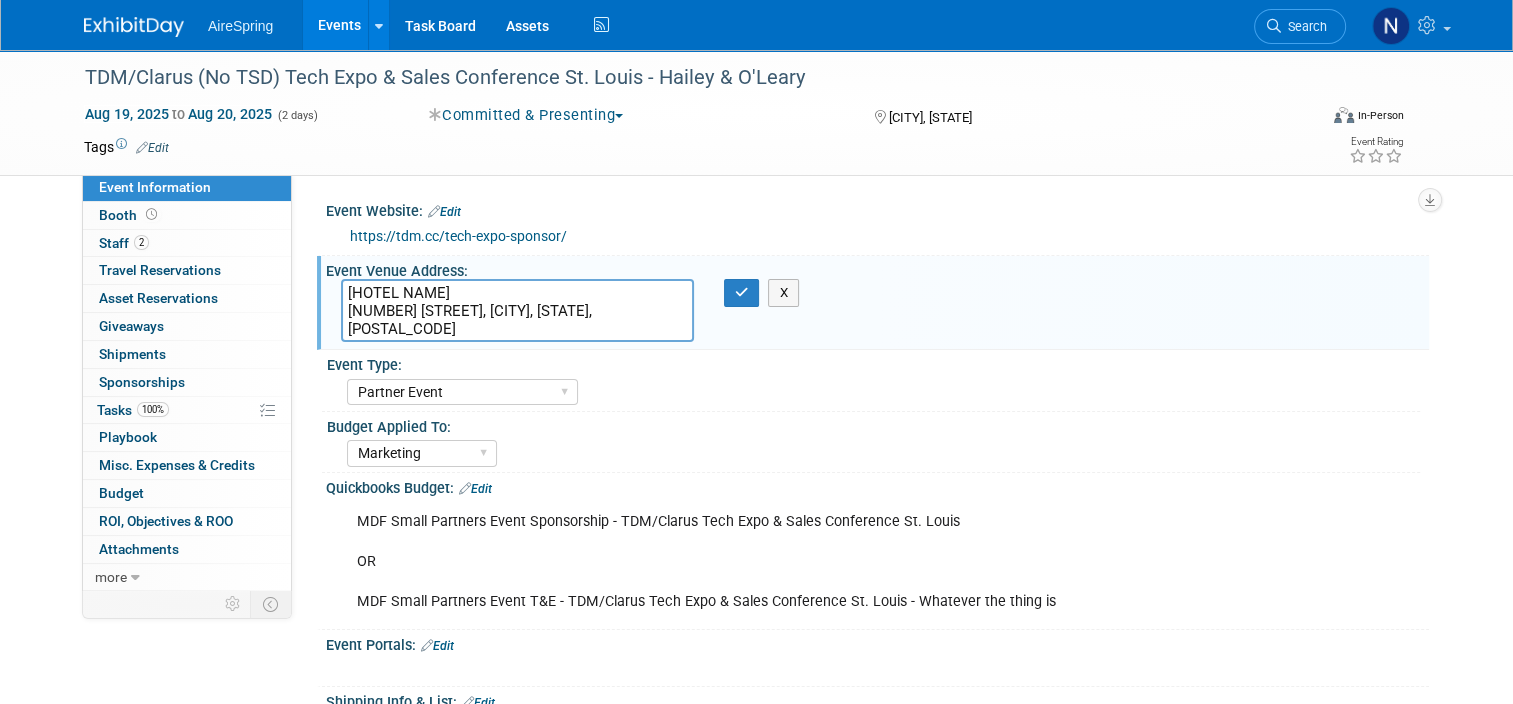 drag, startPoint x: 448, startPoint y: 320, endPoint x: 280, endPoint y: 274, distance: 174.1838 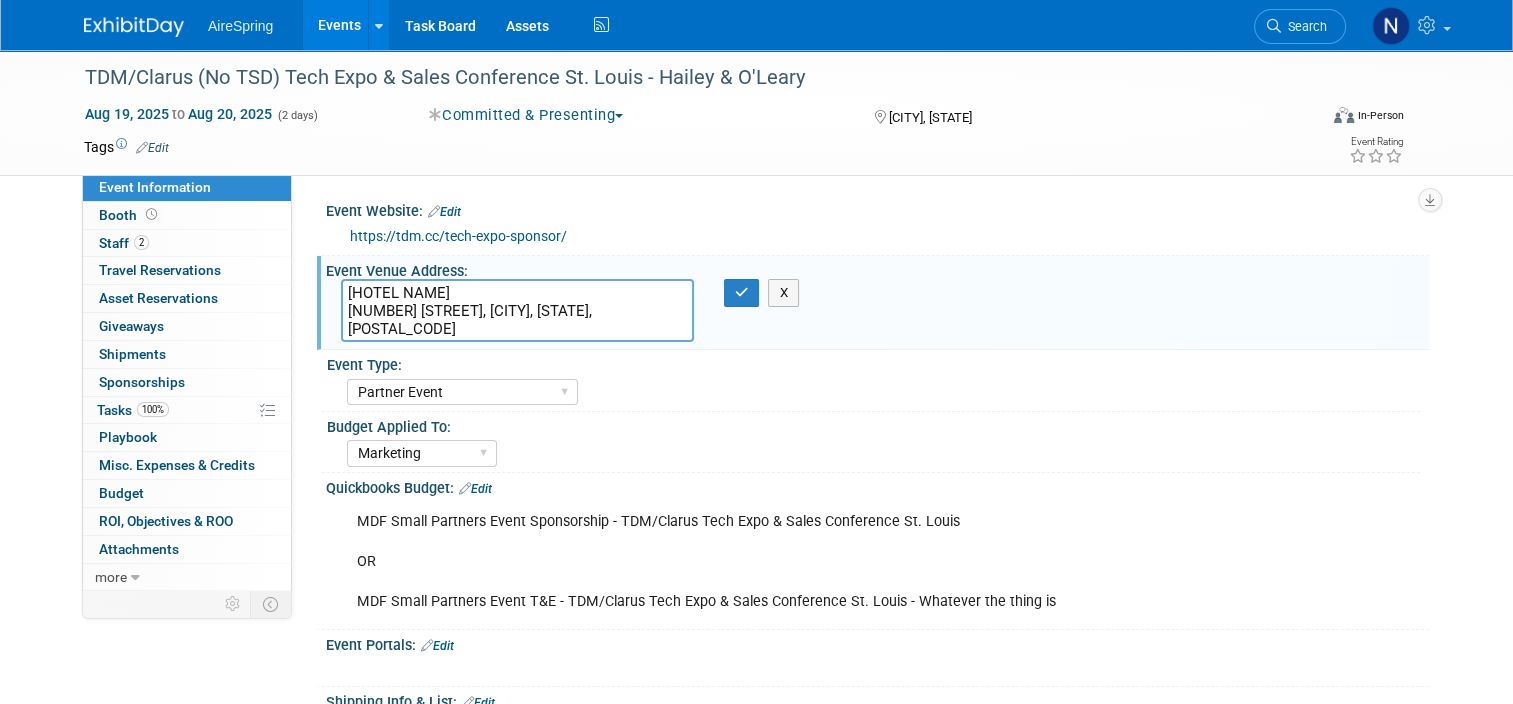 click on "[EVENT_NAME] [CITY] OR [EVENT_NAME] [CITY] - [EVENT_DESCRIPTION]" at bounding box center [779, 562] 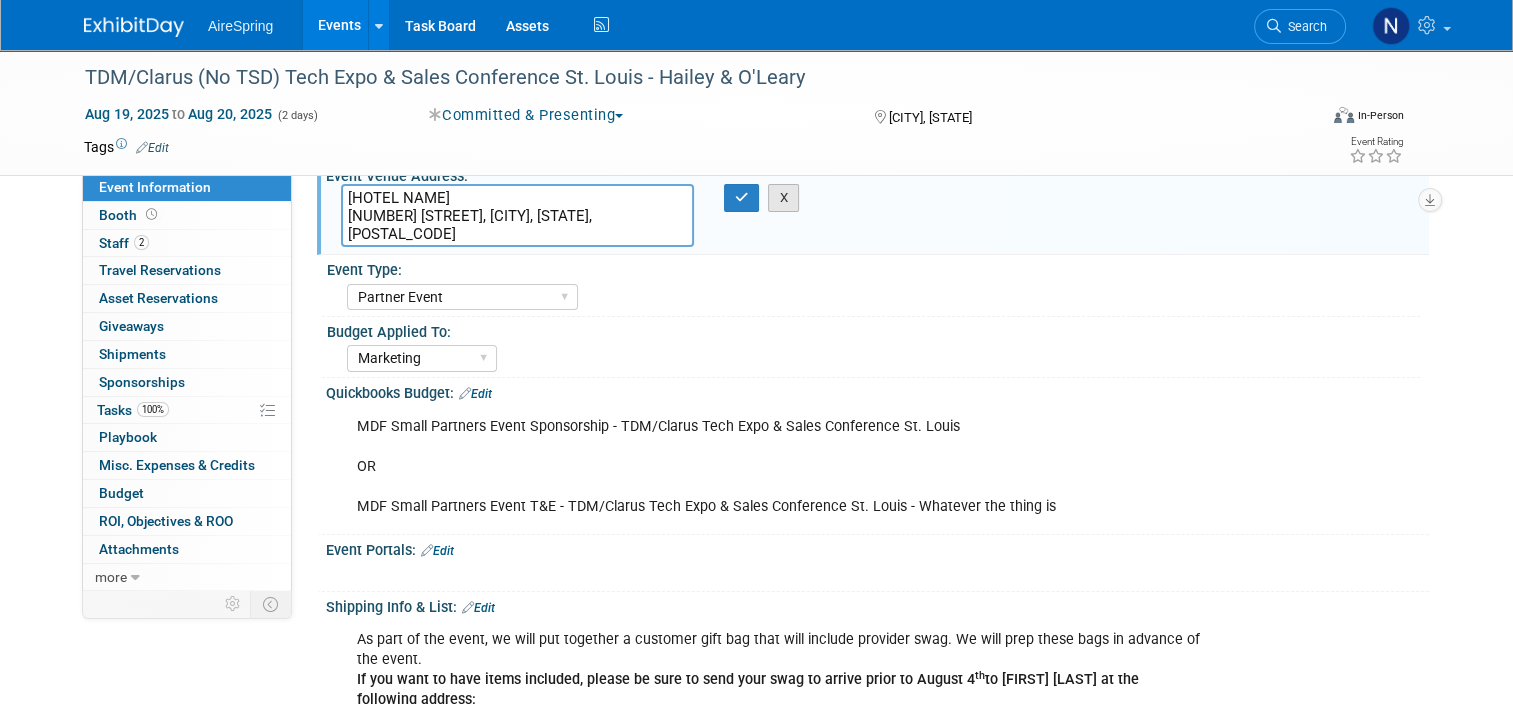 scroll, scrollTop: 100, scrollLeft: 0, axis: vertical 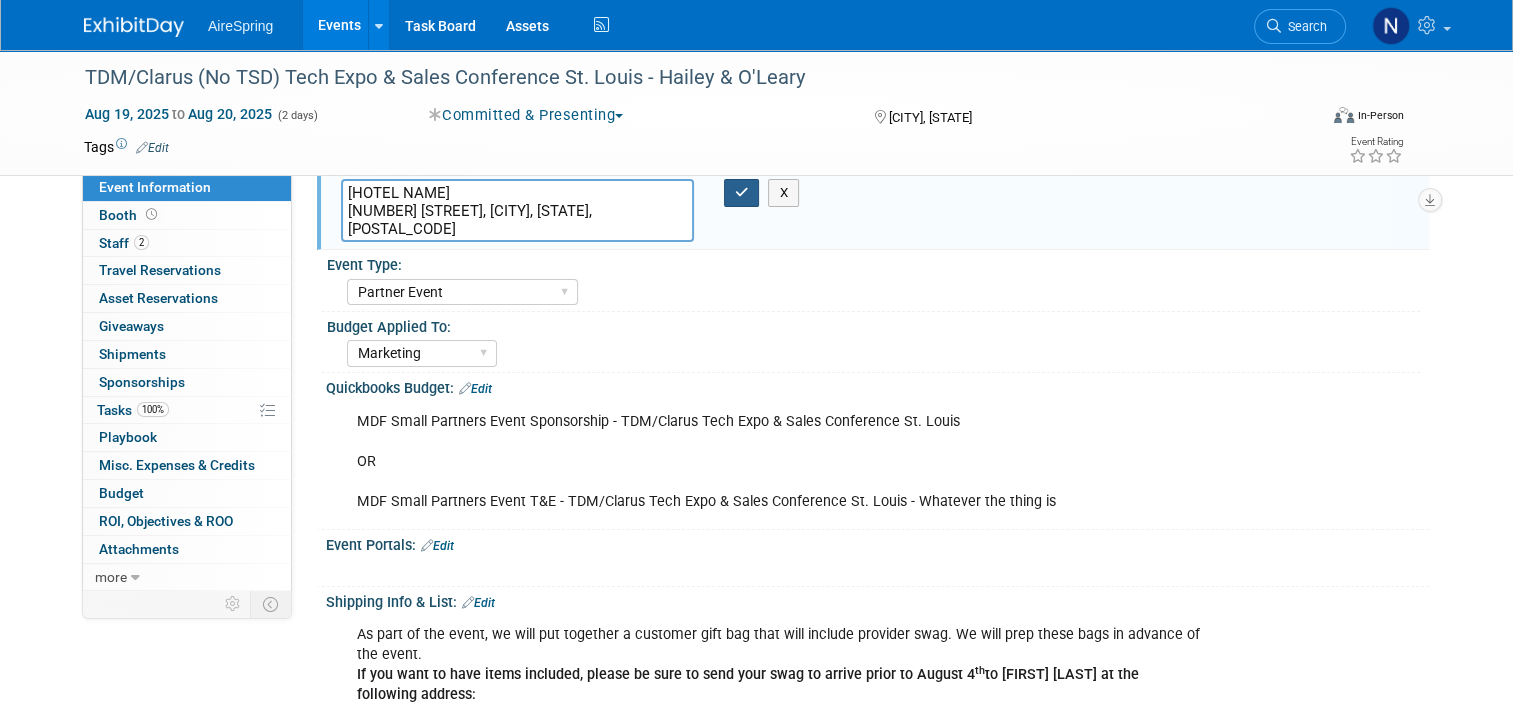 click at bounding box center (742, 192) 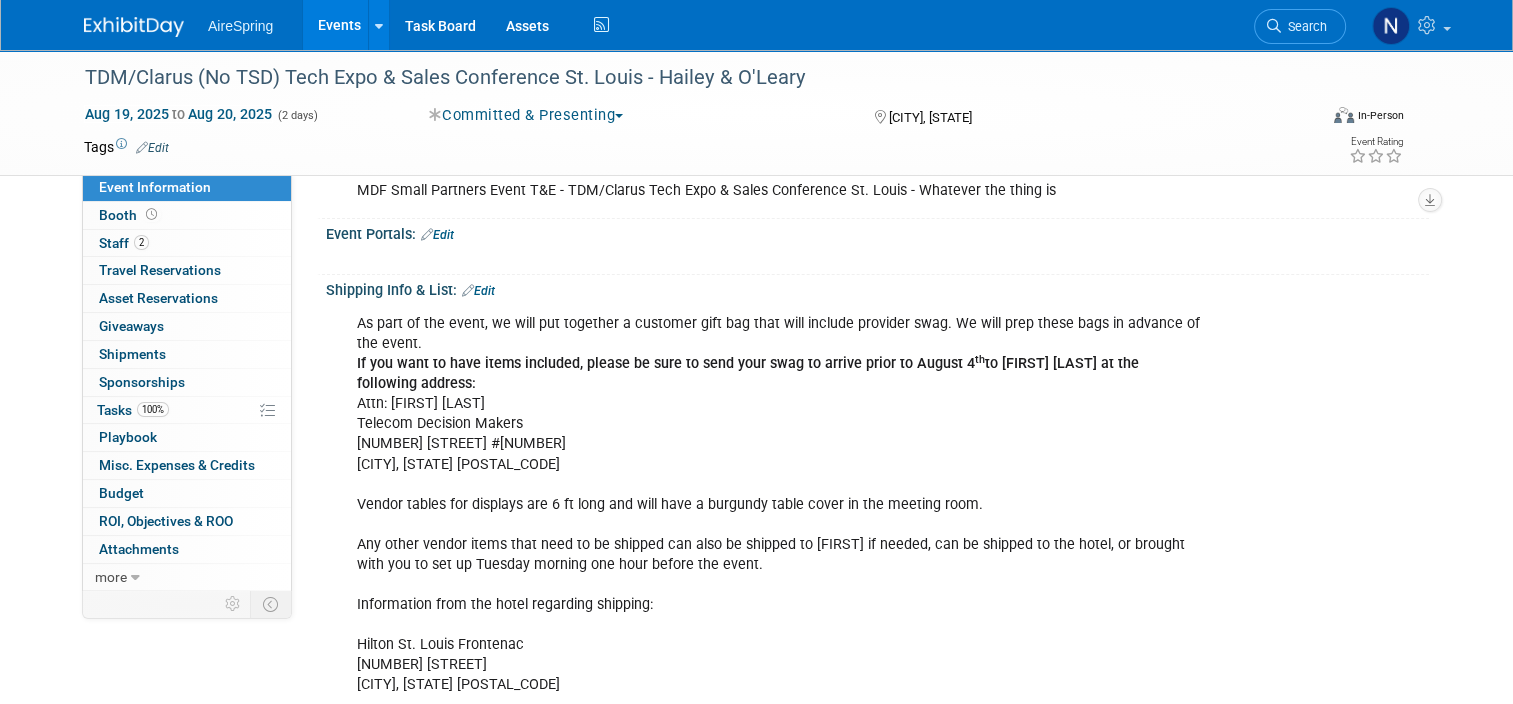 scroll, scrollTop: 400, scrollLeft: 0, axis: vertical 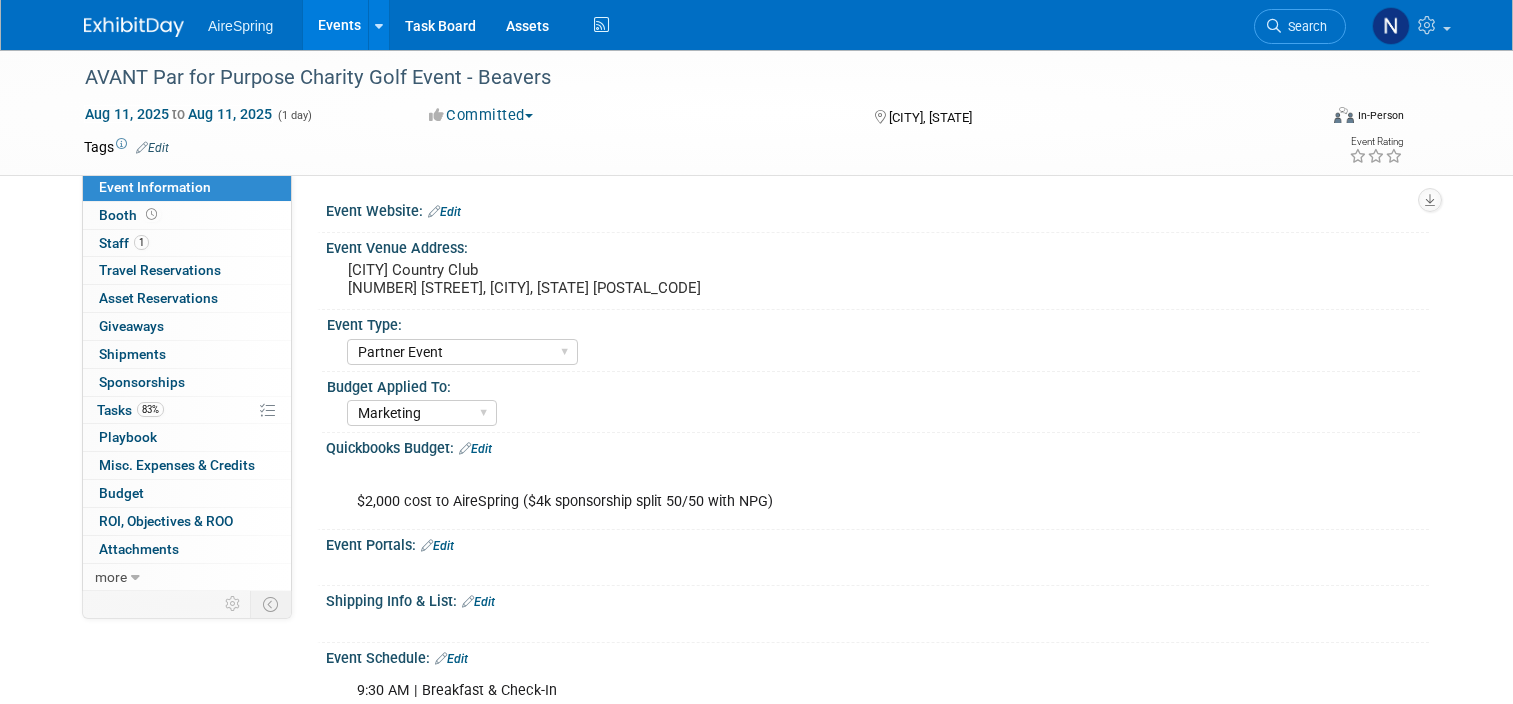select on "Partner Event" 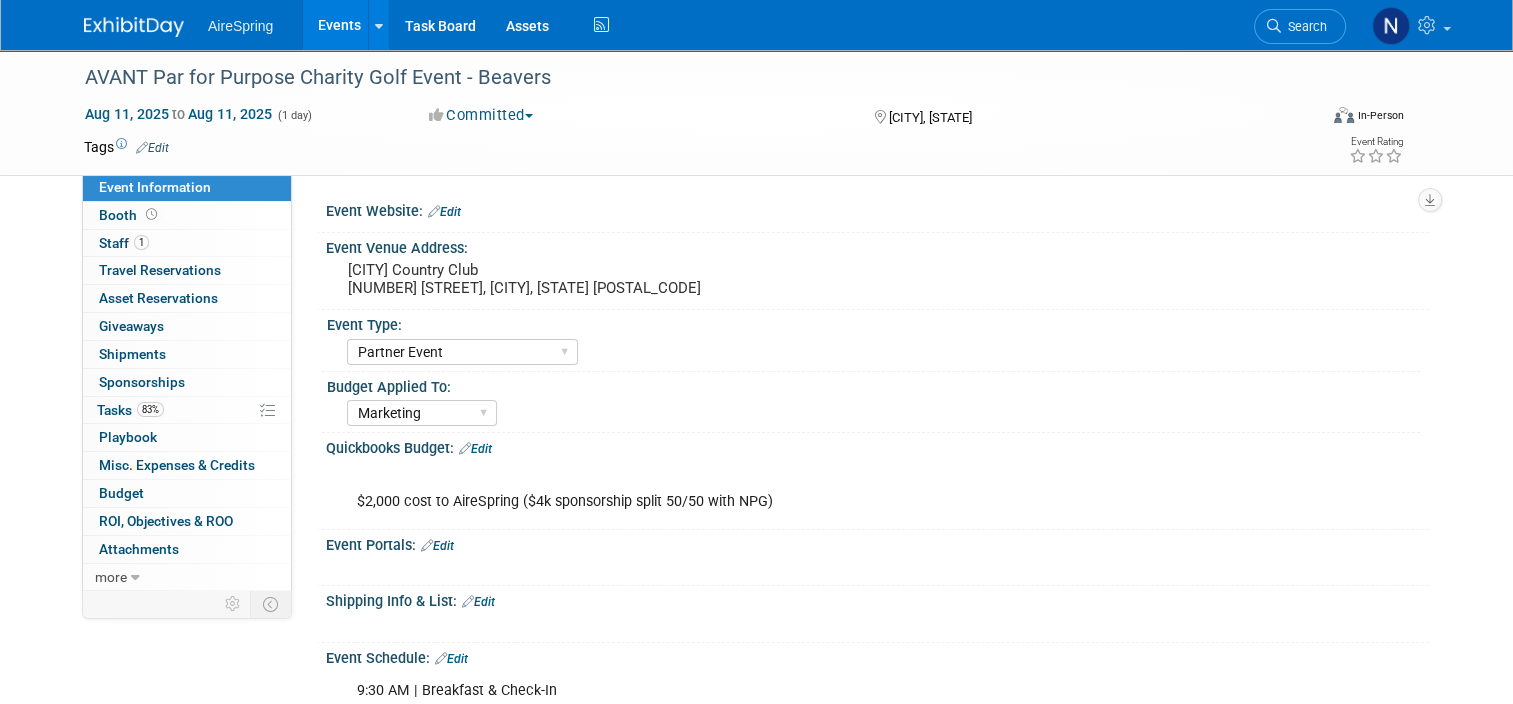 scroll, scrollTop: 0, scrollLeft: 0, axis: both 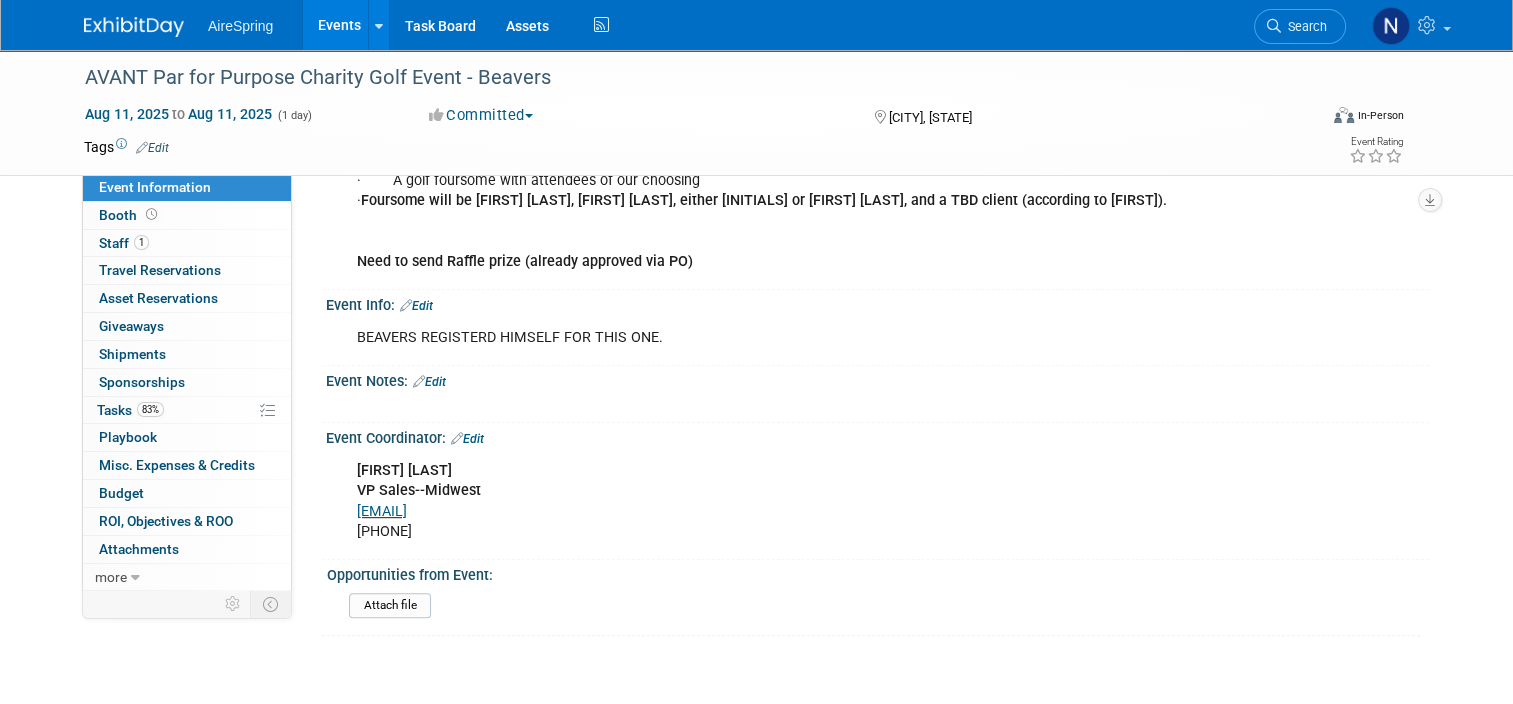 click on "Events" at bounding box center [339, 25] 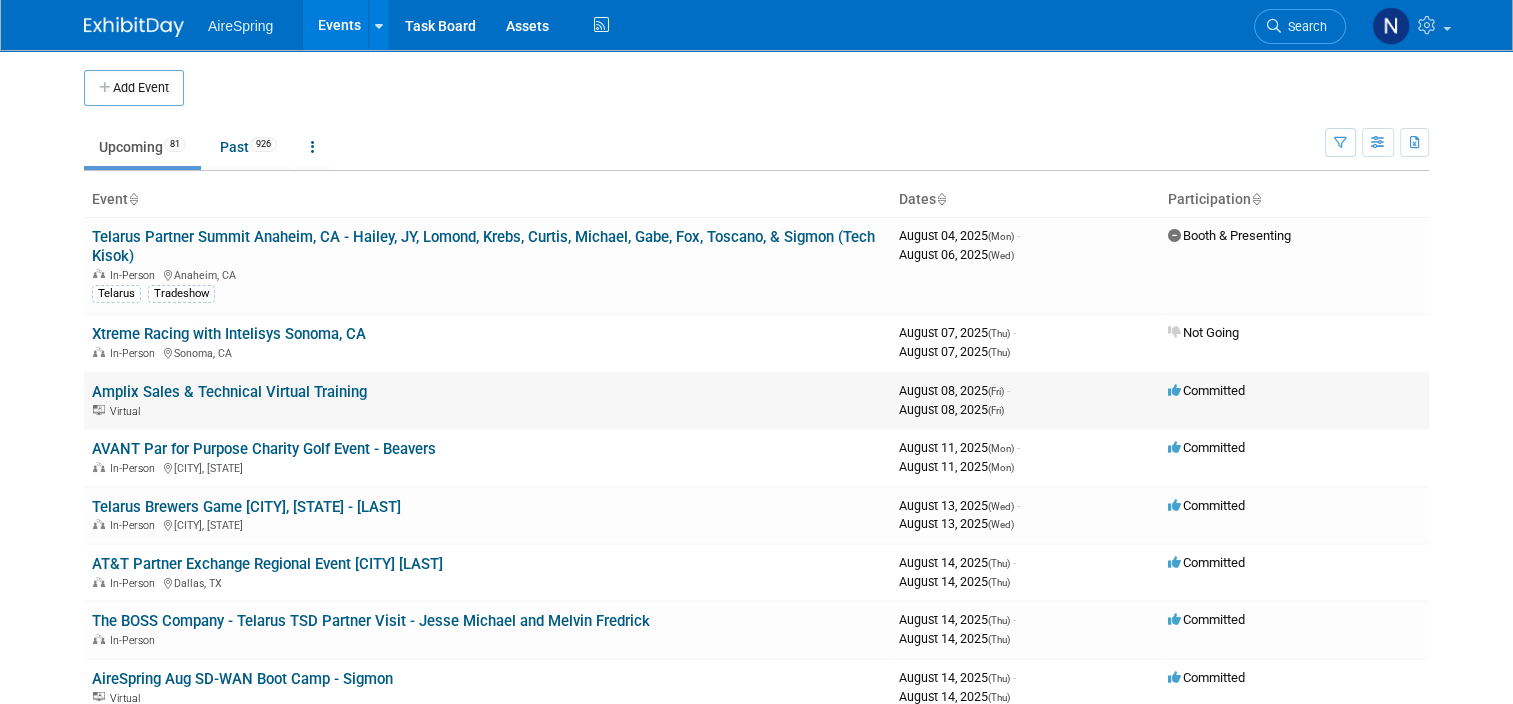 scroll, scrollTop: 600, scrollLeft: 0, axis: vertical 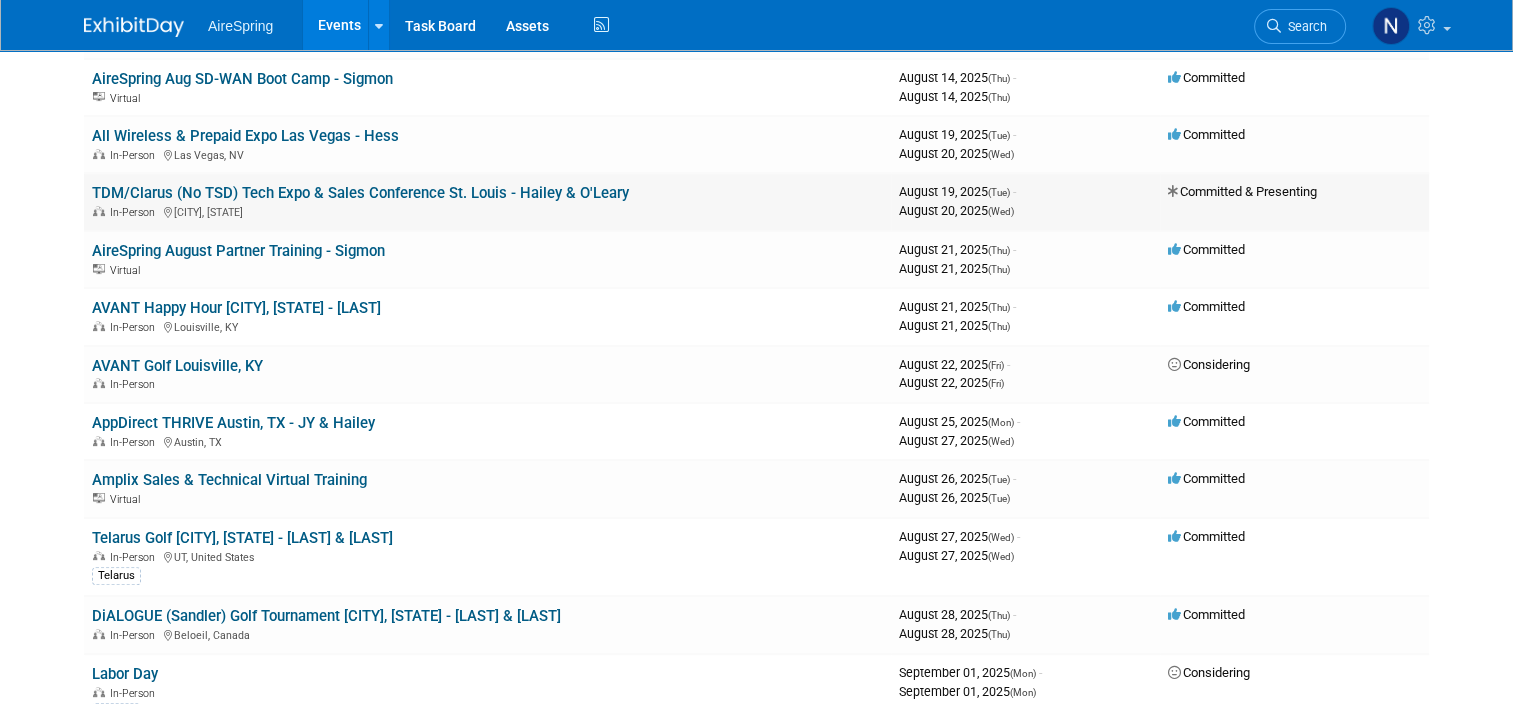 click on "TDM/Clarus (No TSD) Tech Expo & Sales Conference St. Louis - Hailey & O'Leary" at bounding box center [360, 193] 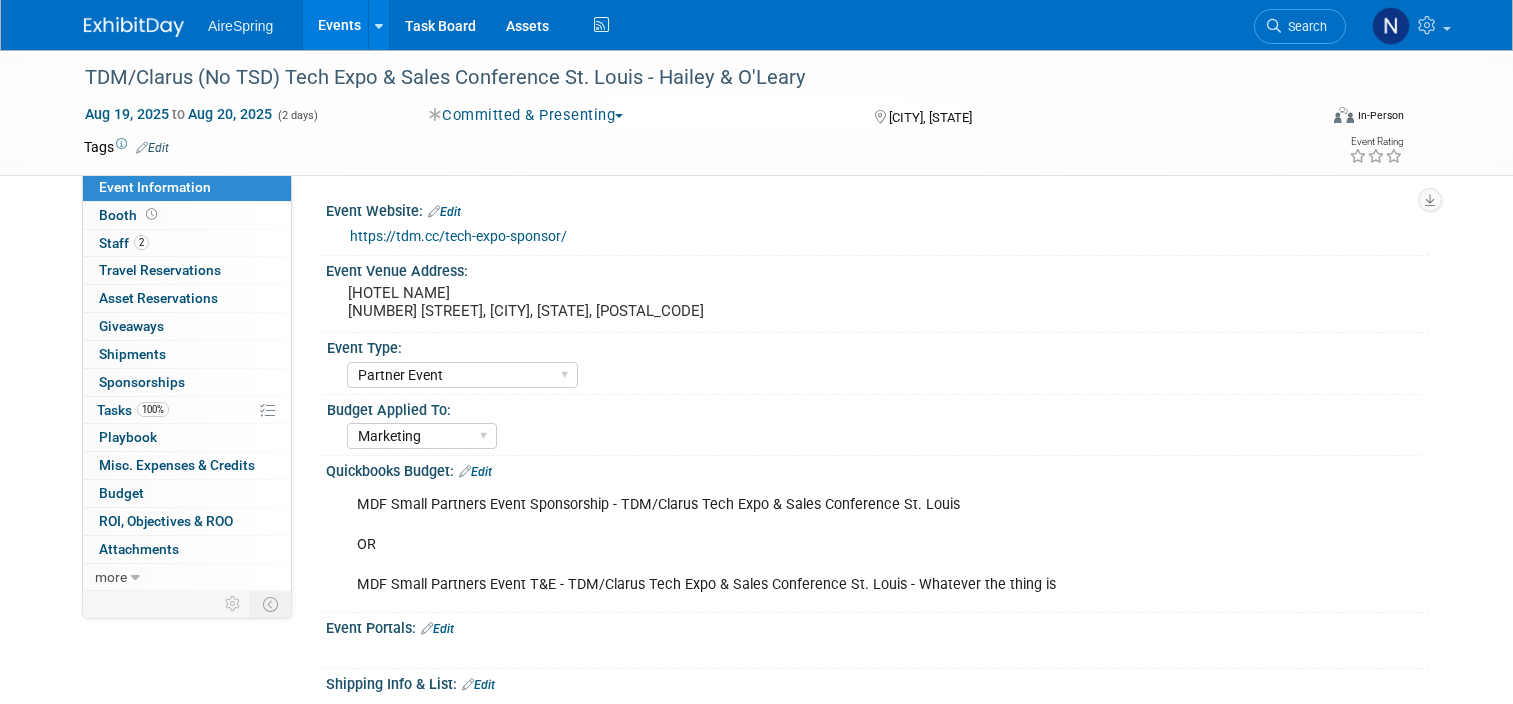 select on "Partner Event" 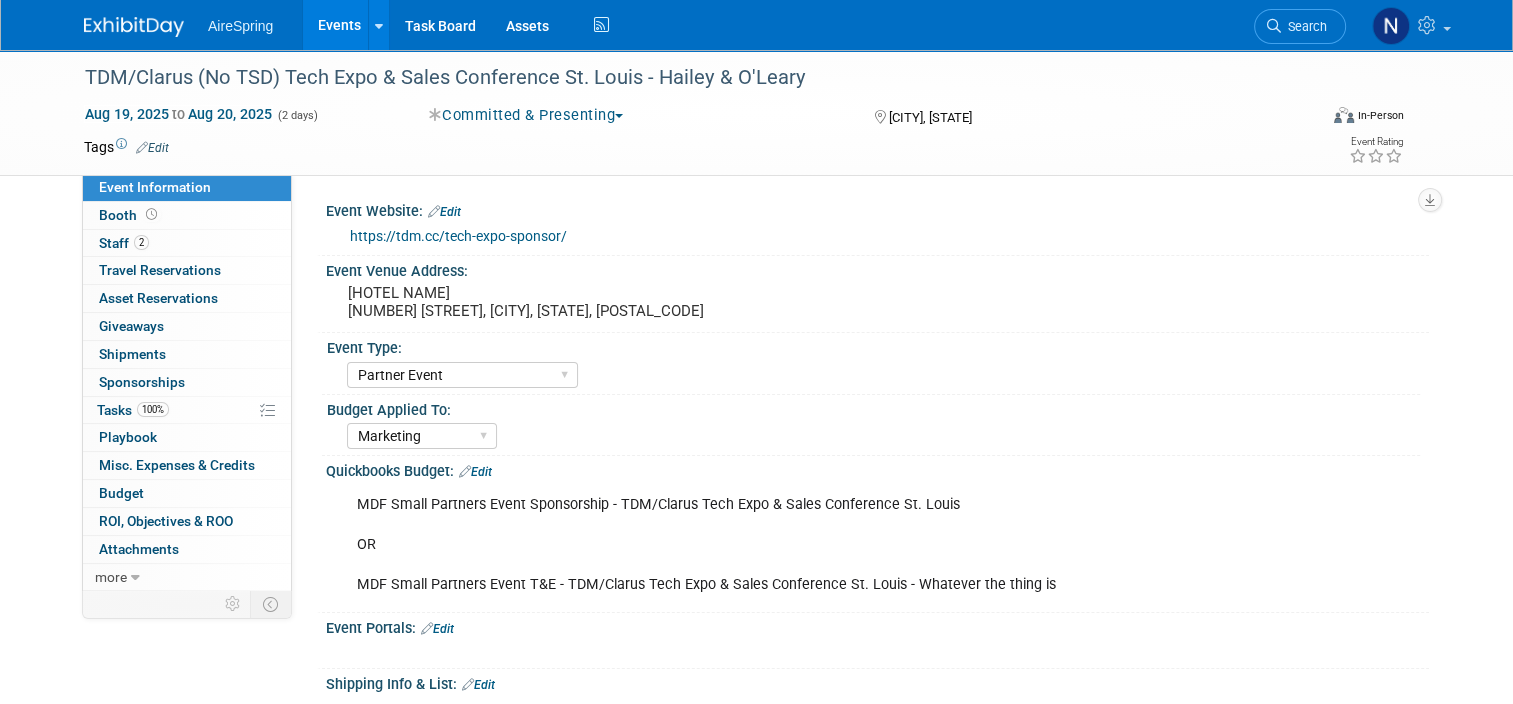 scroll, scrollTop: 0, scrollLeft: 0, axis: both 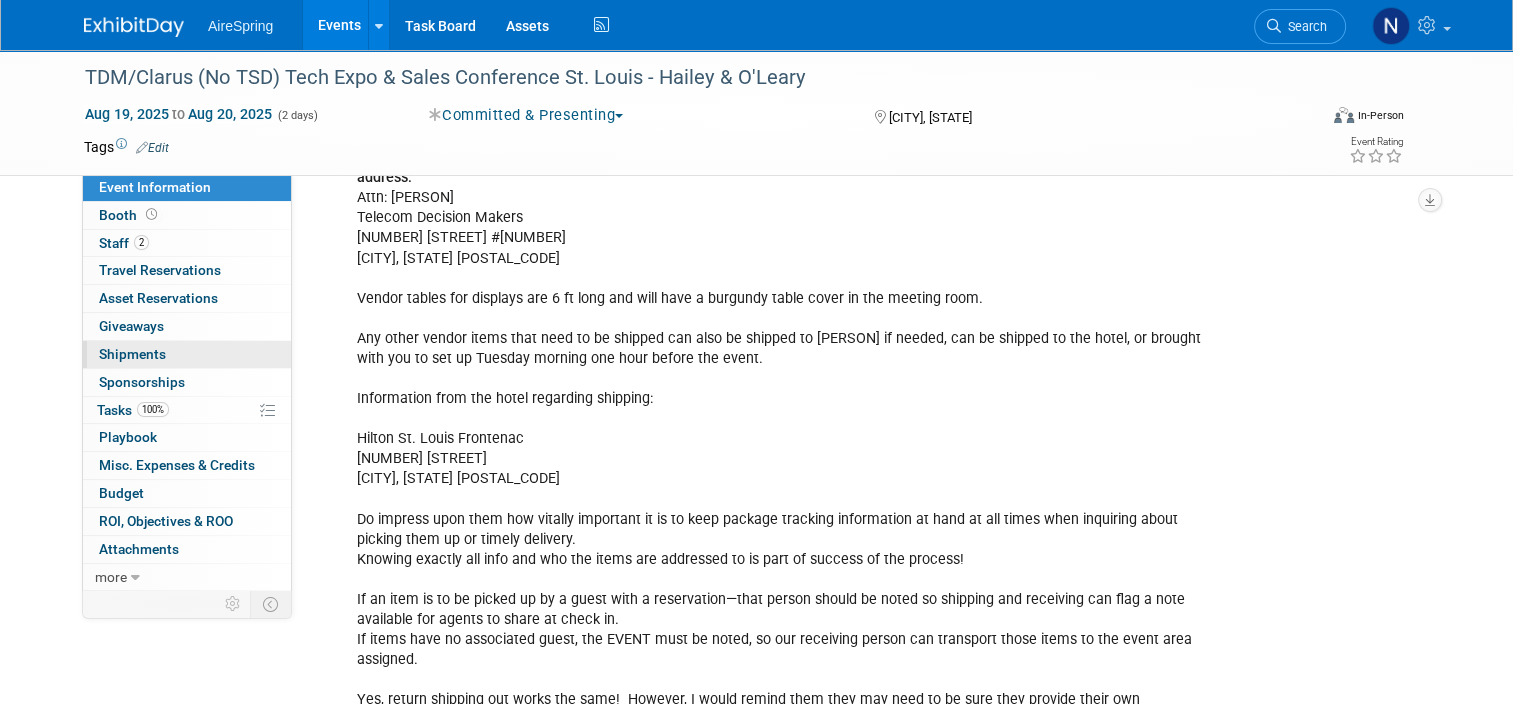 click on "Shipments 0" at bounding box center (132, 354) 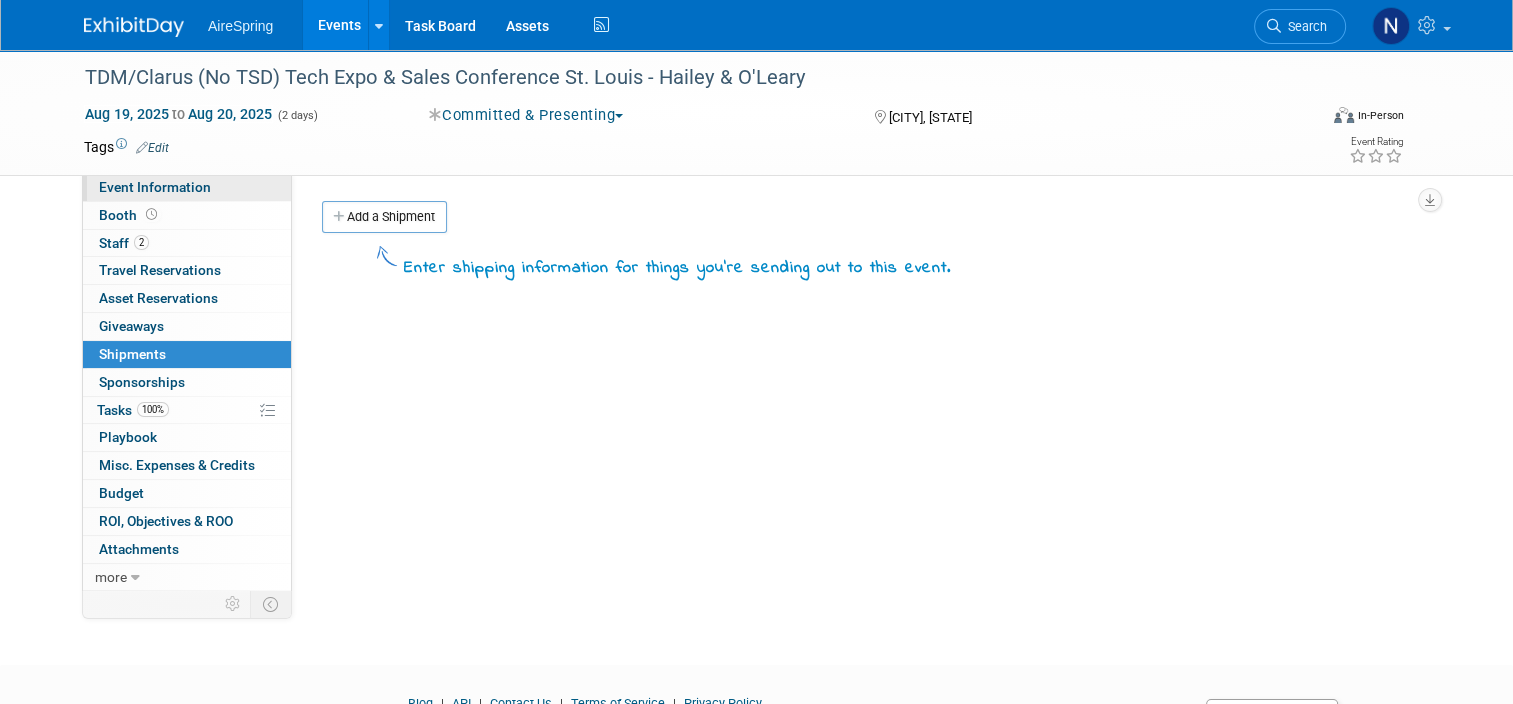 click on "Event Information" at bounding box center (187, 187) 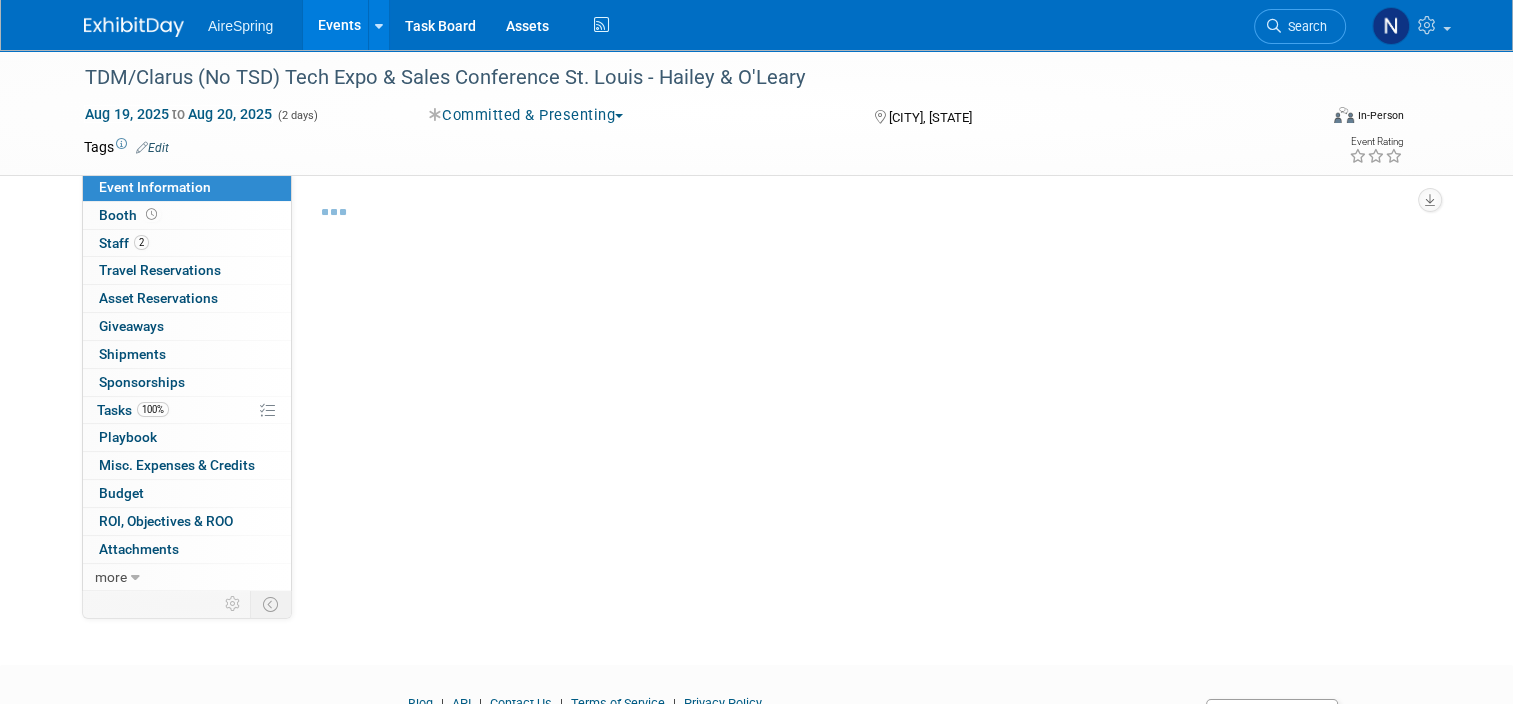 select on "Partner Event" 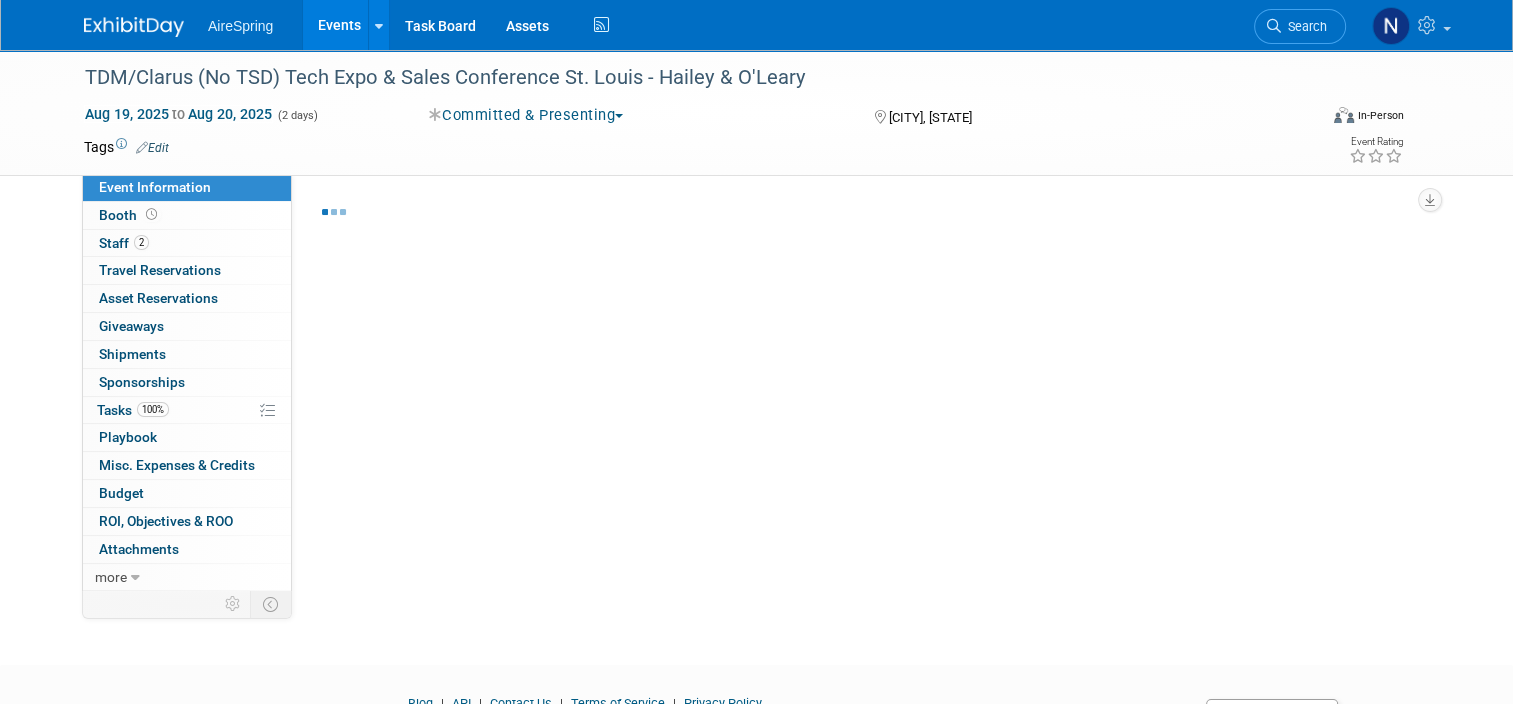 select on "Marketing" 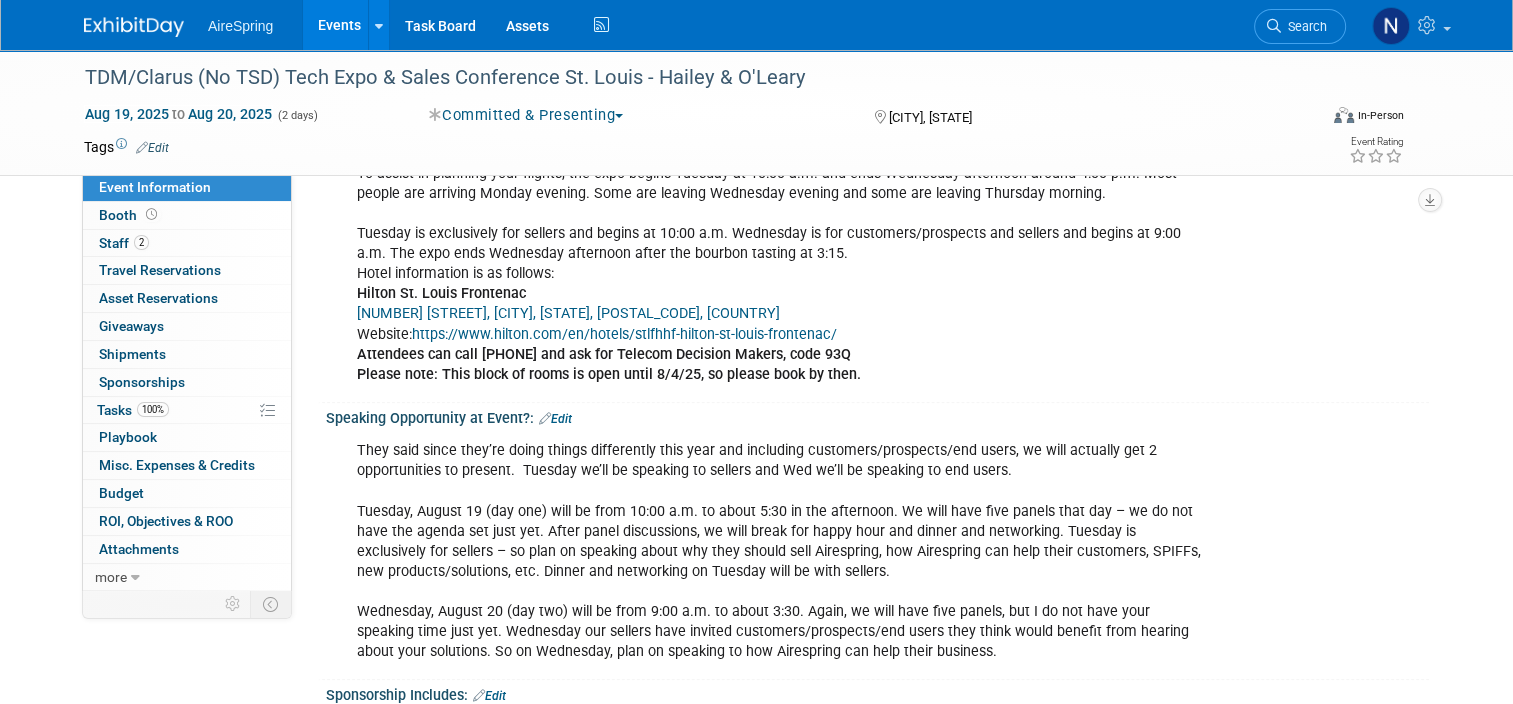 scroll, scrollTop: 1500, scrollLeft: 0, axis: vertical 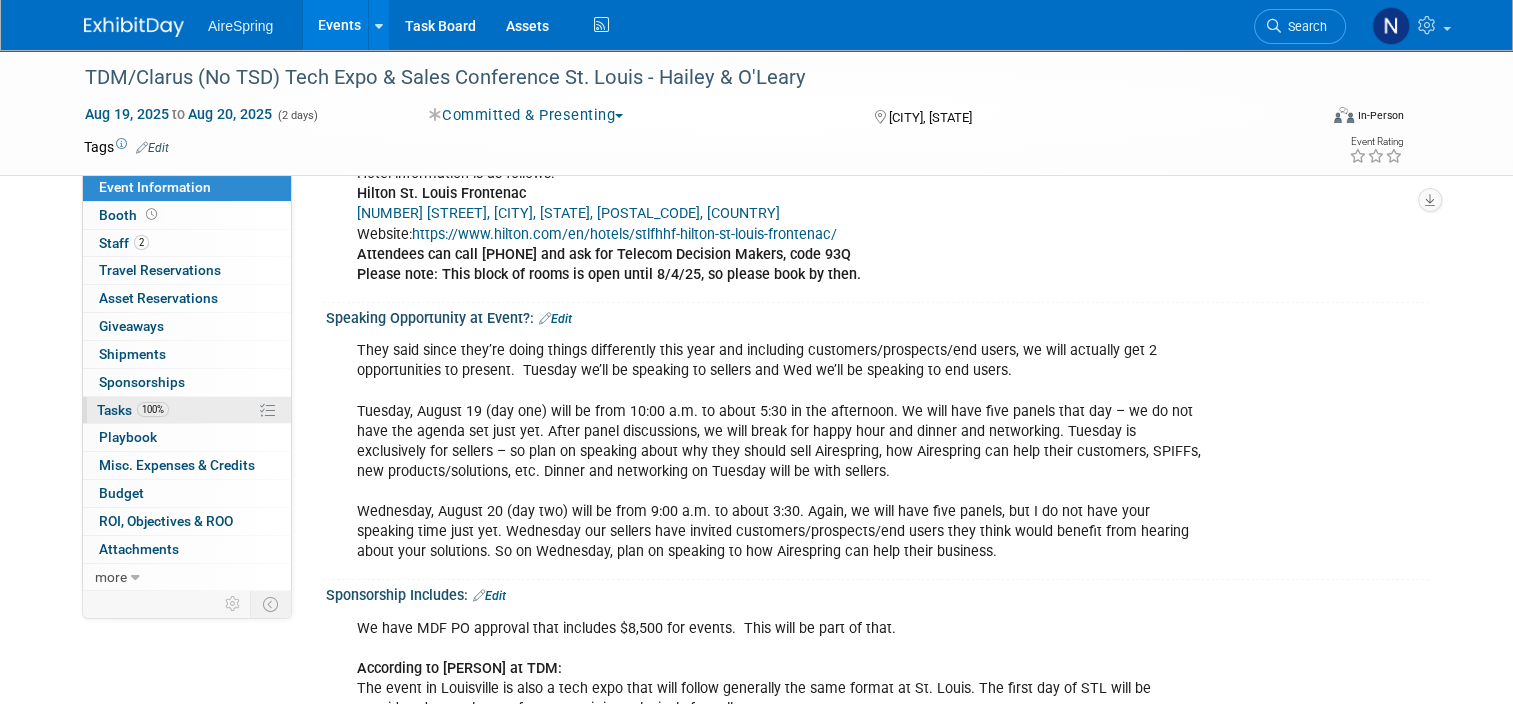 click on "Tasks 100%" at bounding box center (133, 410) 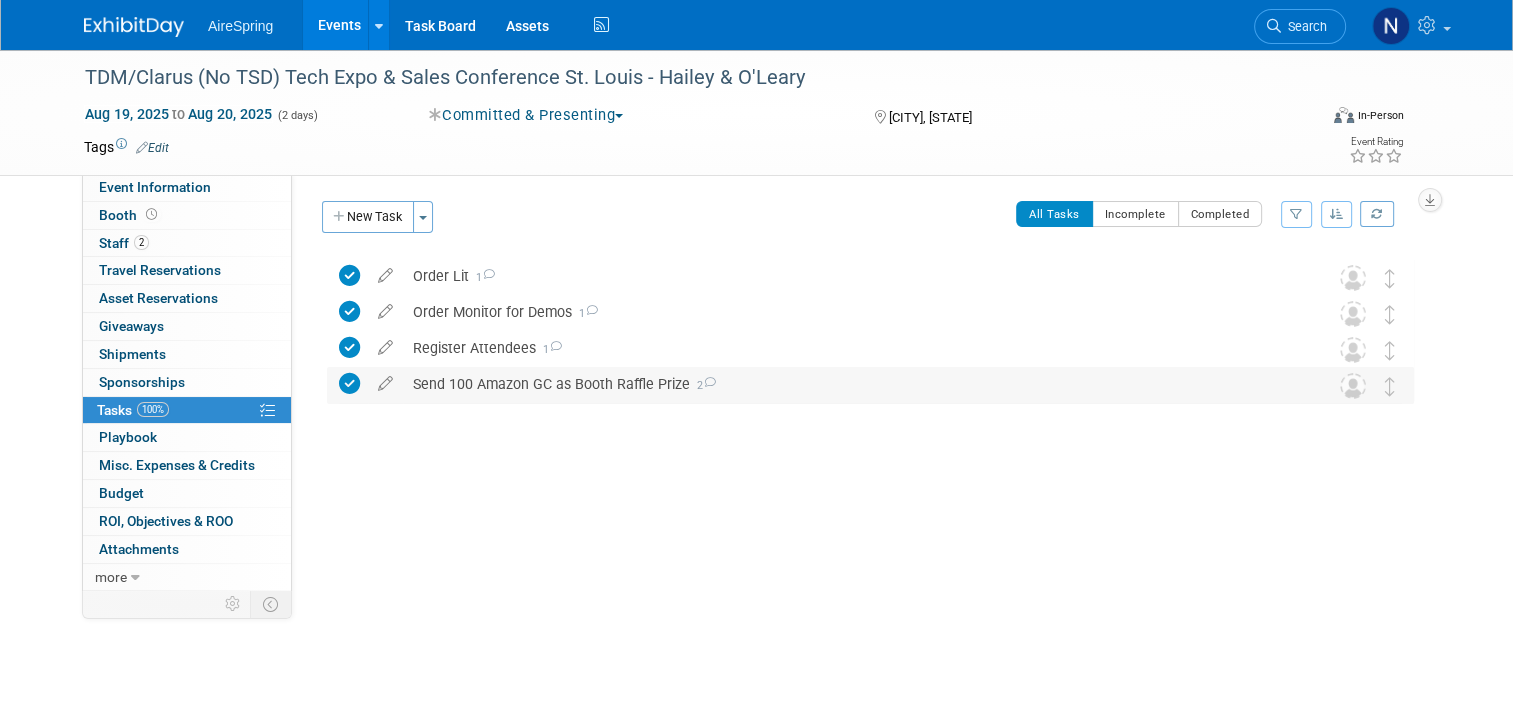click on "Send 100 Amazon GC as Booth Raffle Prize
2" at bounding box center (851, 384) 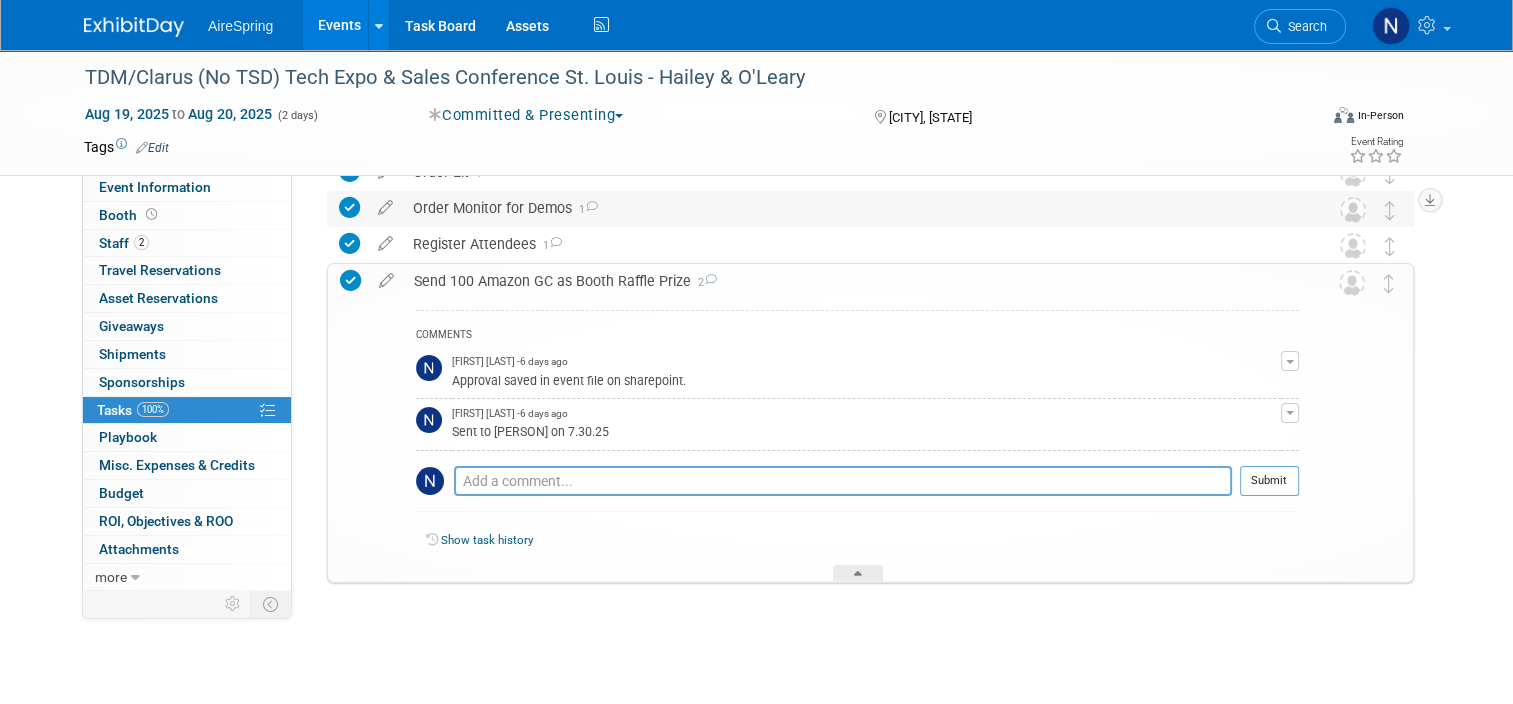 scroll, scrollTop: 4, scrollLeft: 0, axis: vertical 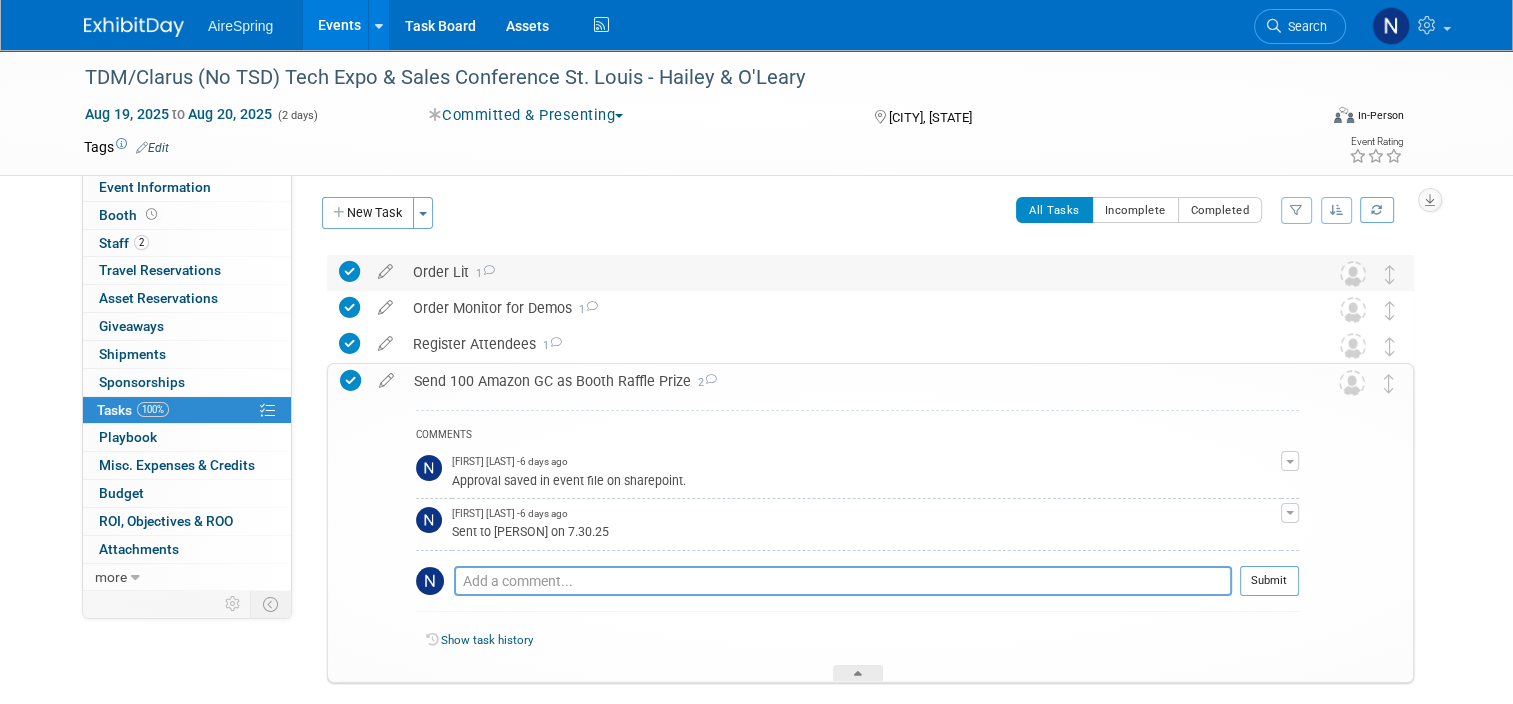 click on "Order Lit
1" at bounding box center (851, 272) 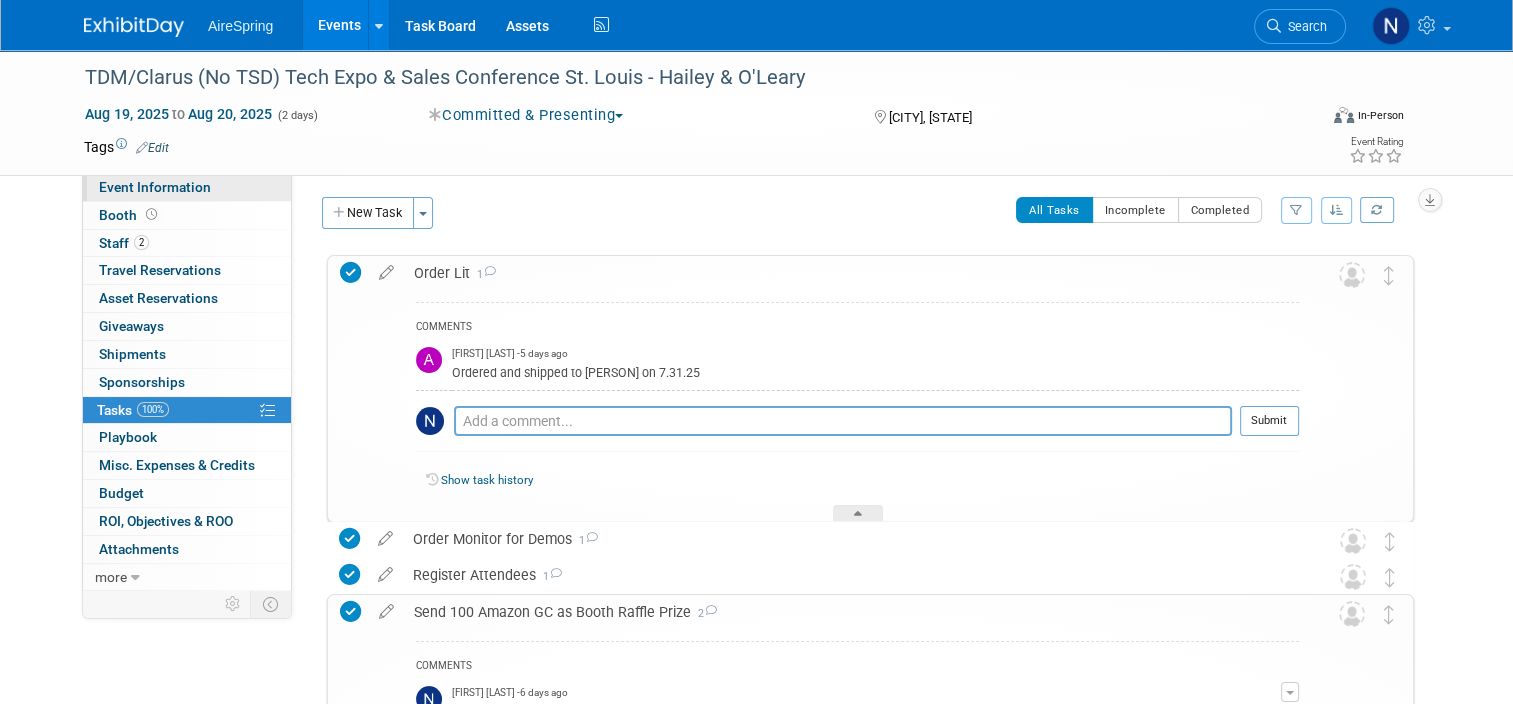 click on "Event Information" at bounding box center (155, 187) 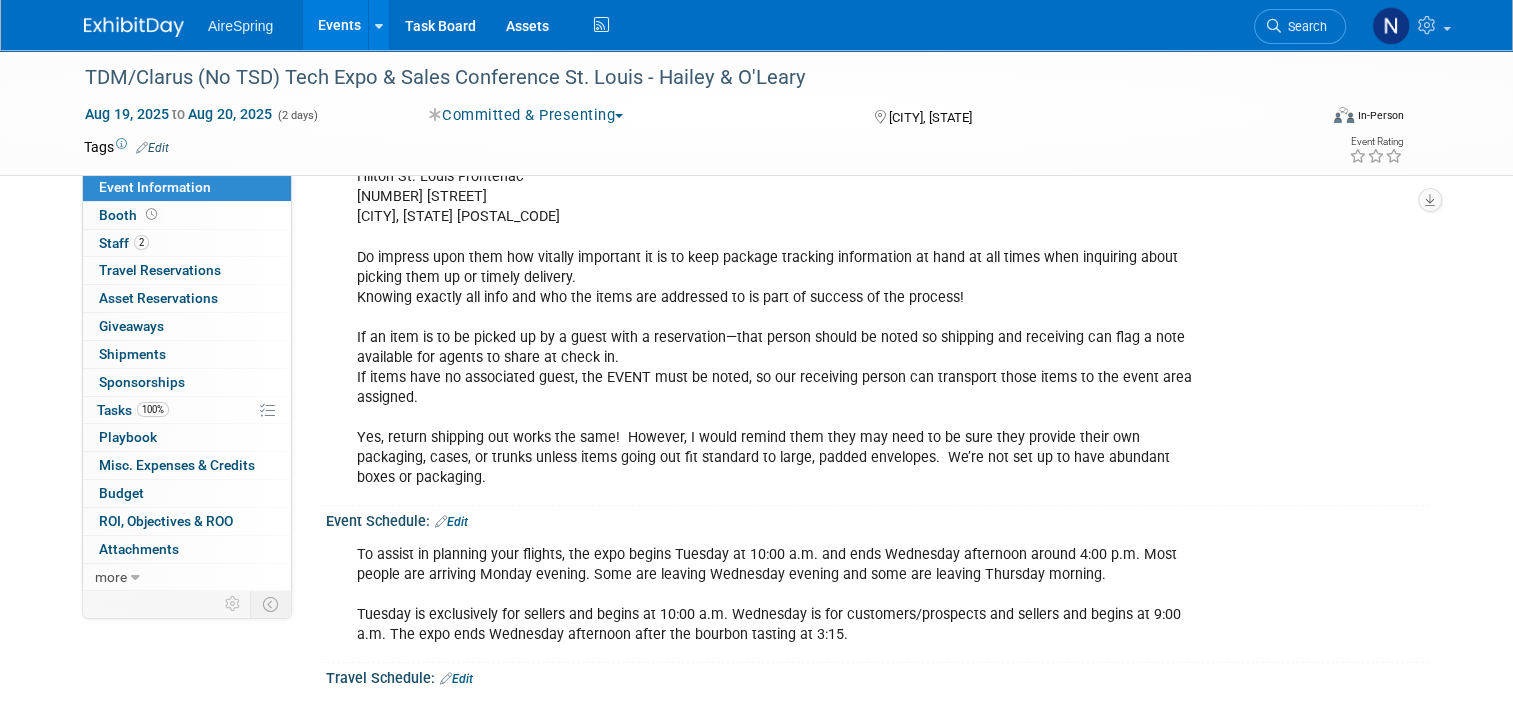 scroll, scrollTop: 900, scrollLeft: 0, axis: vertical 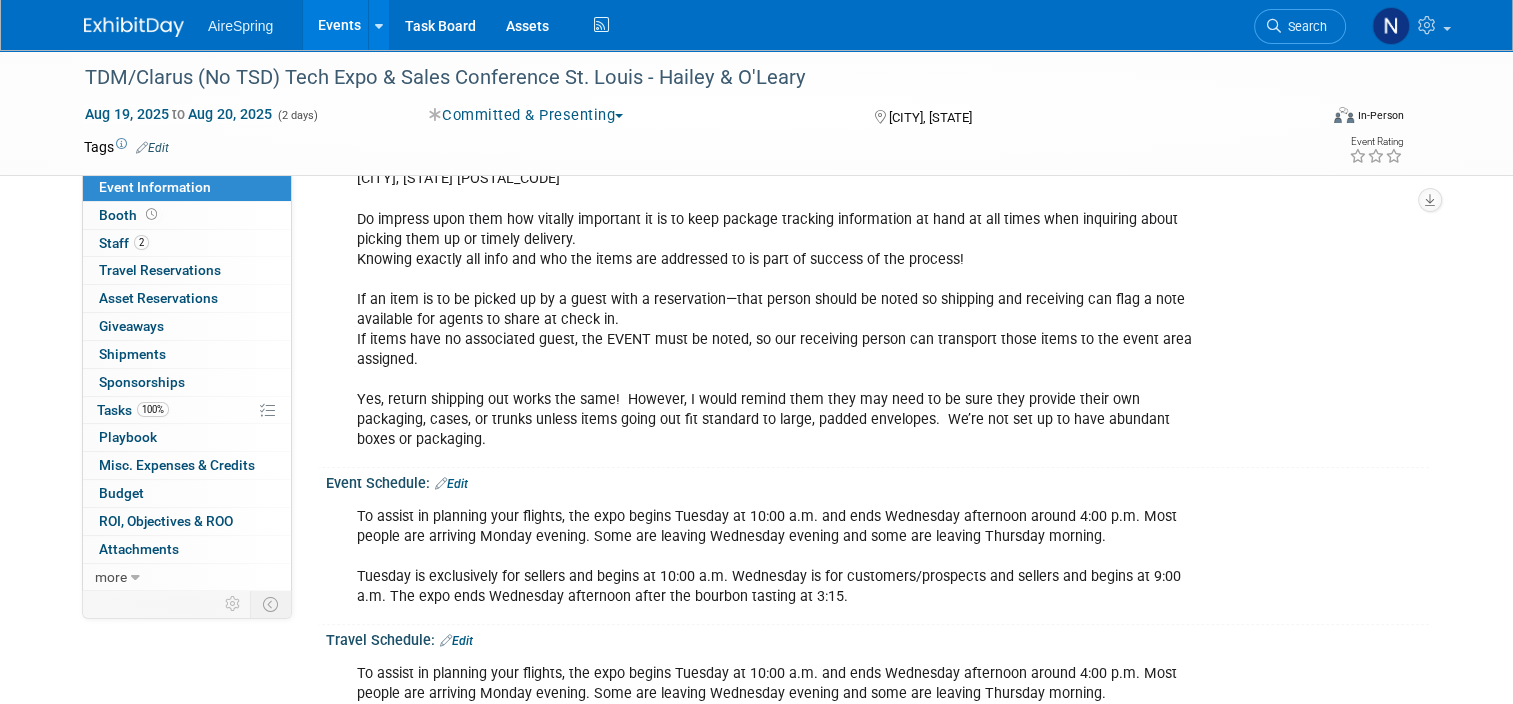 click on "To assist in planning your flights, the expo begins Tuesday at 10:00 a.m. and ends Wednesday afternoon around 4:00 p.m. Most people are arriving Monday evening. Some are leaving Wednesday evening and some are leaving Thursday morning.   Tuesday is exclusively for sellers and begins at 10:00 a.m. Wednesday is for customers/prospects and sellers and begins at 9:00 a.m. The expo ends Wednesday afternoon after the bourbon tasting at 3:15." at bounding box center (779, 557) 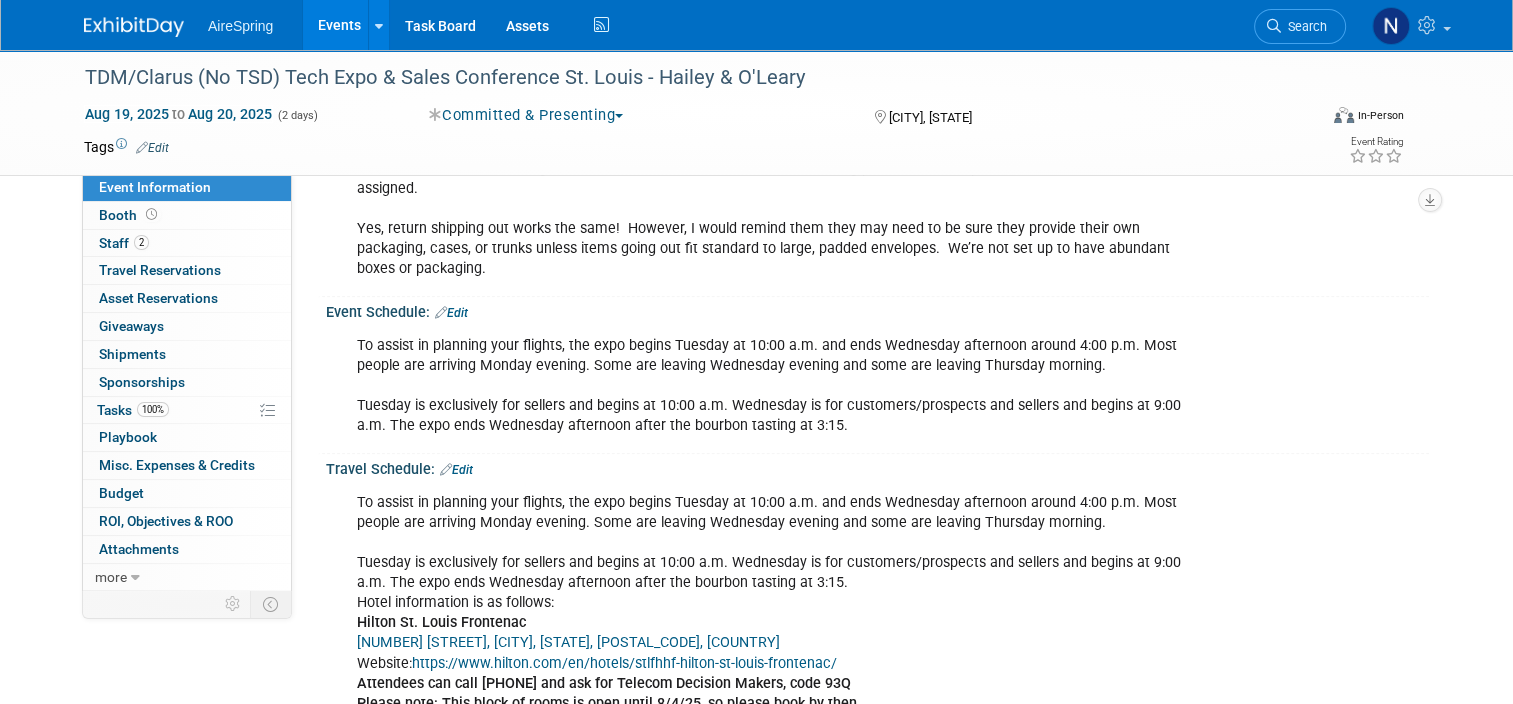 scroll, scrollTop: 1500, scrollLeft: 0, axis: vertical 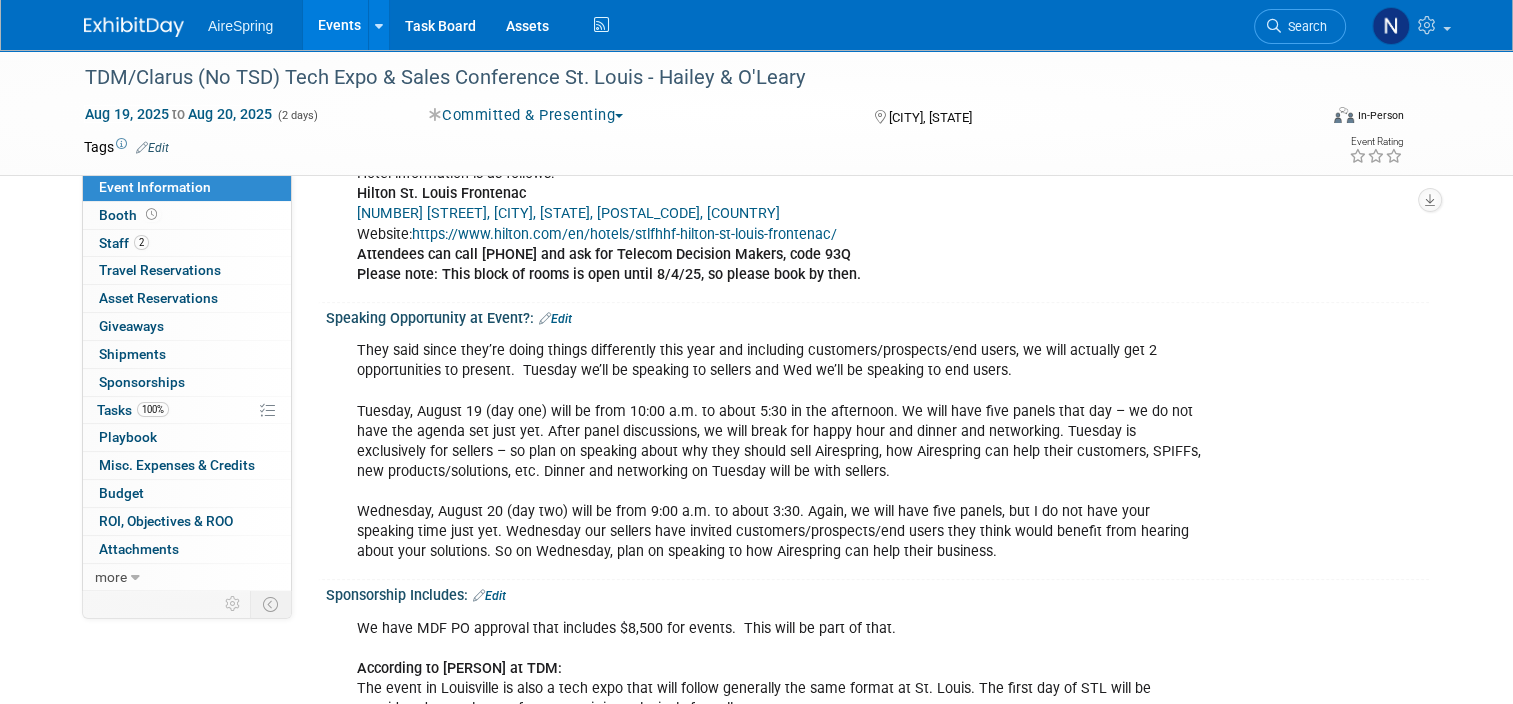 click on "They said since they’re doing things differently this year and including customers/prospects/end users, we will actually get 2 opportunities to present.  Tuesday we’ll be speaking to sellers and Wed we’ll be speaking to end users. Tuesday, August 19 (day one) will be from 10:00 a.m. to about 5:30 in the afternoon. We will have five panels that day – we do not have the agenda set just yet. After panel discussions, we will break for happy hour and dinner and networking. Tuesday is exclusively for sellers – so plan on speaking about why they should sell Airespring, how Airespring can help their customers, SPIFFs, new products/solutions, etc. Dinner and networking on Tuesday will be with sellers." at bounding box center [779, 451] 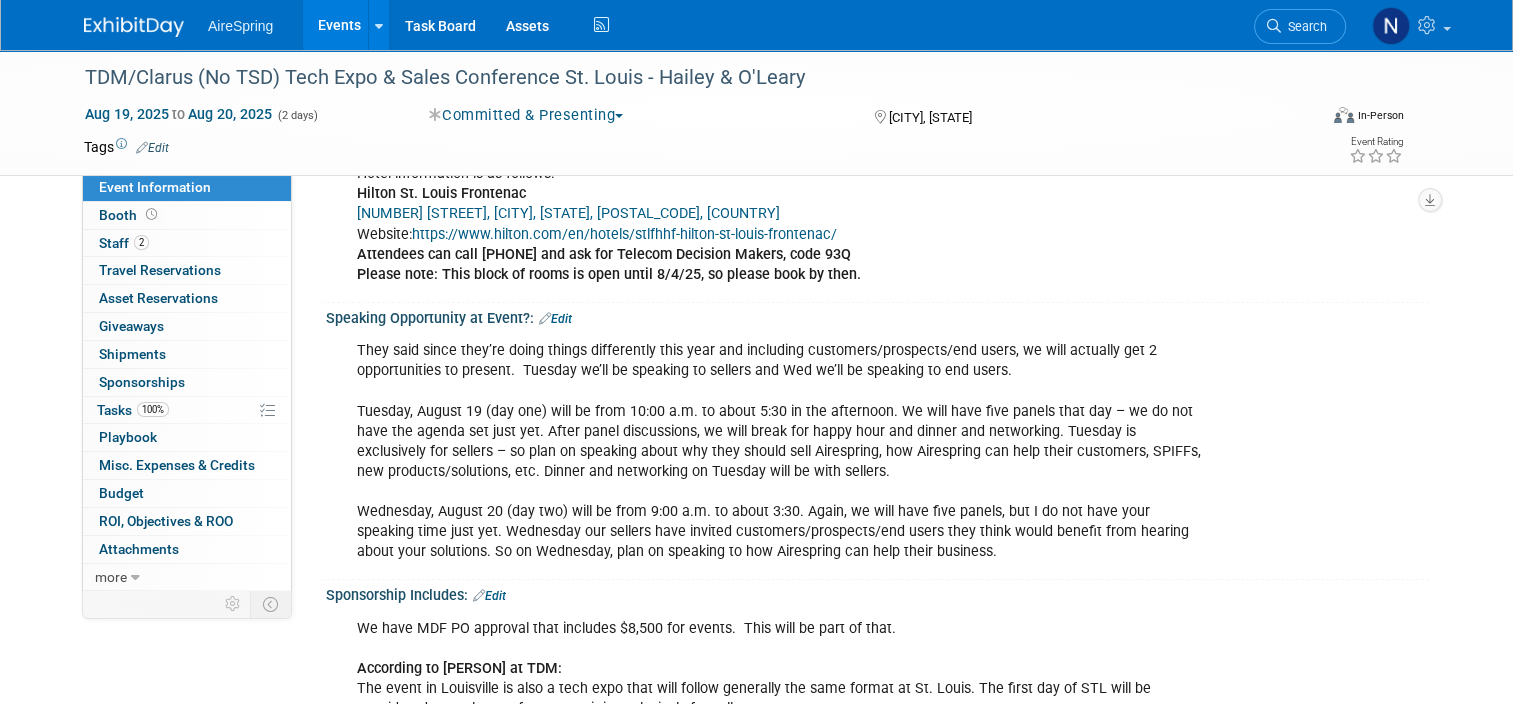 click on "Events" at bounding box center [339, 25] 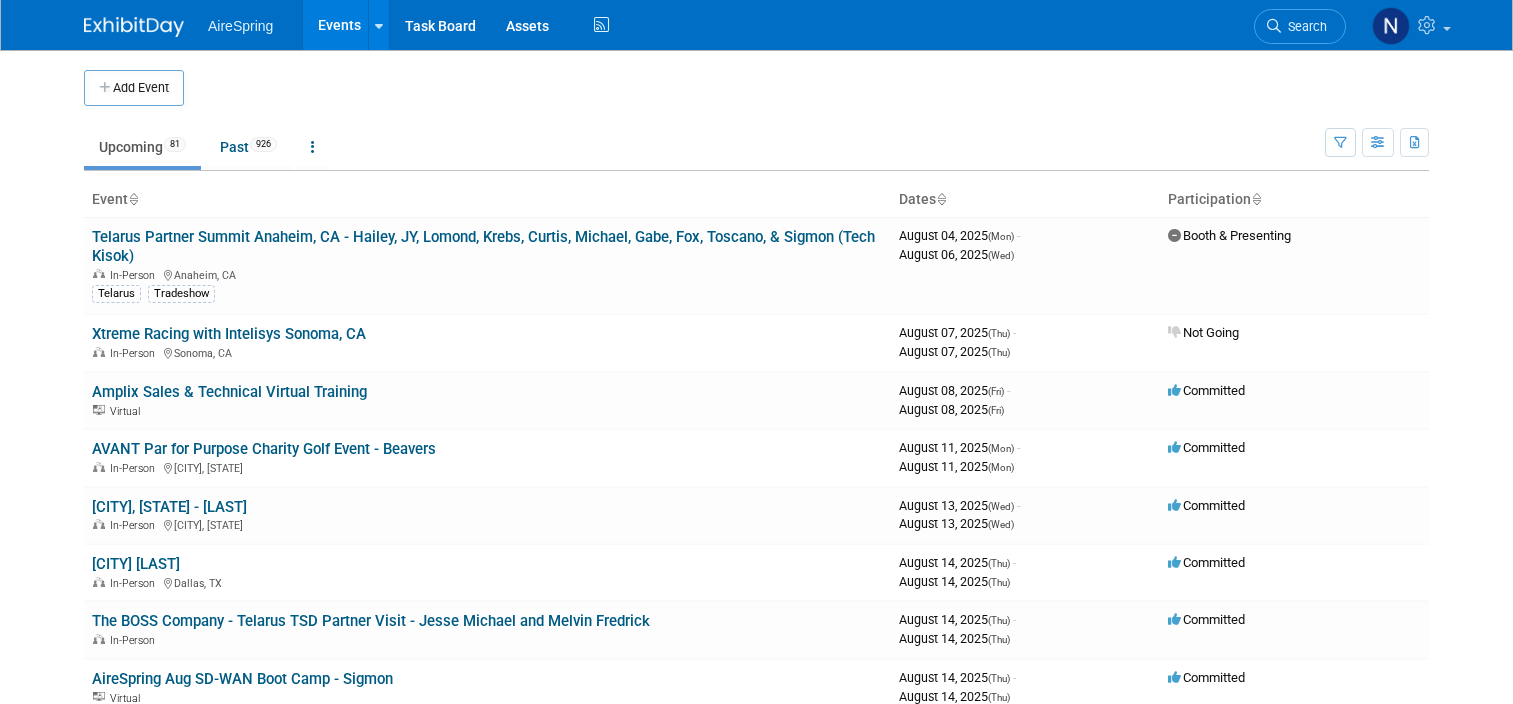 scroll, scrollTop: 0, scrollLeft: 0, axis: both 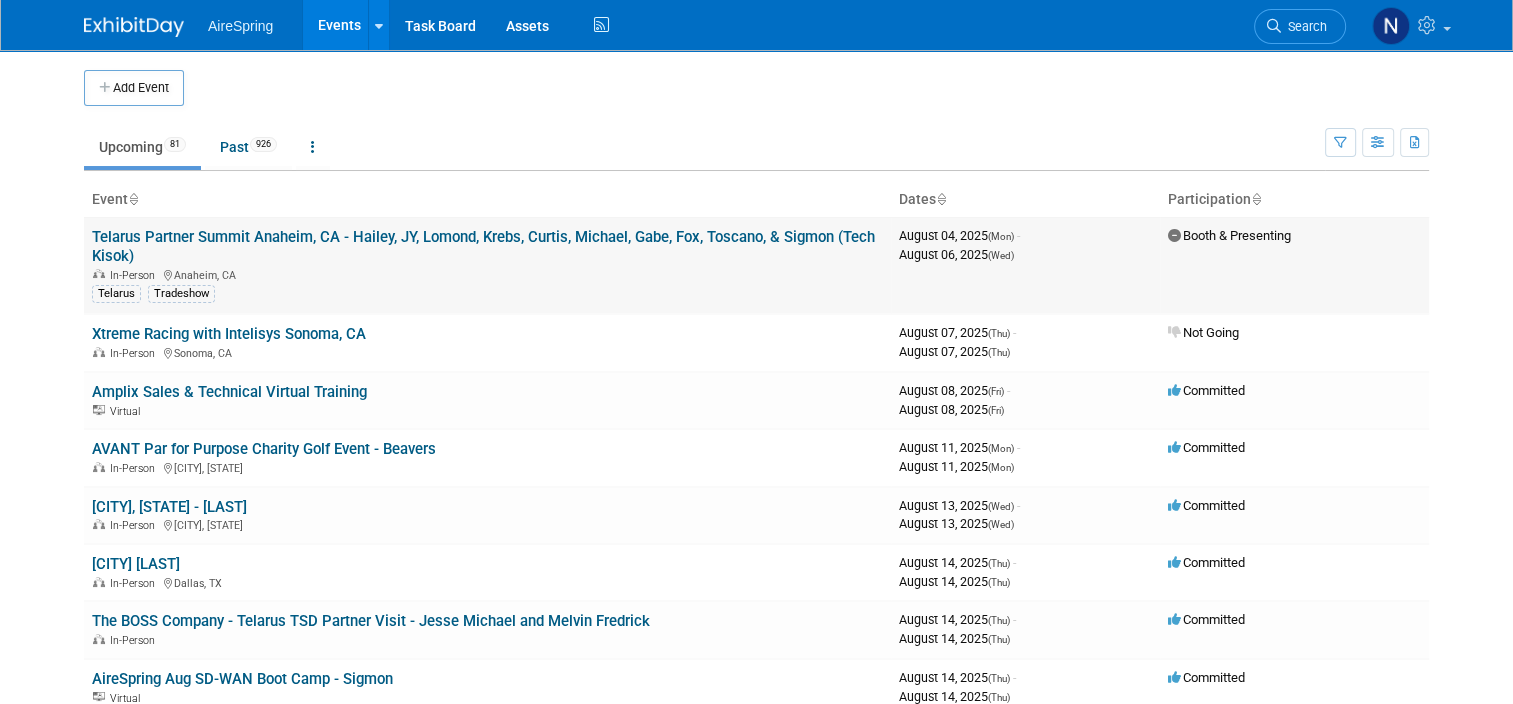 click on "Telarus Partner Summit Anaheim, CA - Hailey, JY, Lomond, Krebs, Curtis, Michael, Gabe, Fox, Toscano, & Sigmon (Tech Kisok)" at bounding box center [483, 246] 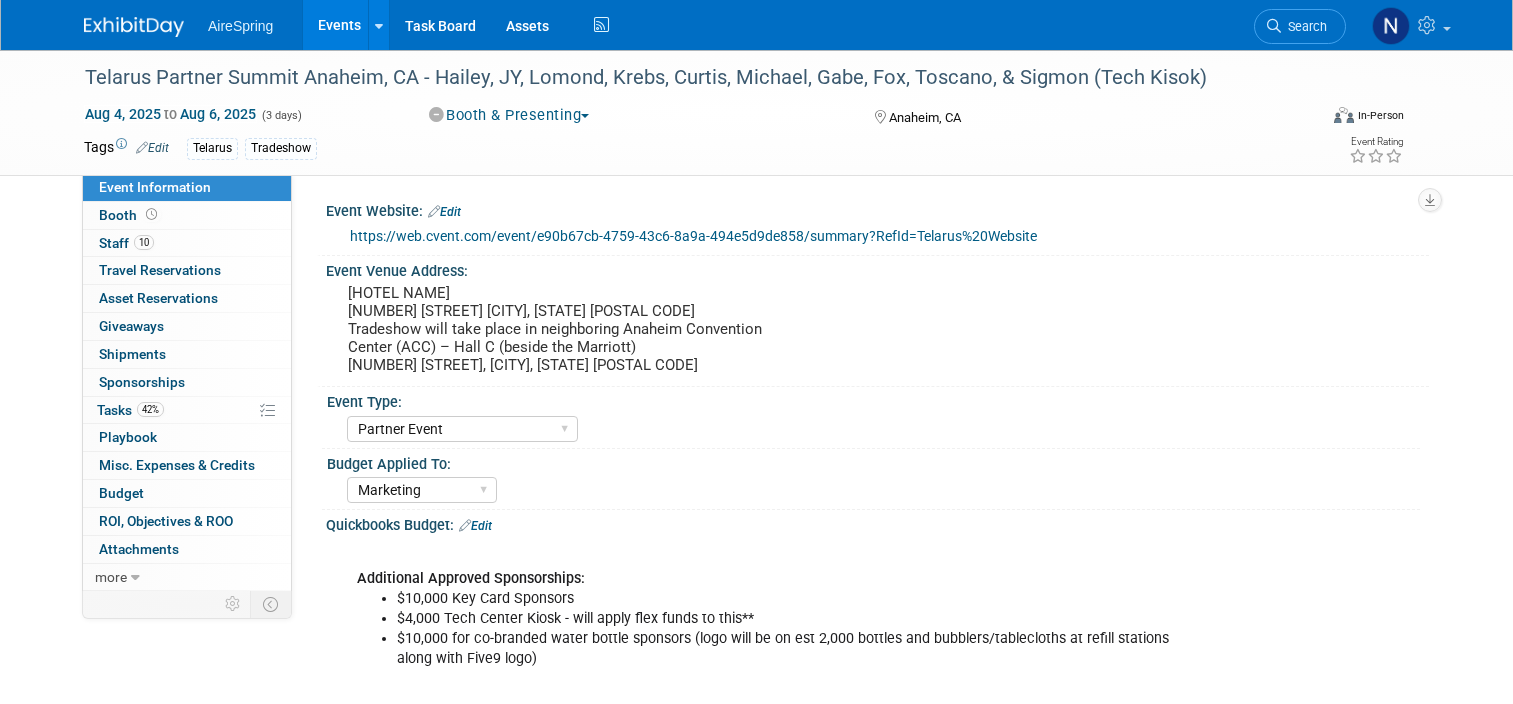 select on "Partner Event" 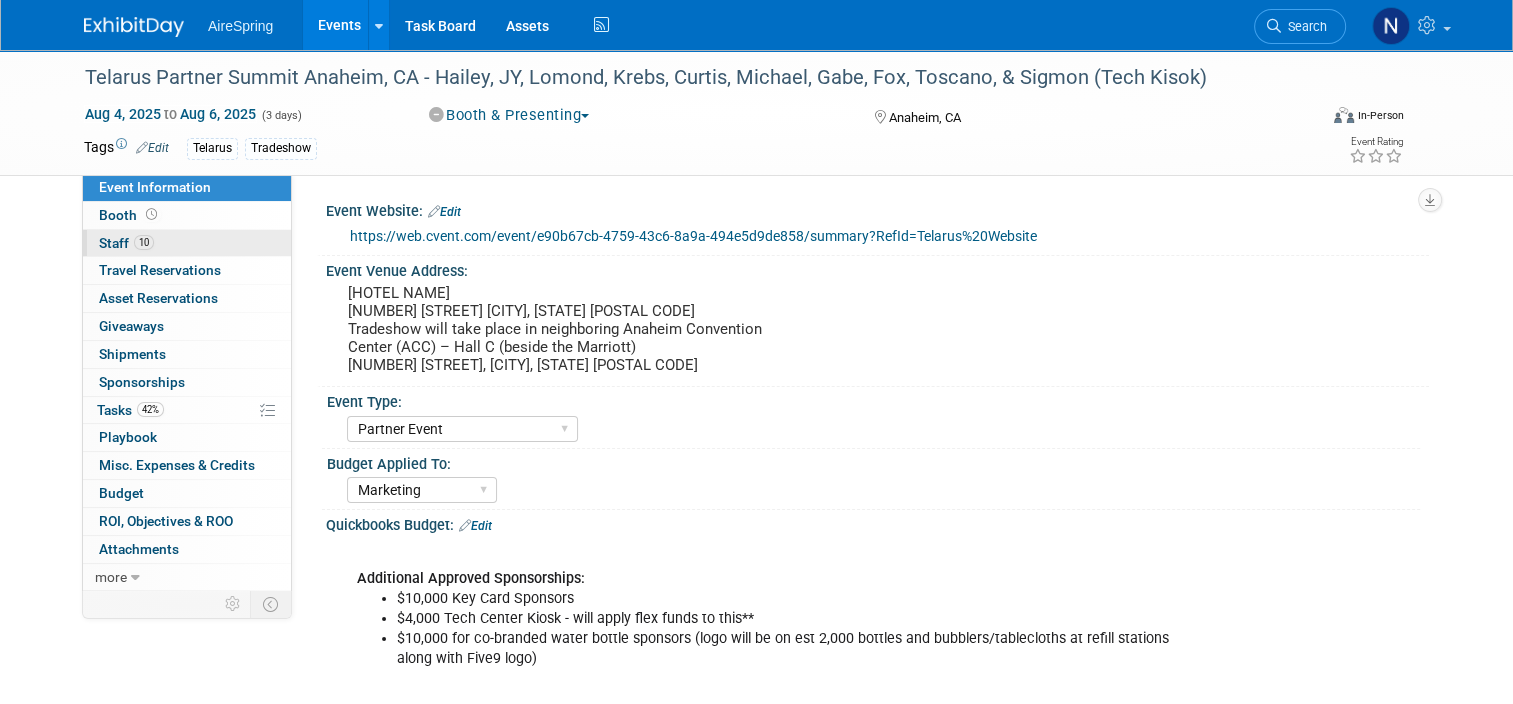 scroll, scrollTop: 0, scrollLeft: 0, axis: both 